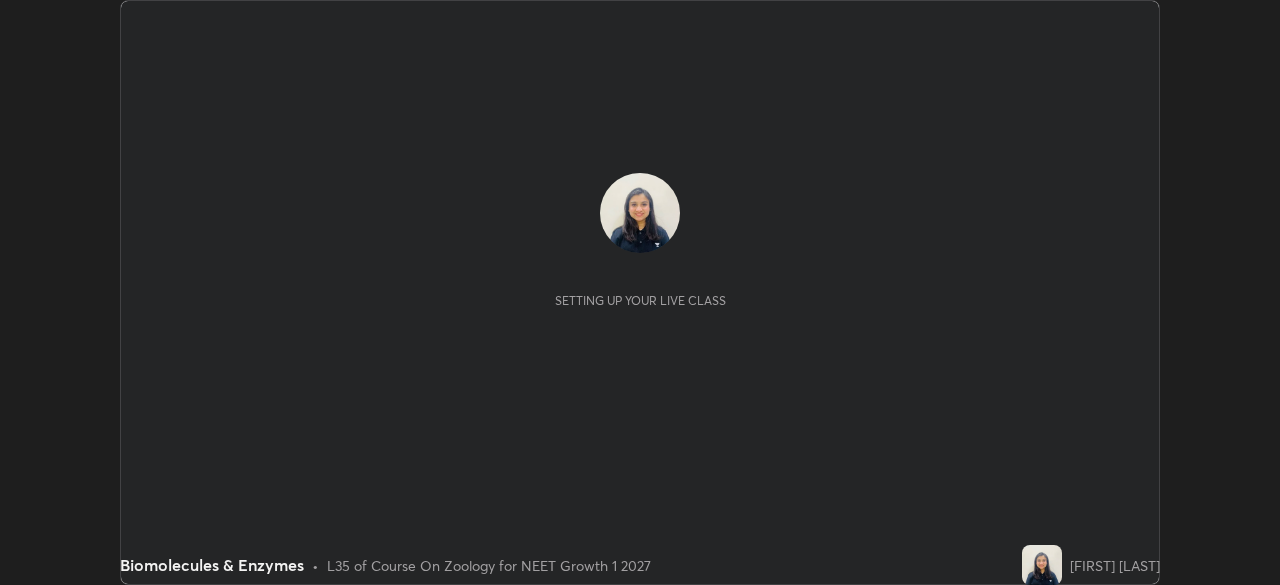 scroll, scrollTop: 0, scrollLeft: 0, axis: both 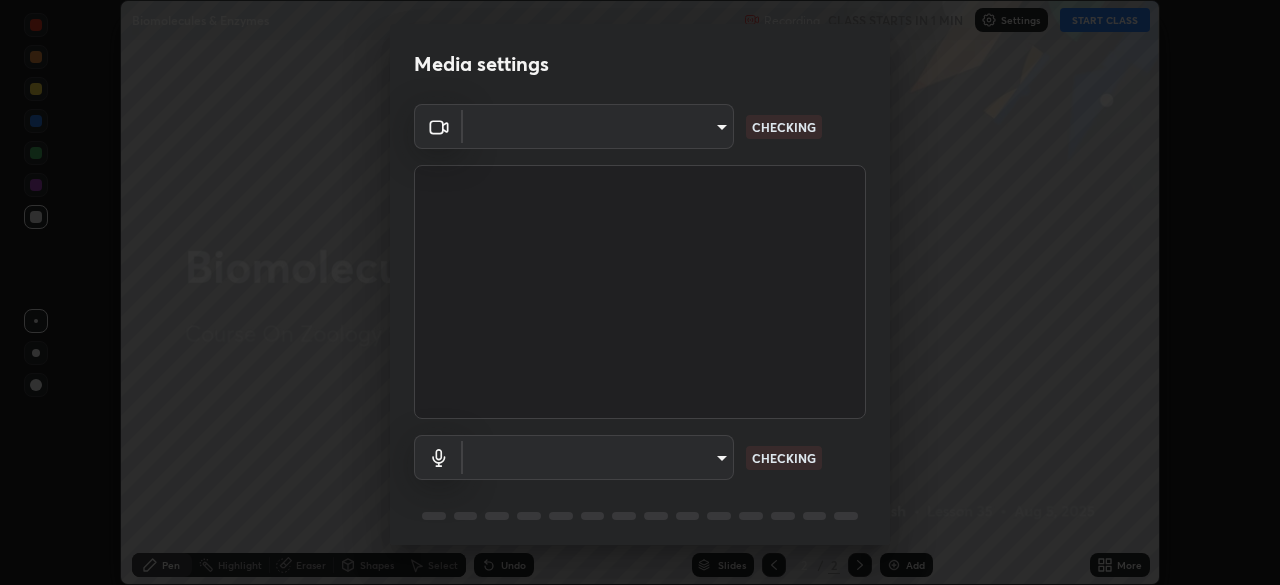 type on "7c0fbee520007ce8cb288d1ee827530c35c59e124cef56c3368f914323853268" 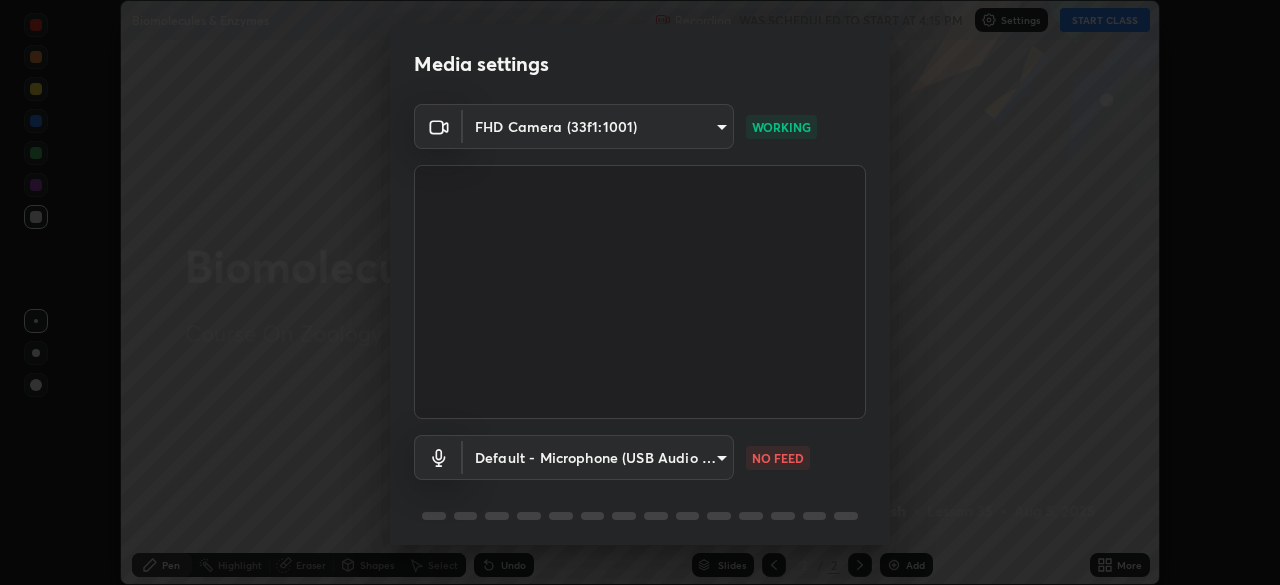 click on "Erase all Biomolecules & Enzymes Recording WAS SCHEDULED TO START AT  4:15 PM Settings START CLASS Setting up your live class Biomolecules & Enzymes • L35 of Course On Zoology for NEET Growth 1 2027 [FIRST] [LAST] Pen Highlight Eraser Shapes Select Undo Slides 2 / 2 Add More No doubts shared Encourage your learners to ask a doubt for better clarity Report an issue Reason for reporting Buffering Chat not working Audio - Video sync issue Educator video quality low ​ Attach an image Report Media settings FHD Camera (33f1:1001) 7c0fbee520007ce8cb288d1ee827530c35c59e124cef56c3368f914323853268 WORKING Default - Microphone (USB Audio Device) default NO FEED 1 / 5 Next" at bounding box center (640, 292) 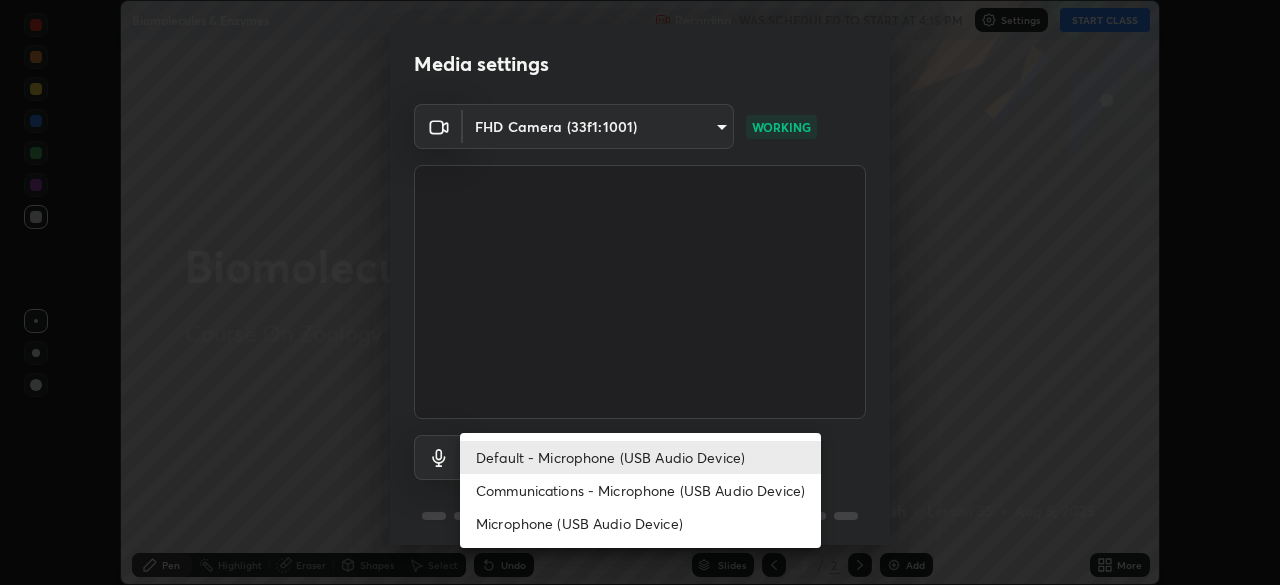 click on "Communications - Microphone (USB Audio Device)" at bounding box center (640, 490) 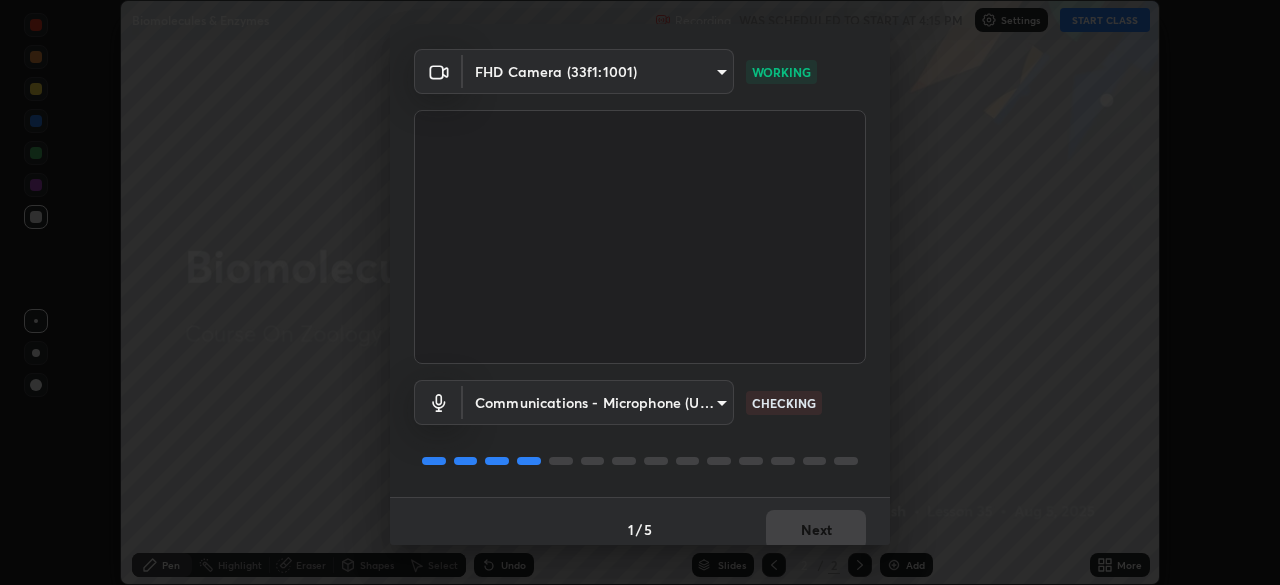 scroll, scrollTop: 54, scrollLeft: 0, axis: vertical 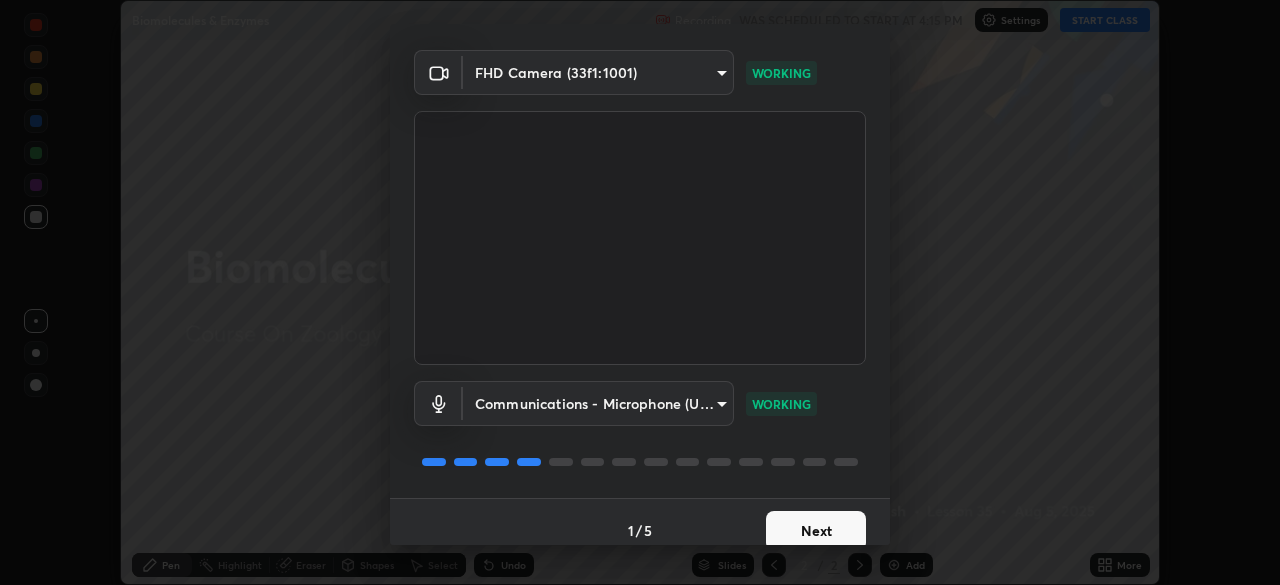 click on "Next" at bounding box center (816, 531) 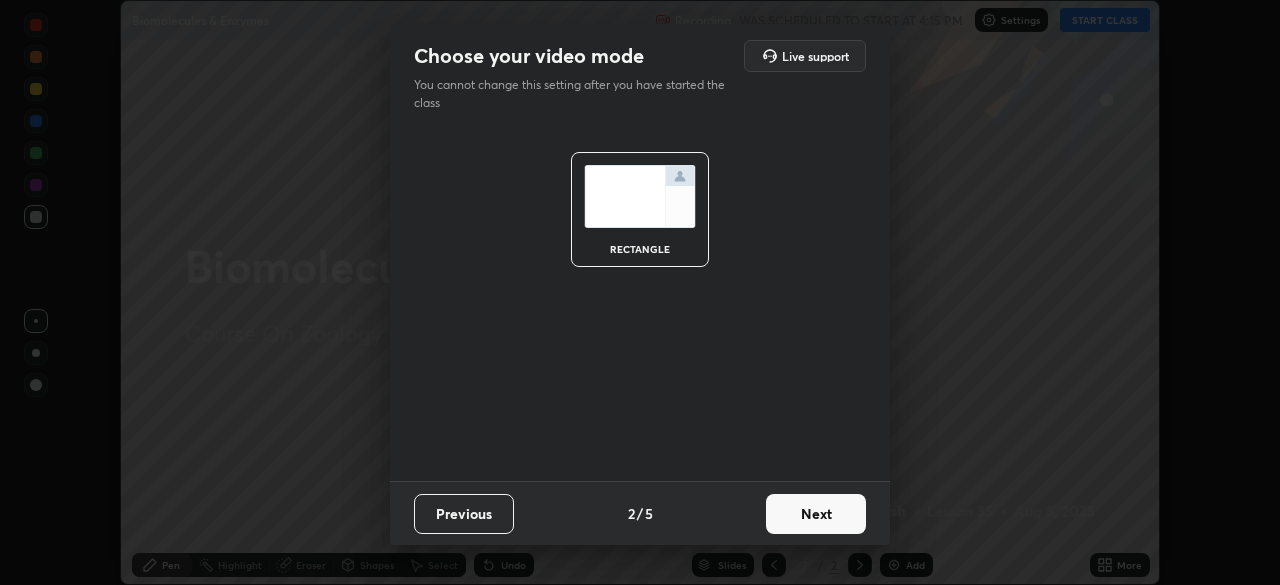 click on "Next" at bounding box center (816, 514) 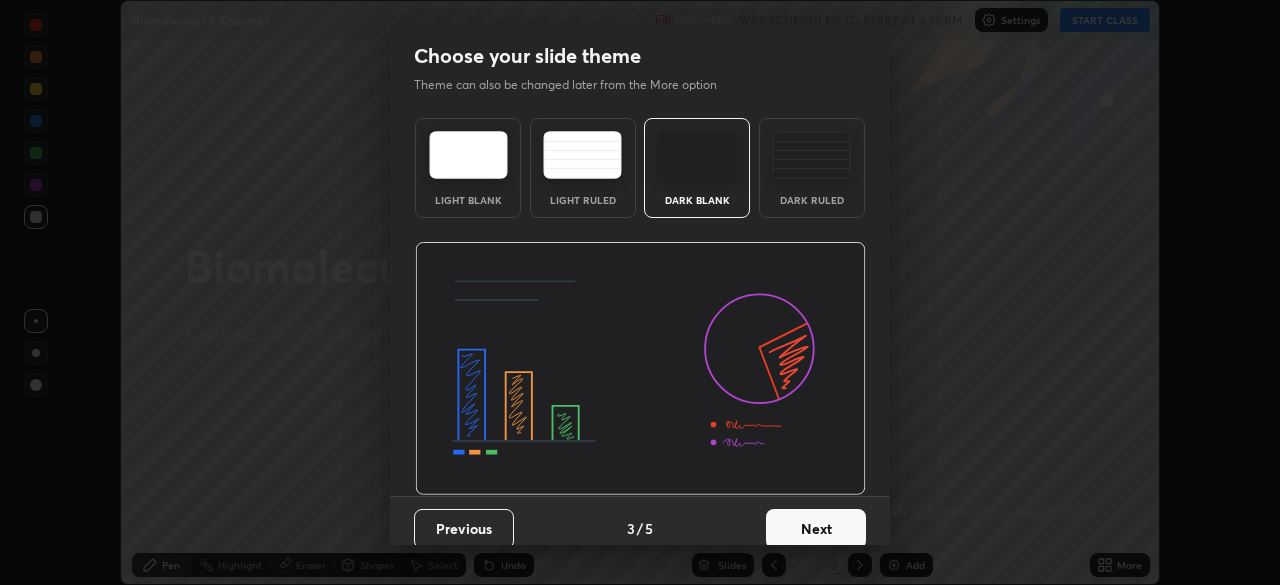 click on "Next" at bounding box center (816, 529) 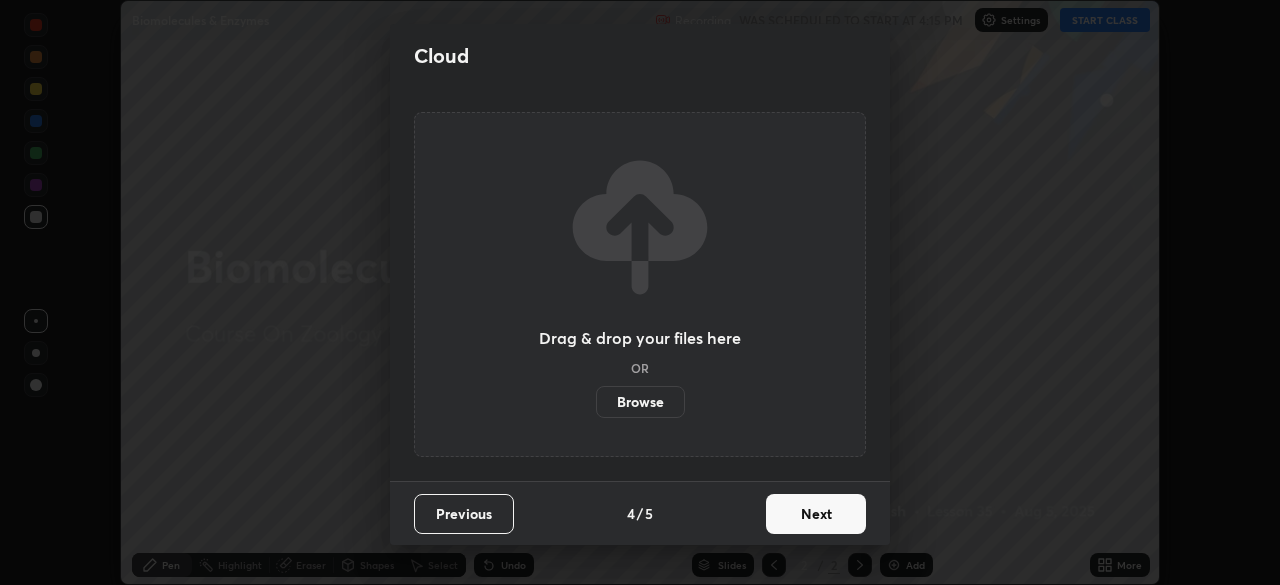 click on "Next" at bounding box center [816, 514] 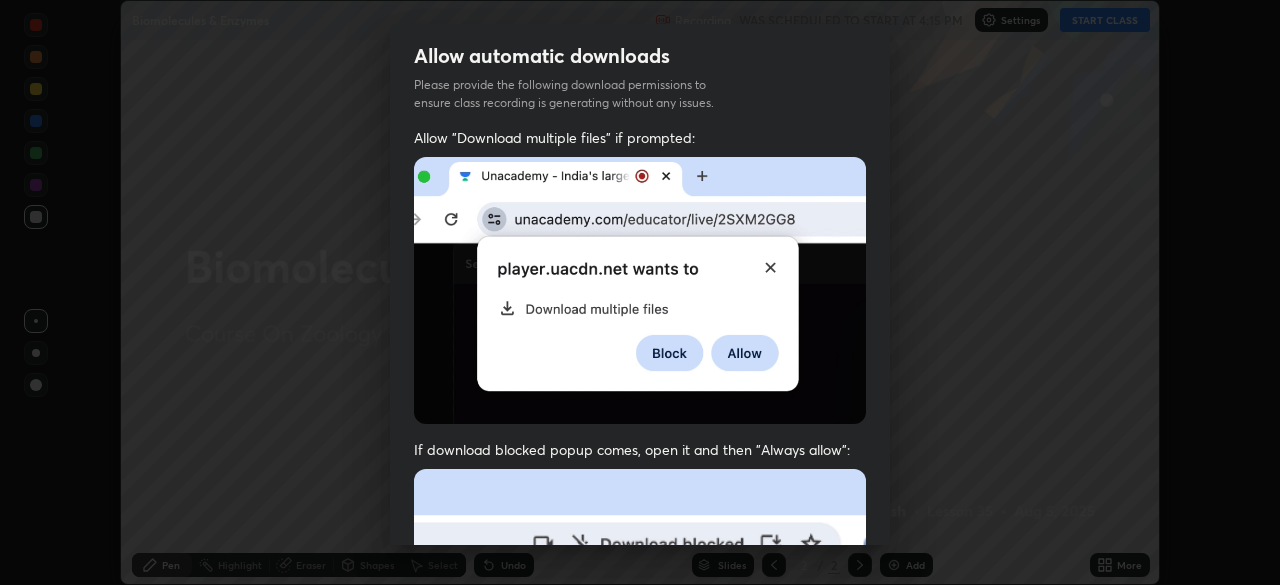 click at bounding box center (640, 687) 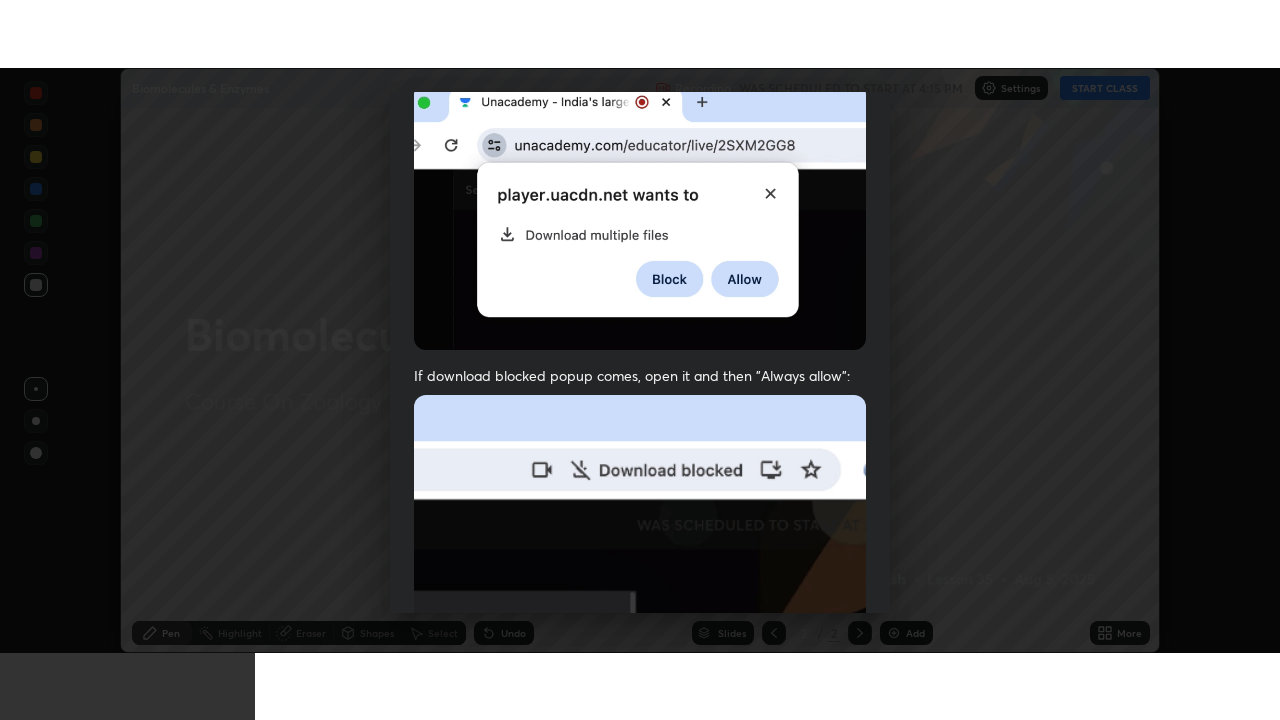 scroll, scrollTop: 479, scrollLeft: 0, axis: vertical 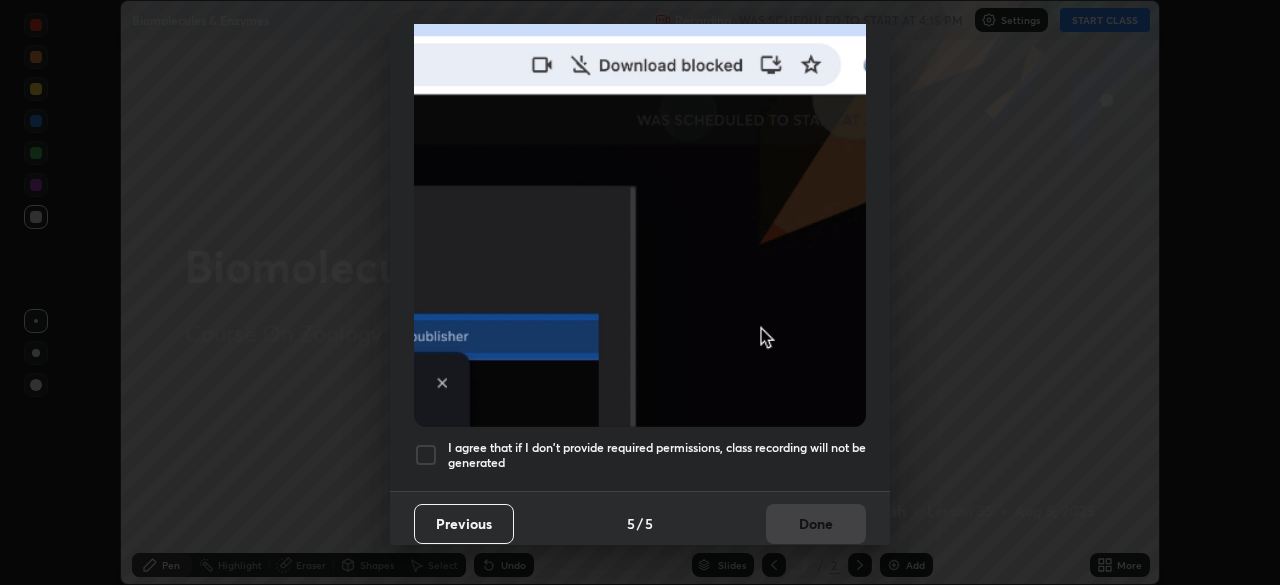 click on "I agree that if I don't provide required permissions, class recording will not be generated" at bounding box center (657, 455) 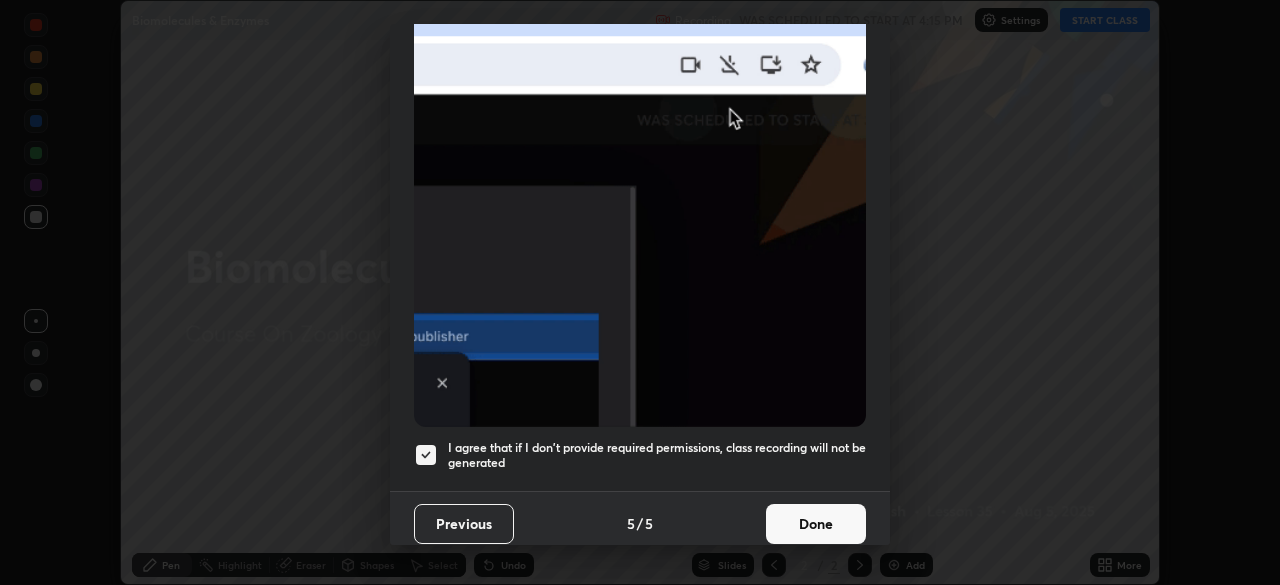 click on "Done" at bounding box center [816, 524] 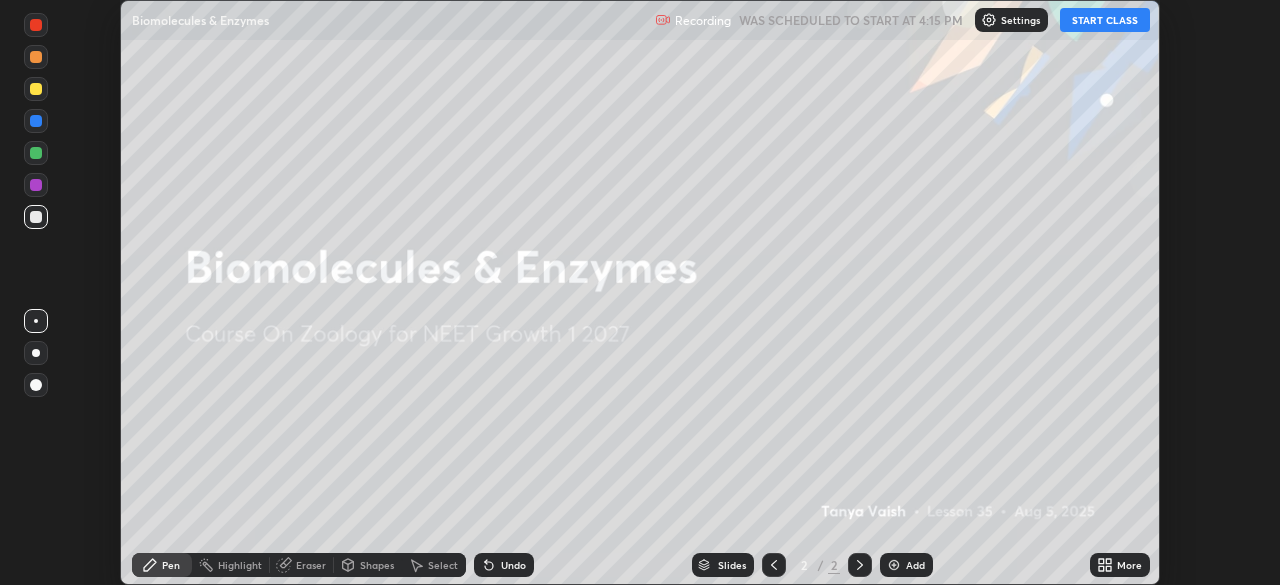 click on "START CLASS" at bounding box center [1105, 20] 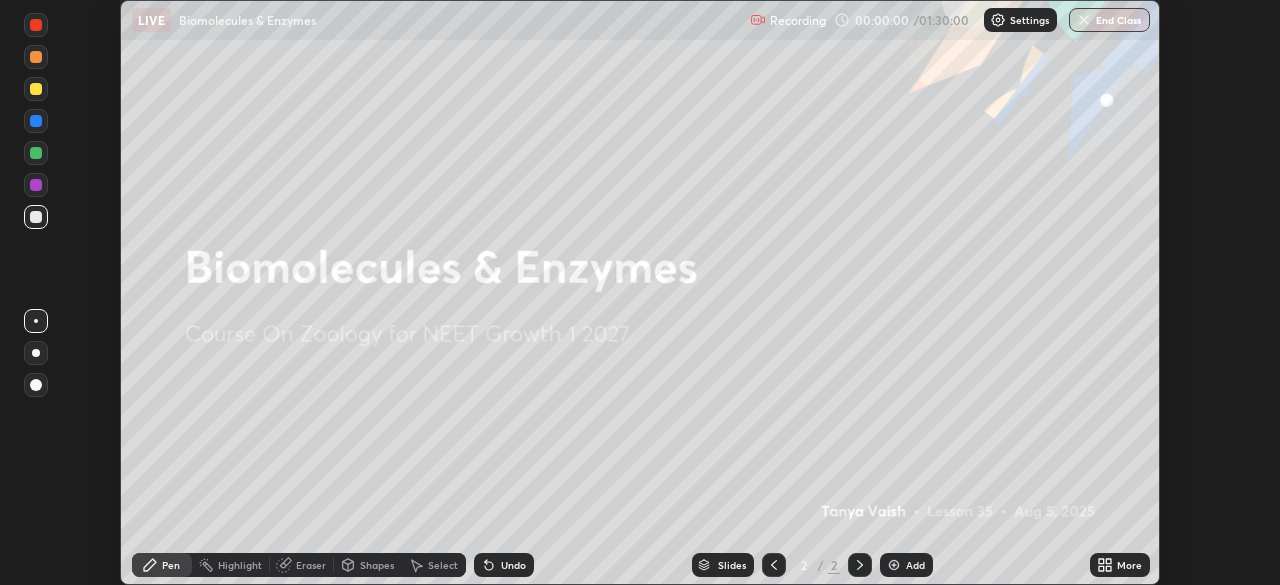 click on "More" at bounding box center (1129, 565) 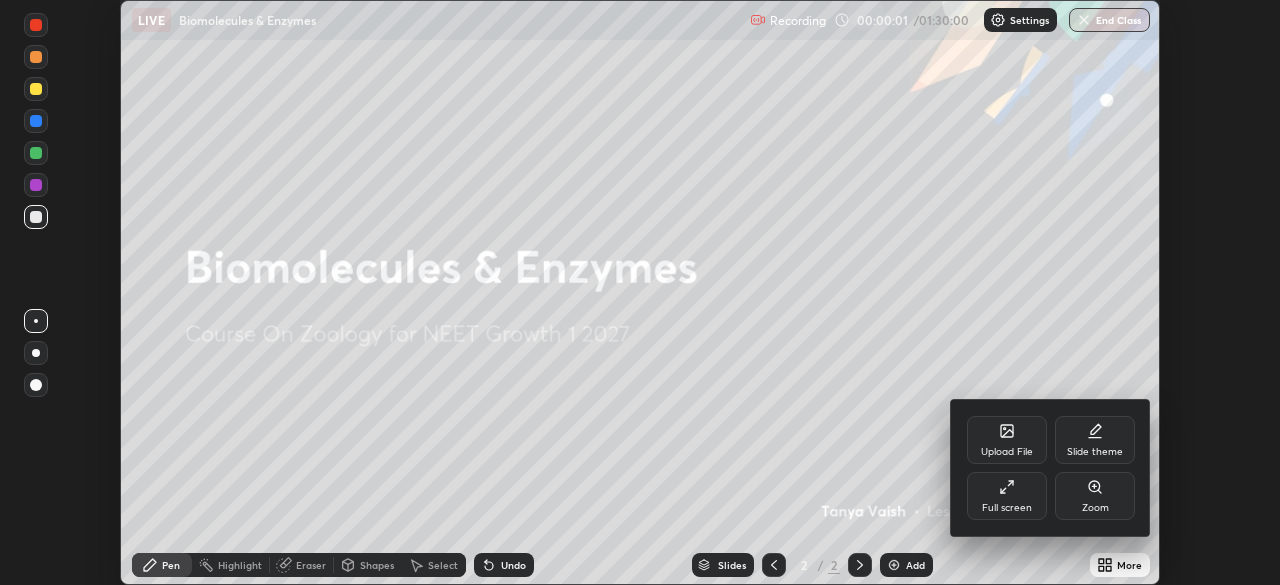 click on "Full screen" at bounding box center (1007, 496) 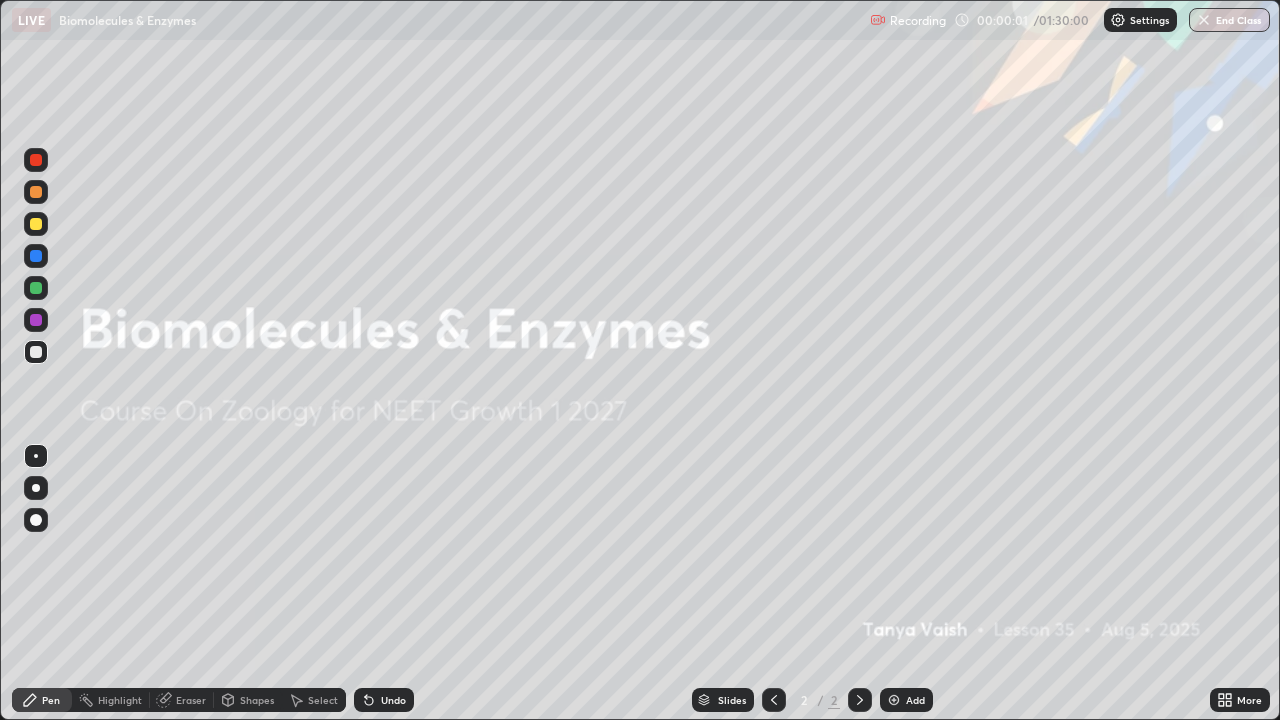 scroll, scrollTop: 99280, scrollLeft: 98720, axis: both 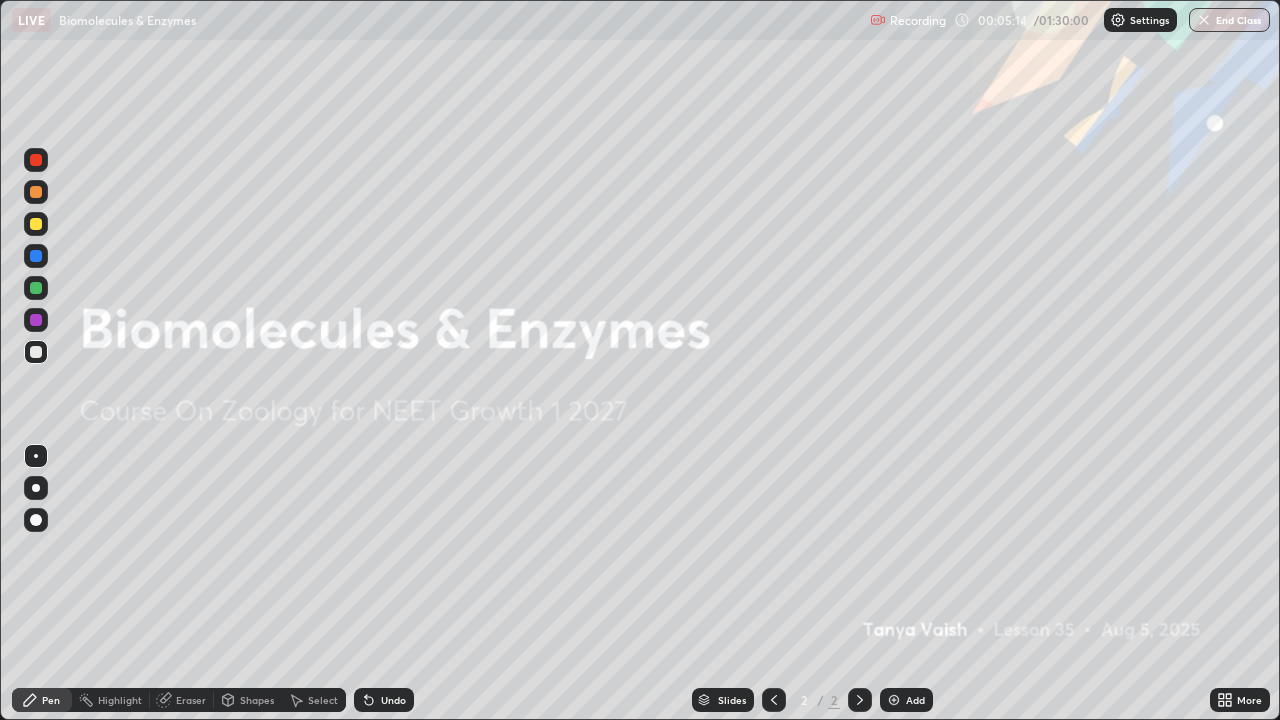 click on "Add" at bounding box center [906, 700] 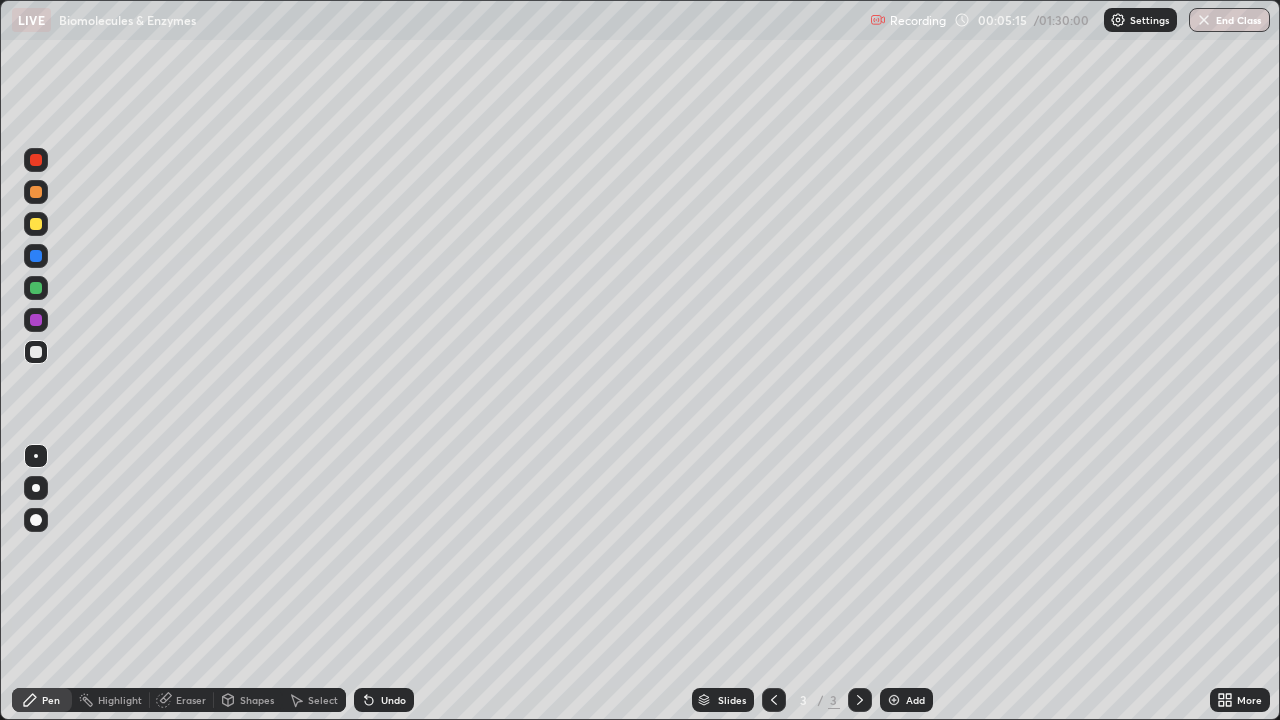 click at bounding box center (36, 224) 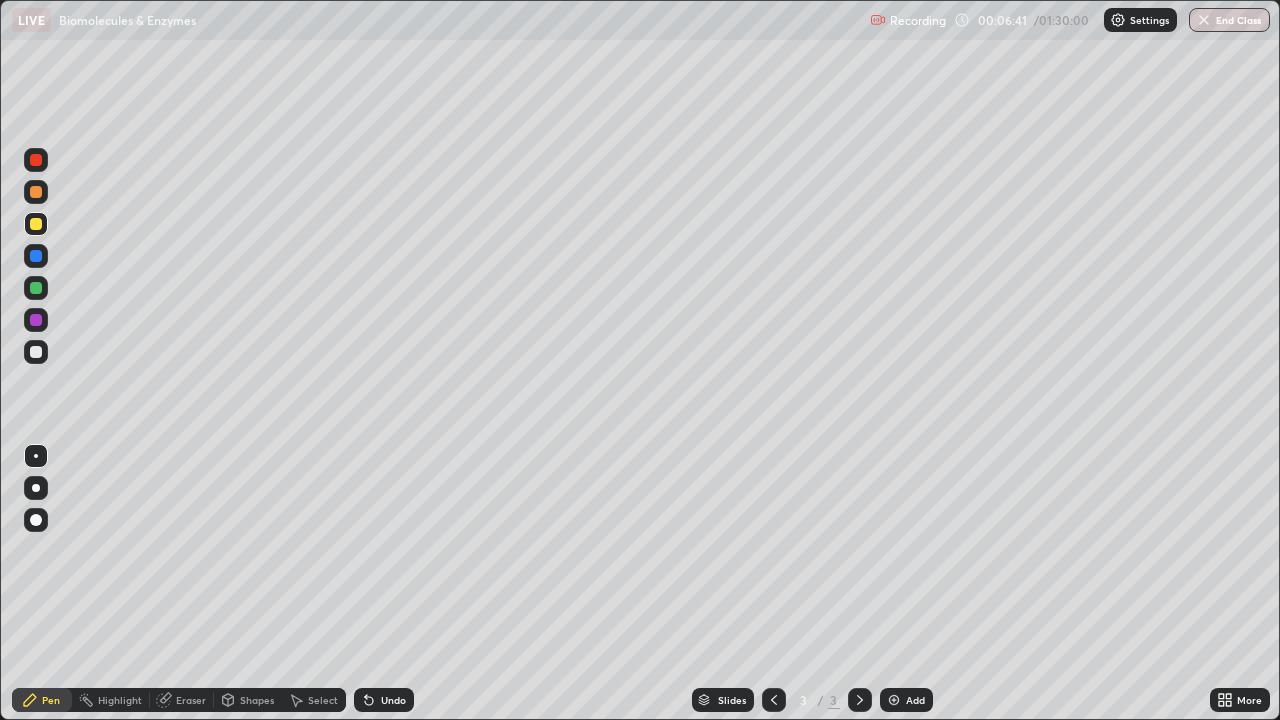 click on "Eraser" at bounding box center [191, 700] 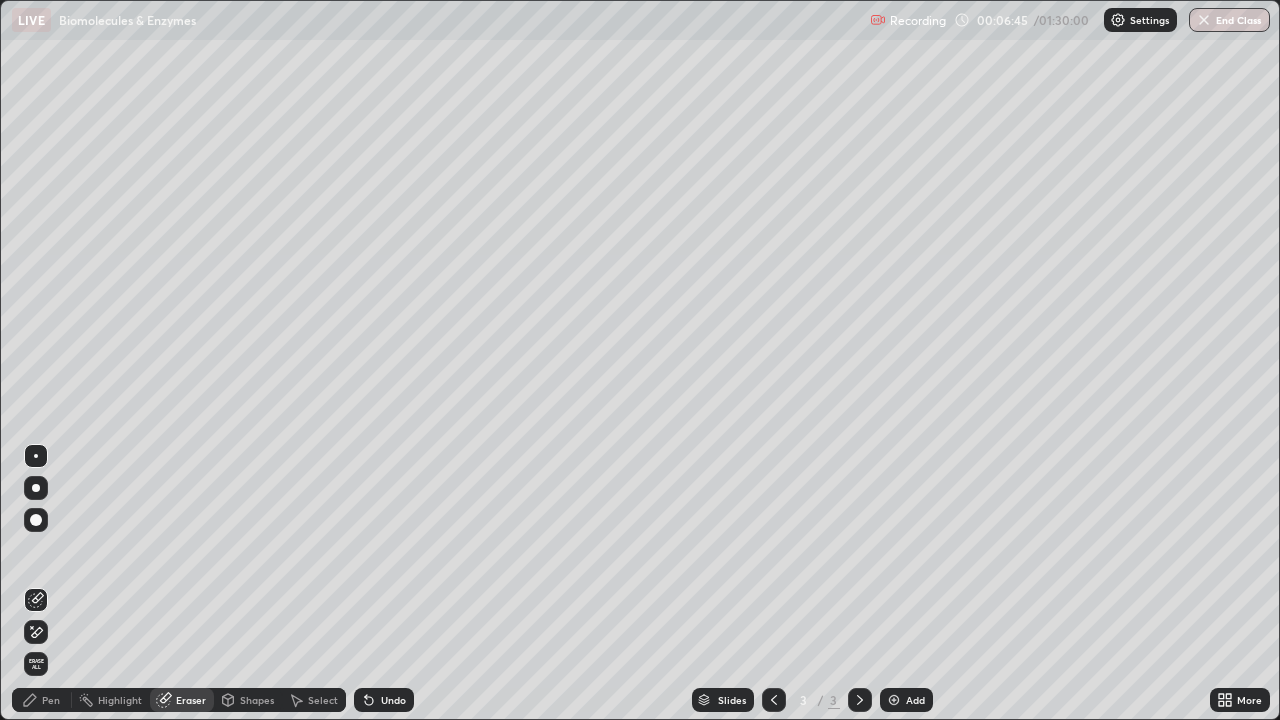 click on "Pen" at bounding box center (42, 700) 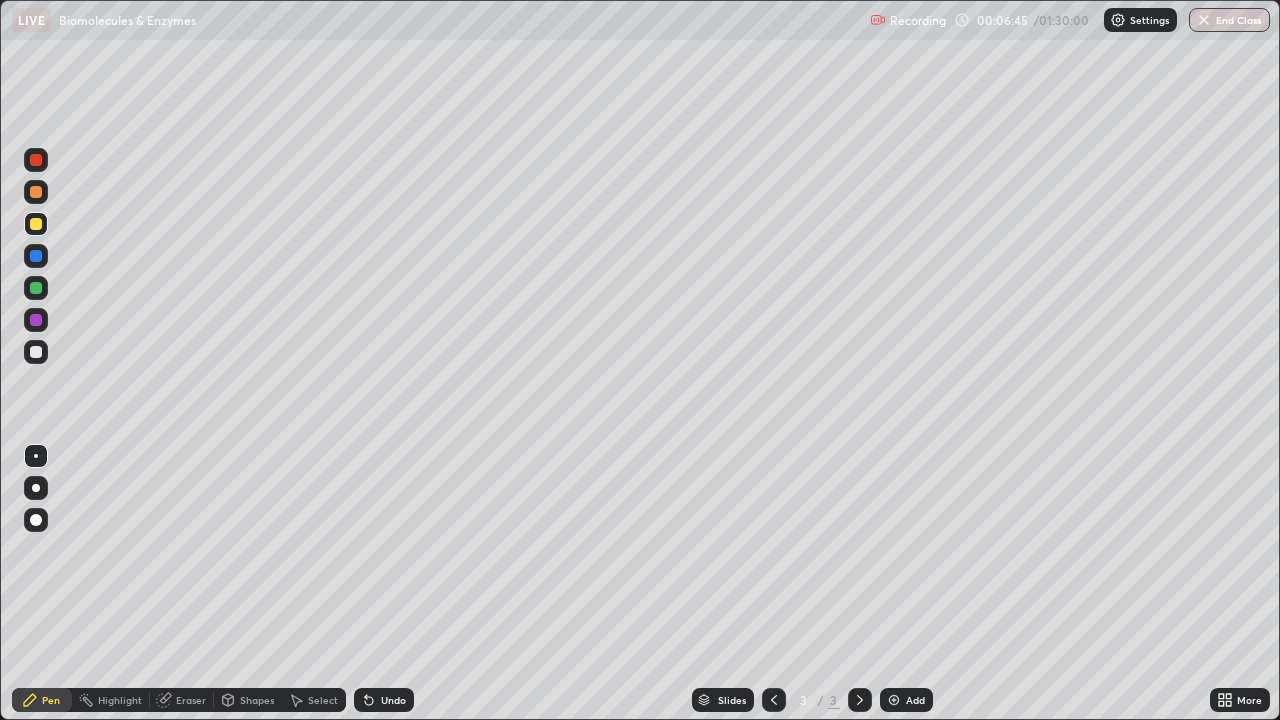 click at bounding box center (36, 352) 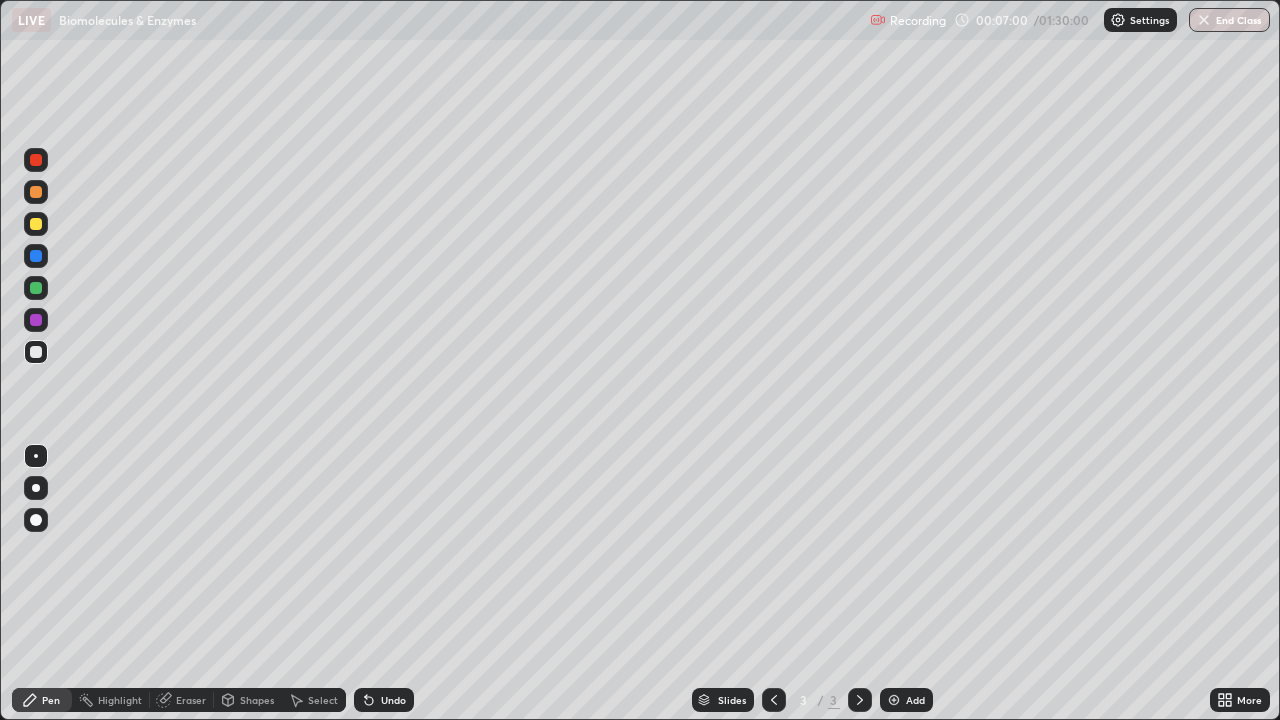click at bounding box center (36, 288) 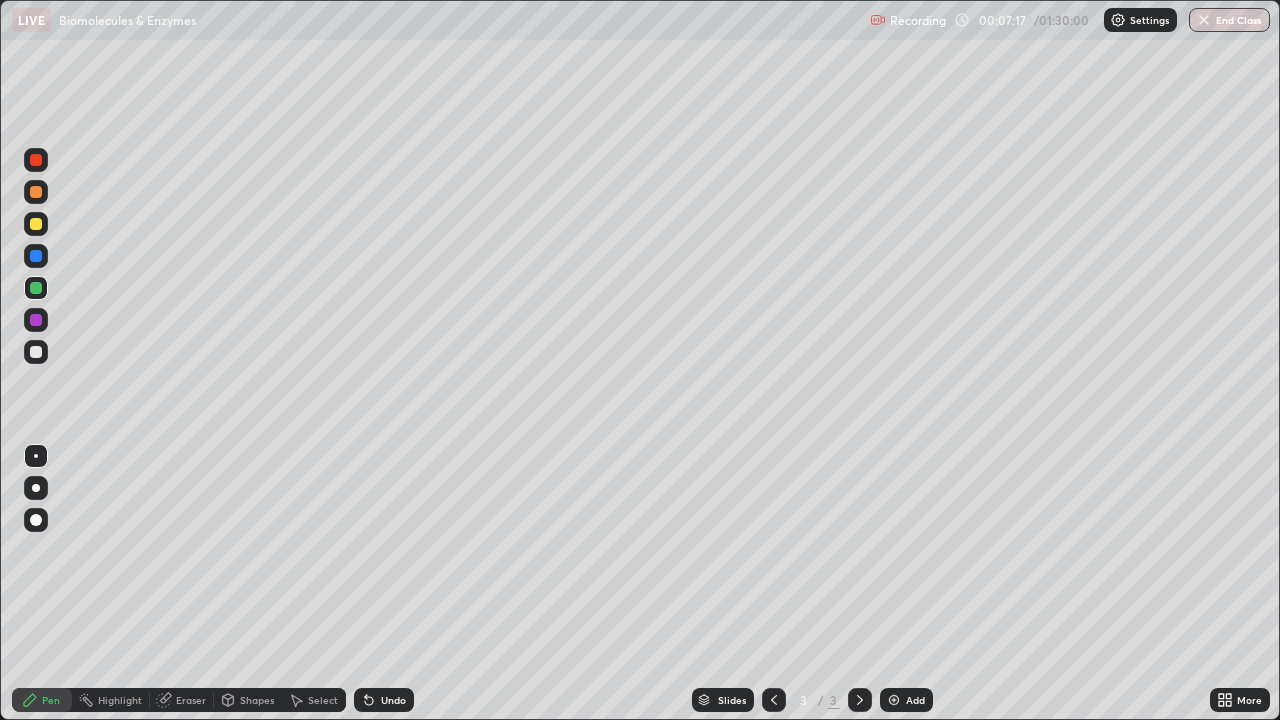 click at bounding box center [36, 352] 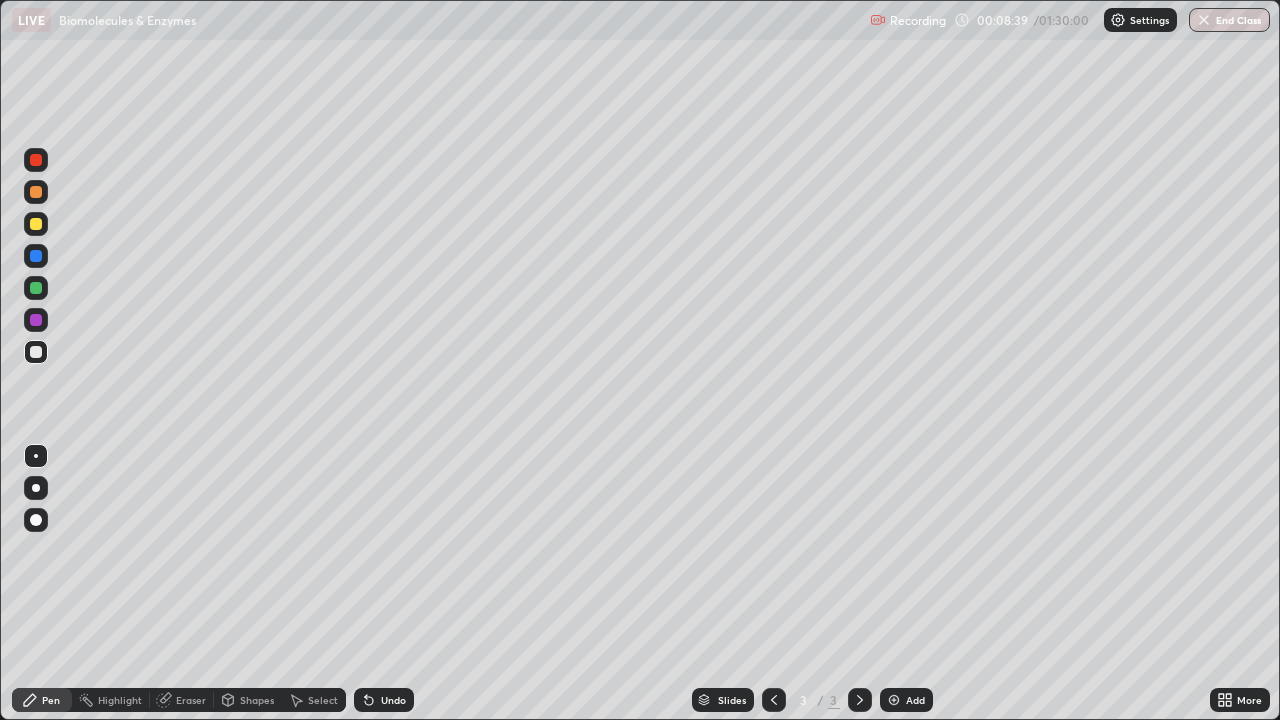 click at bounding box center [36, 256] 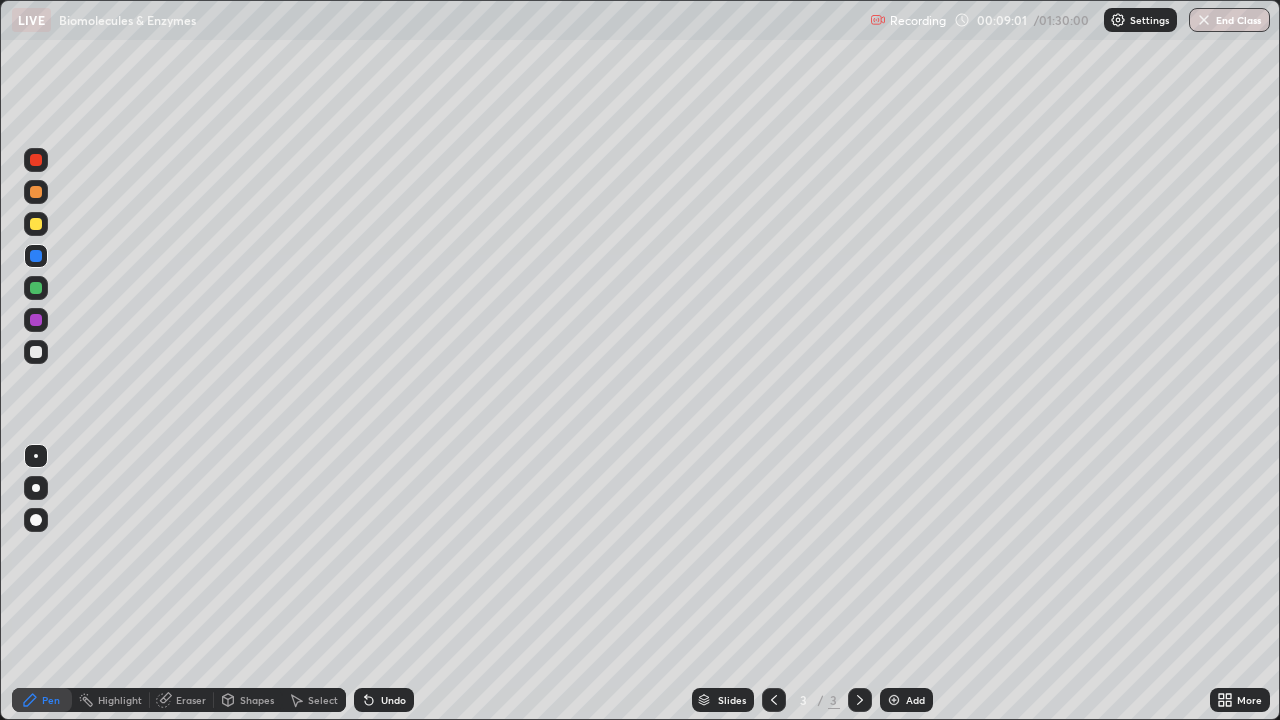 click on "Undo" at bounding box center [393, 700] 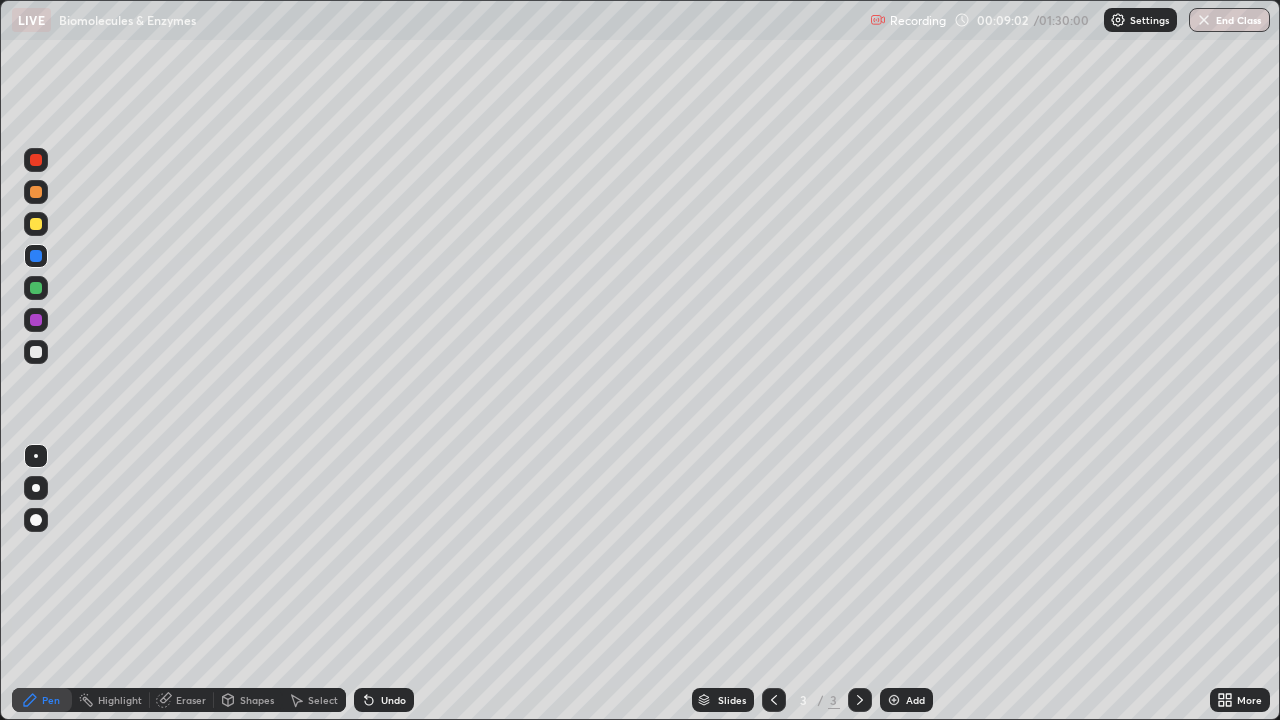 click on "Undo" at bounding box center (393, 700) 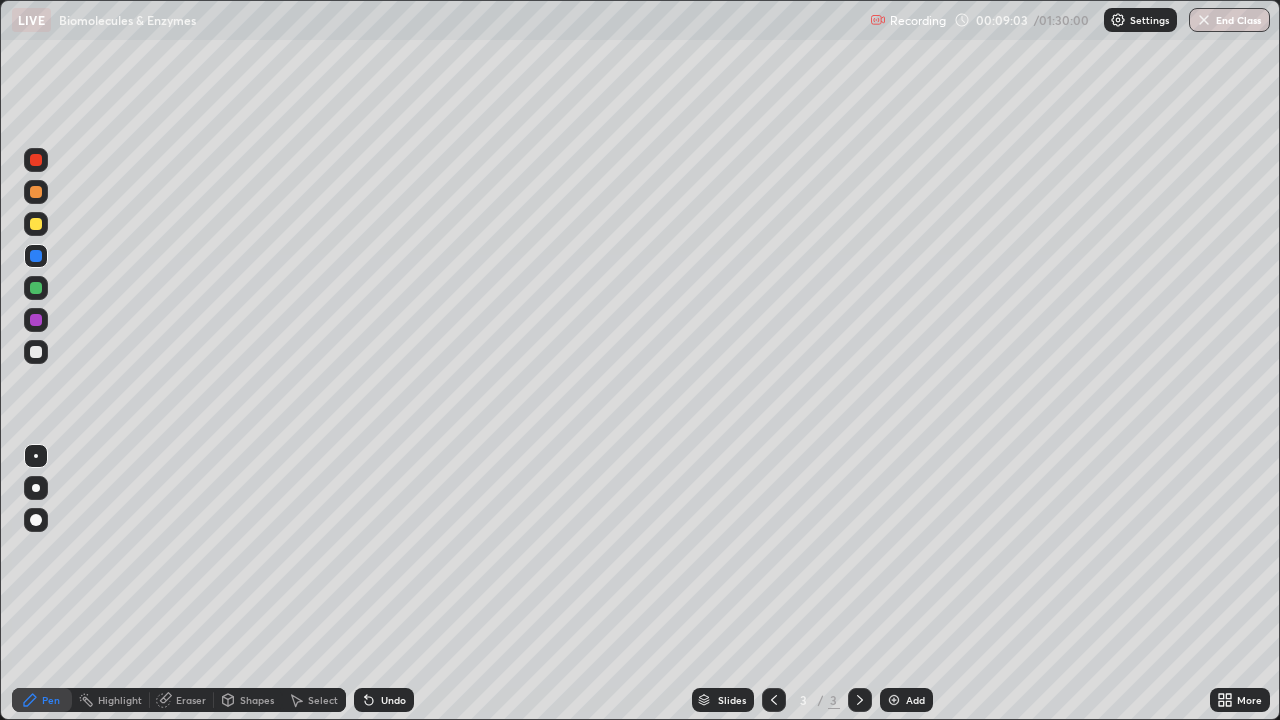 click on "Undo" at bounding box center [393, 700] 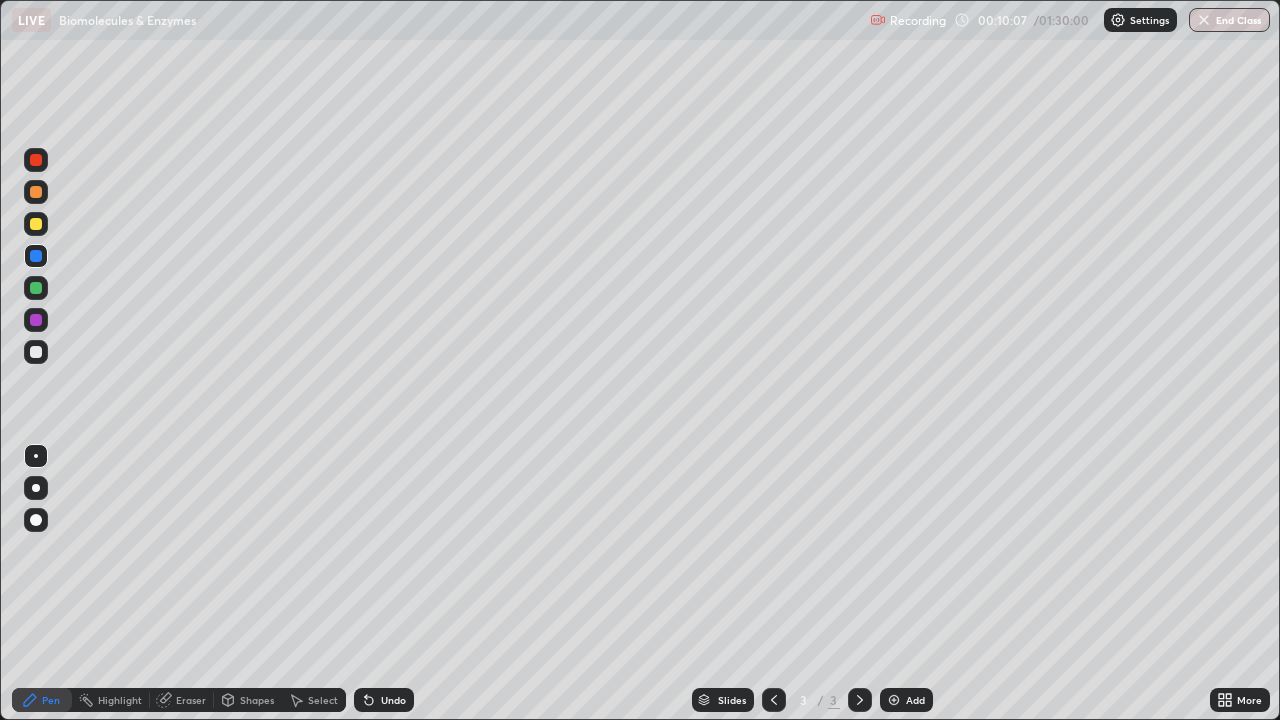 click at bounding box center [36, 320] 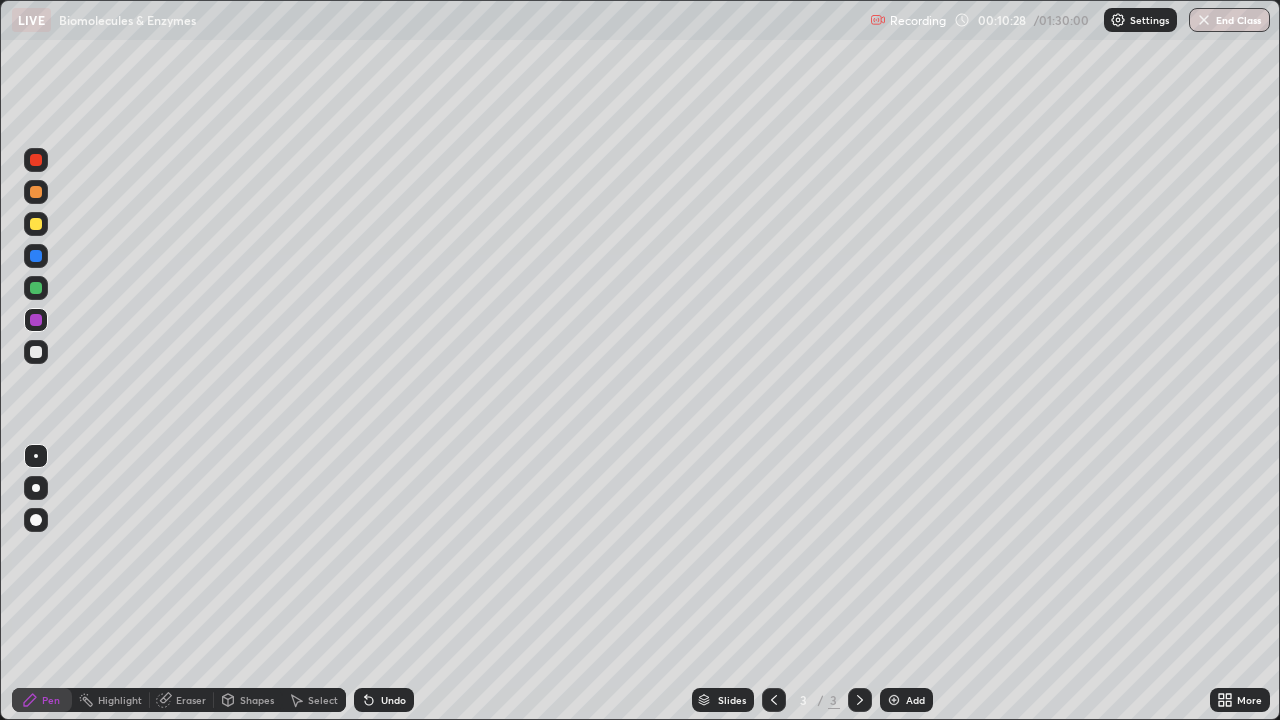 click at bounding box center (36, 352) 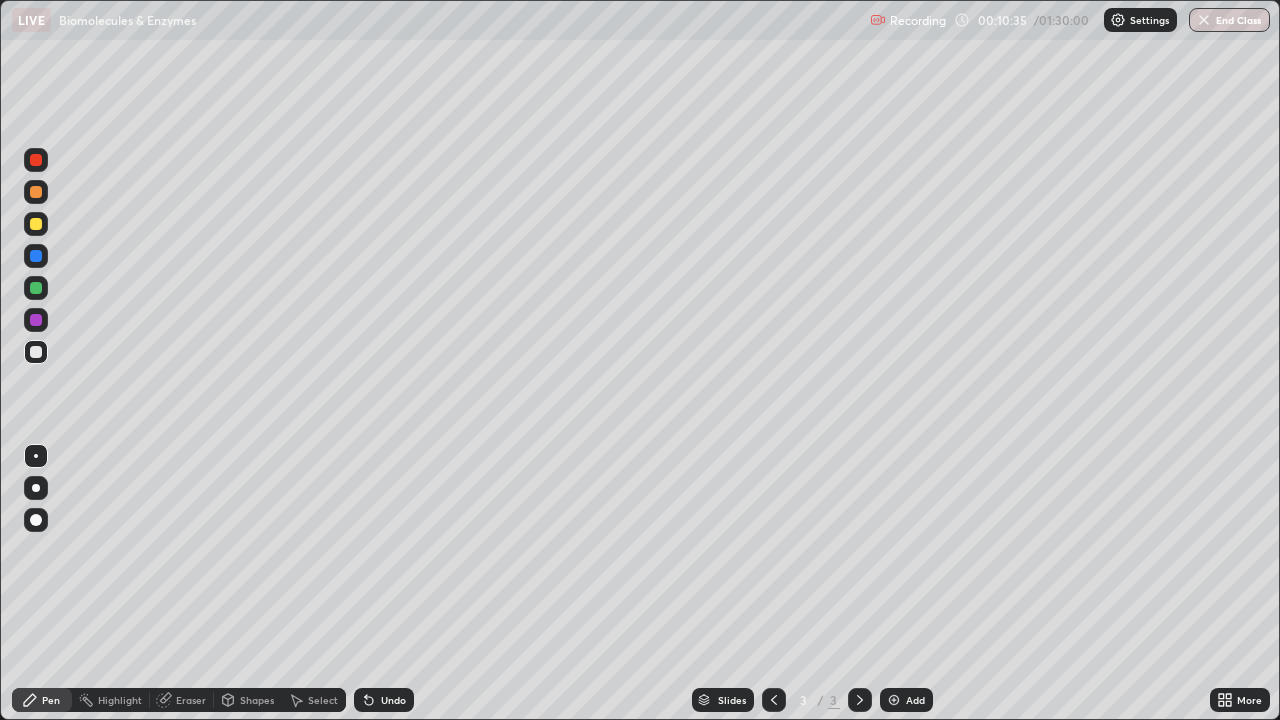 click on "Undo" at bounding box center [384, 700] 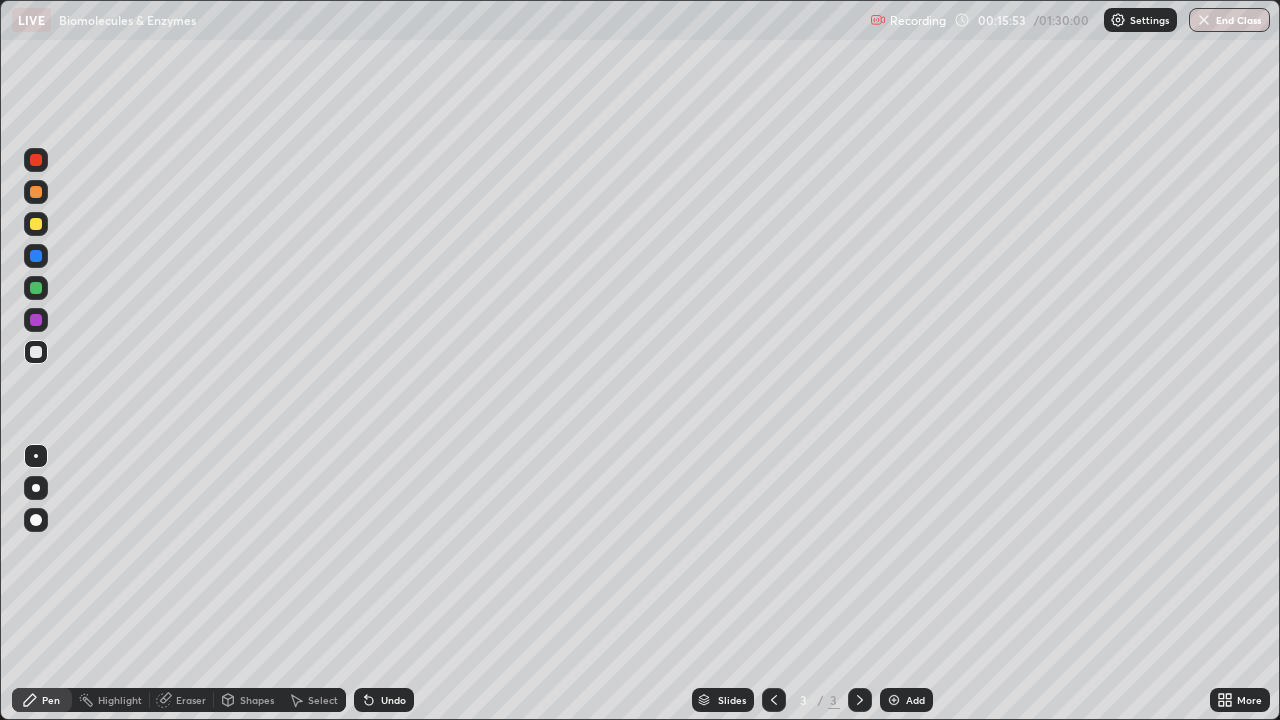 click on "Add" at bounding box center [915, 700] 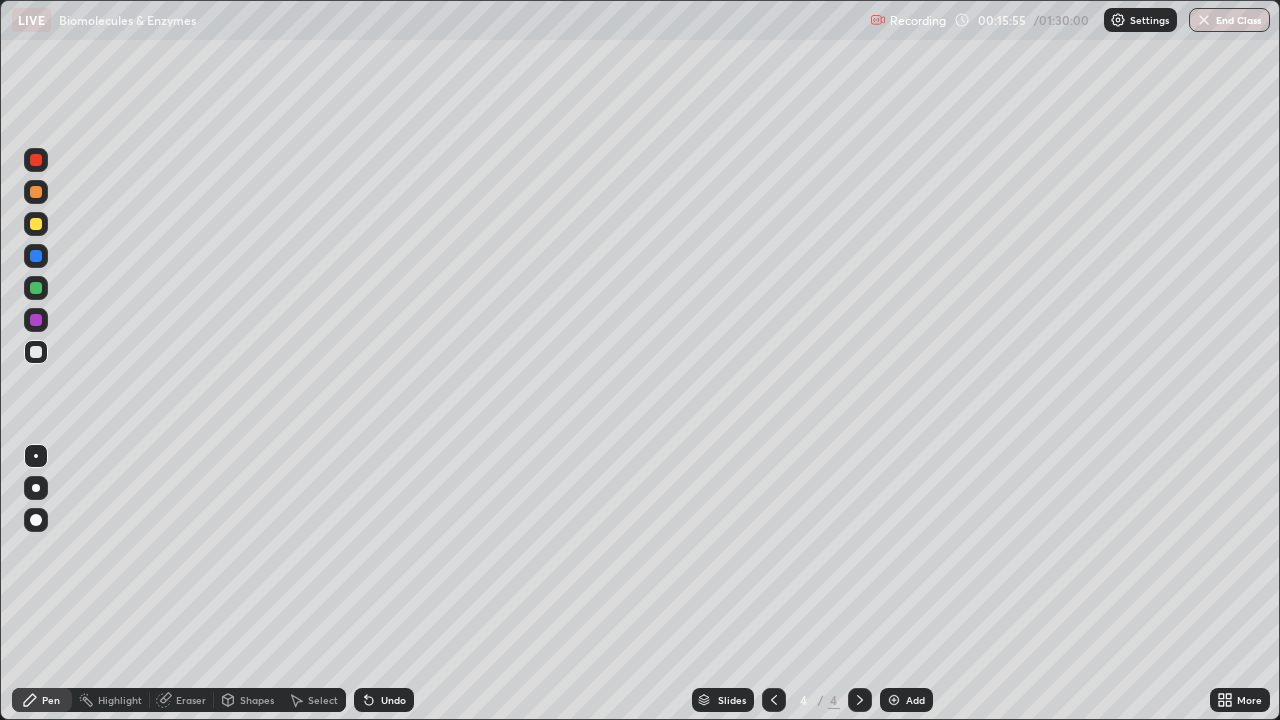 click at bounding box center (36, 224) 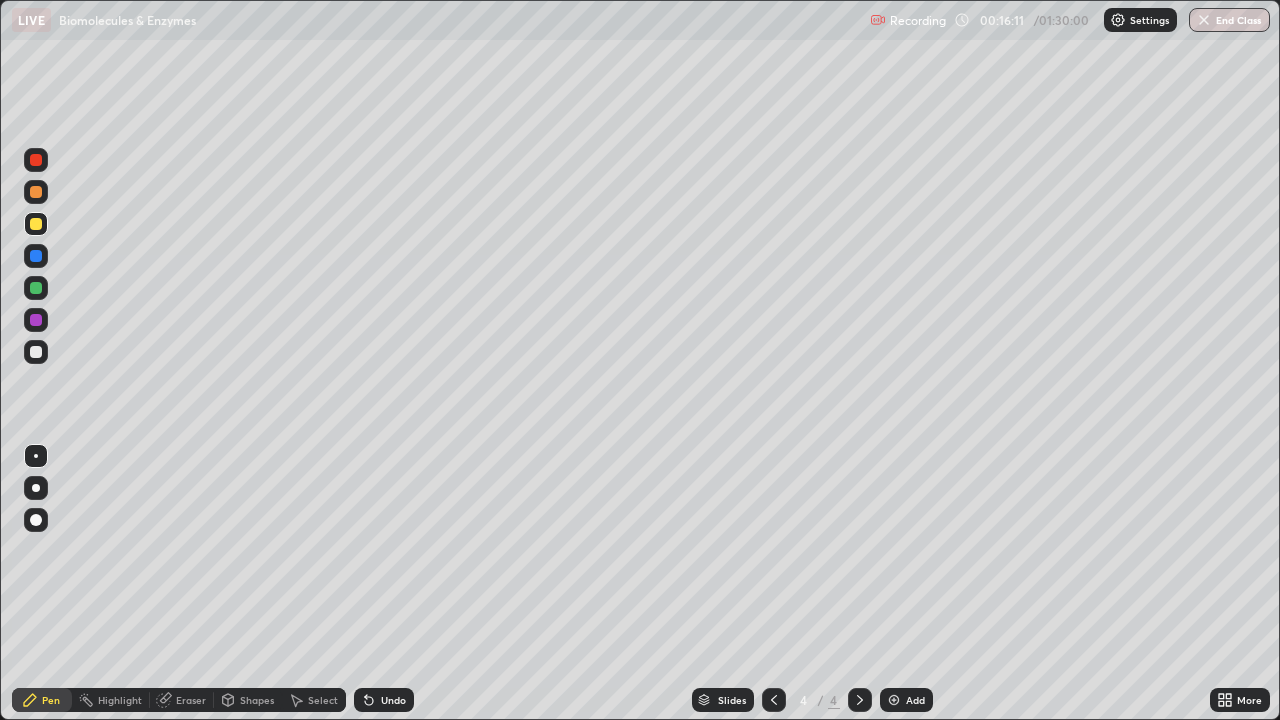 click at bounding box center [36, 256] 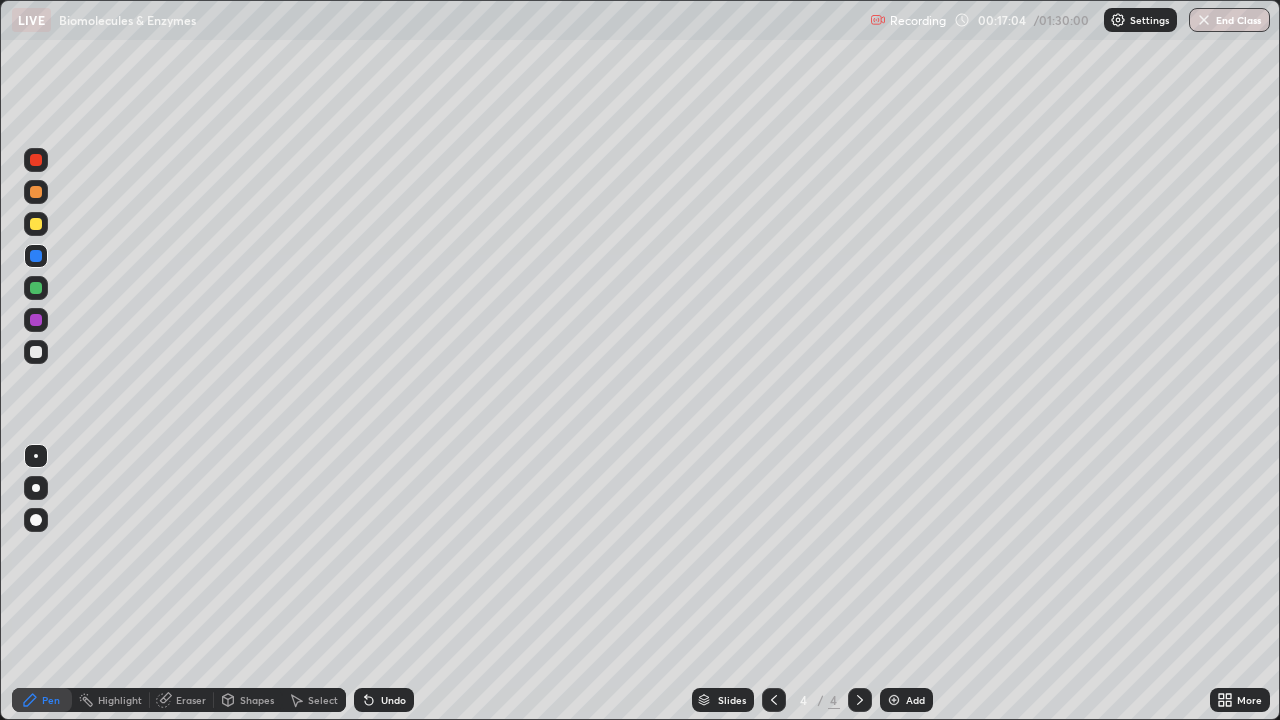 click on "Undo" at bounding box center (384, 700) 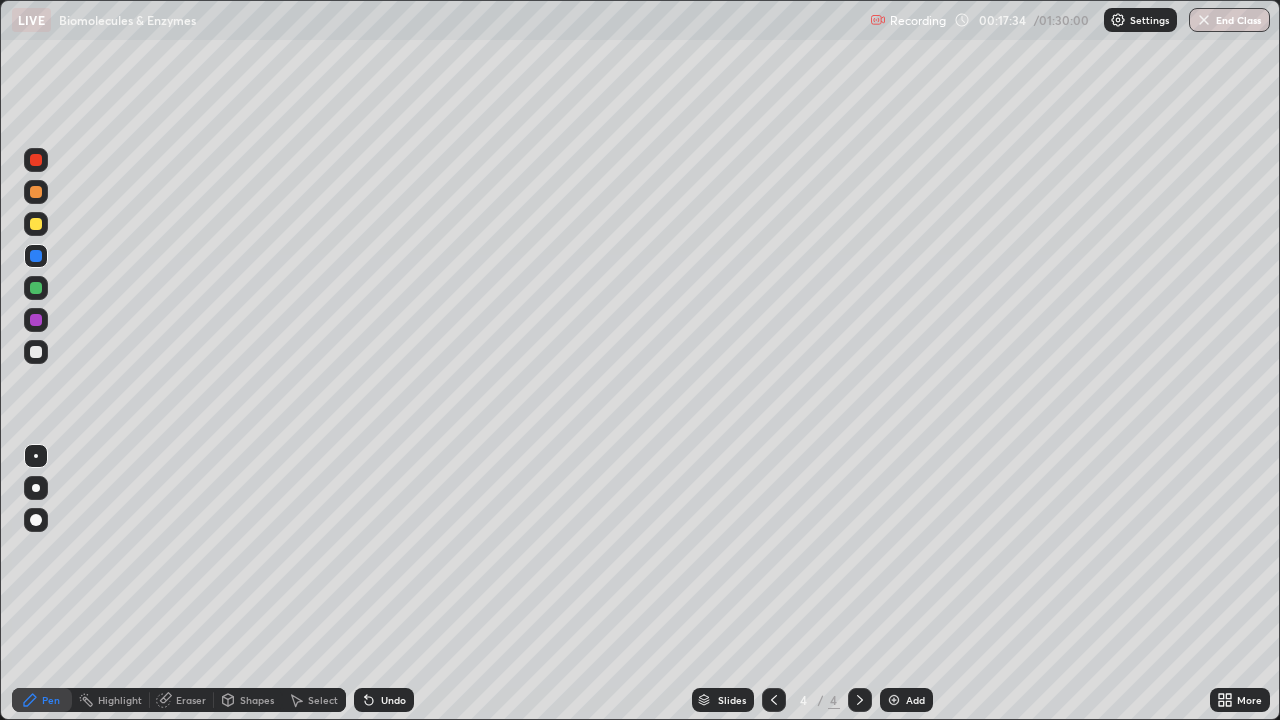 click at bounding box center [36, 352] 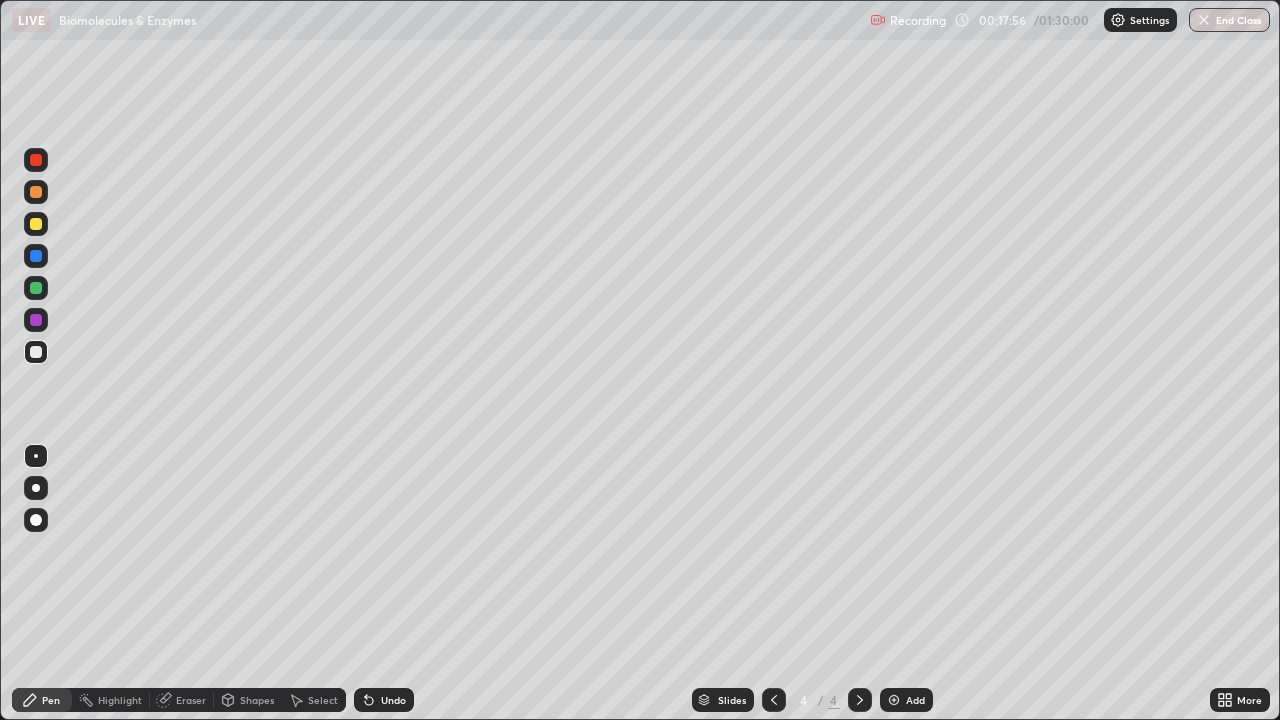 click at bounding box center [36, 320] 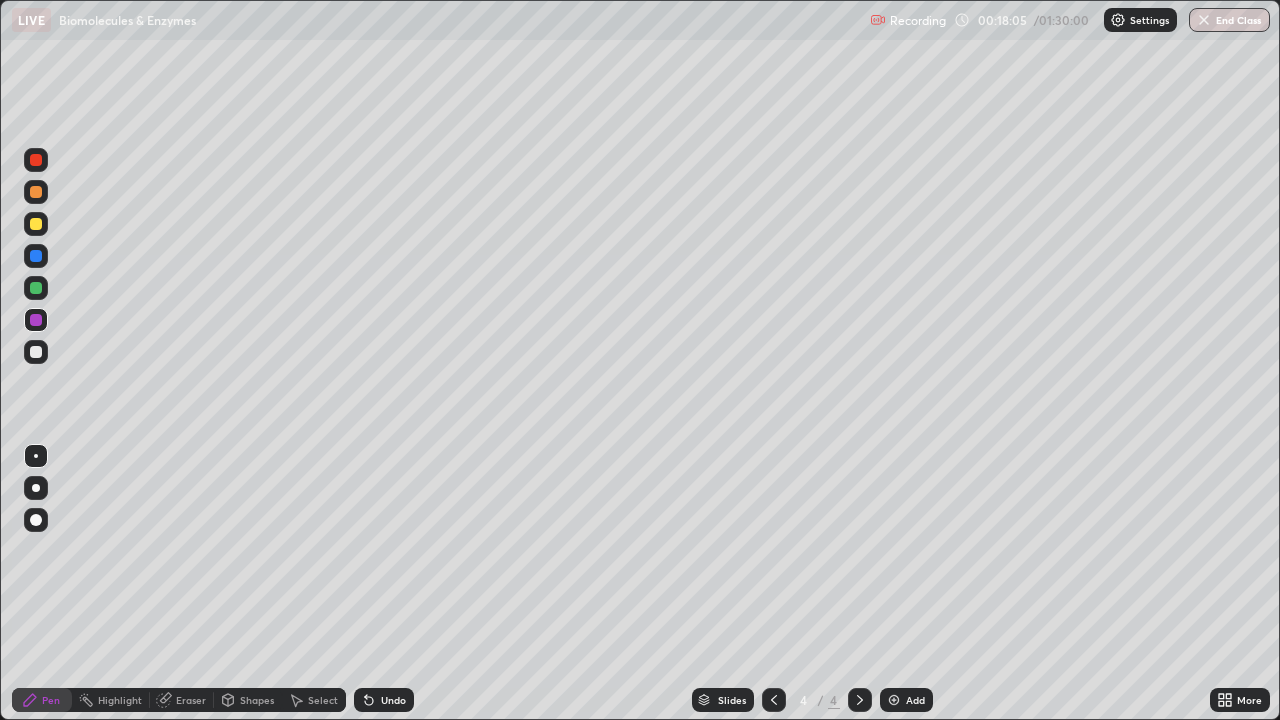click on "Undo" at bounding box center (384, 700) 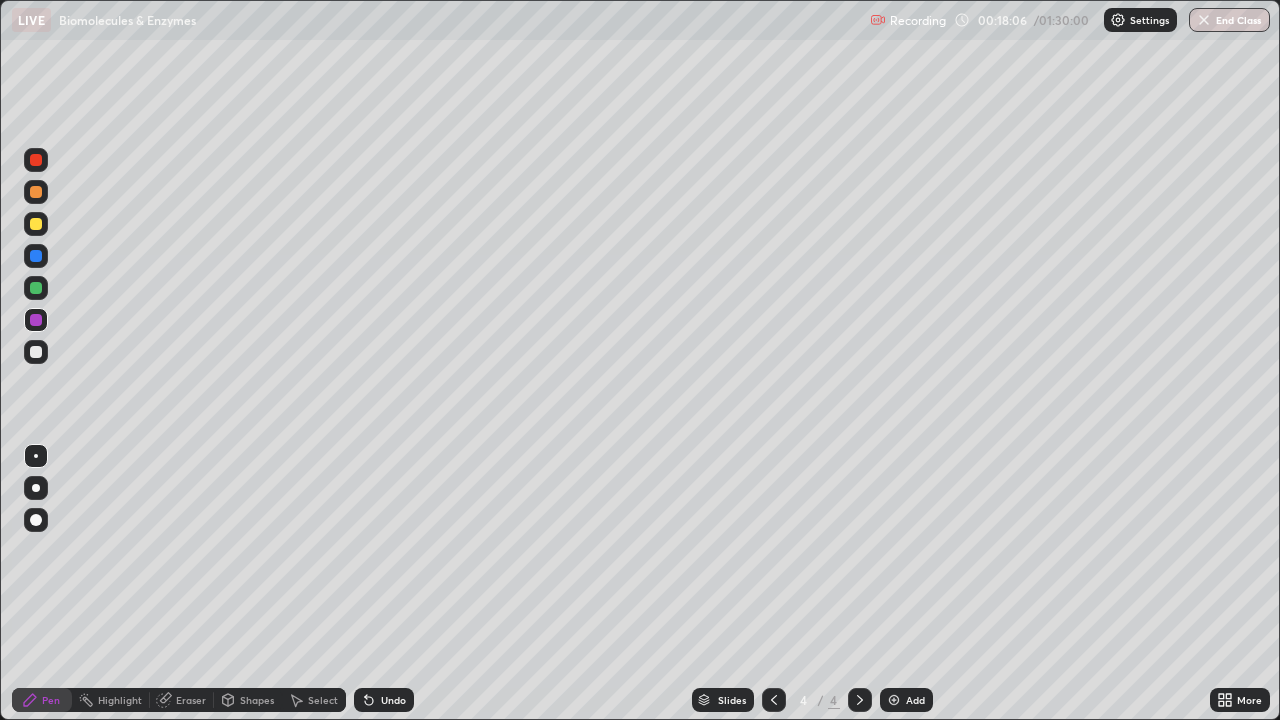 click on "Undo" at bounding box center (393, 700) 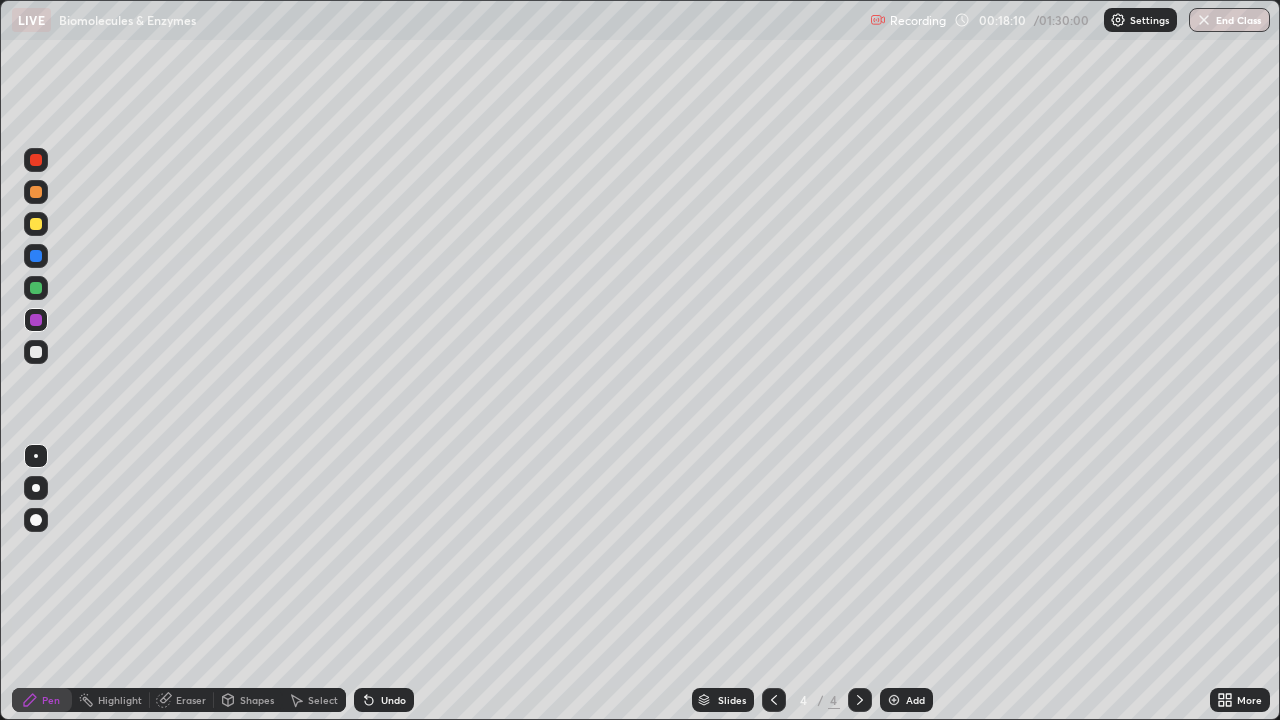 click on "Undo" at bounding box center (393, 700) 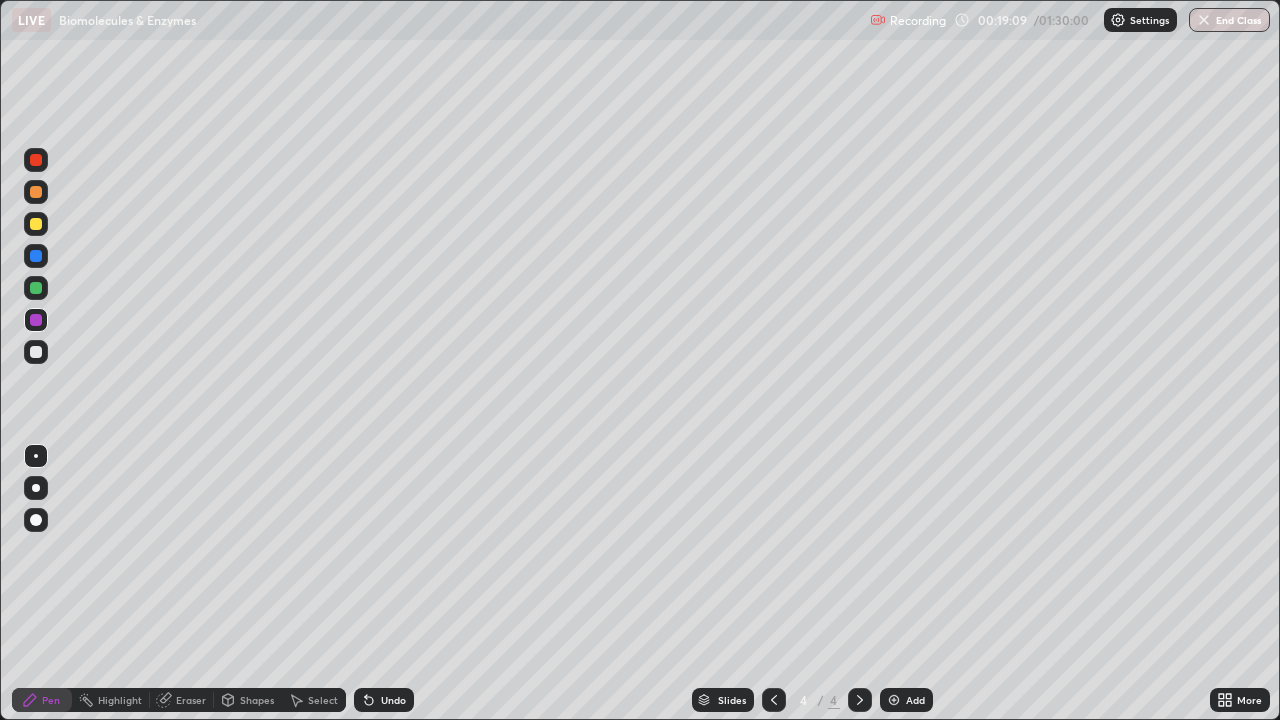 click at bounding box center [36, 352] 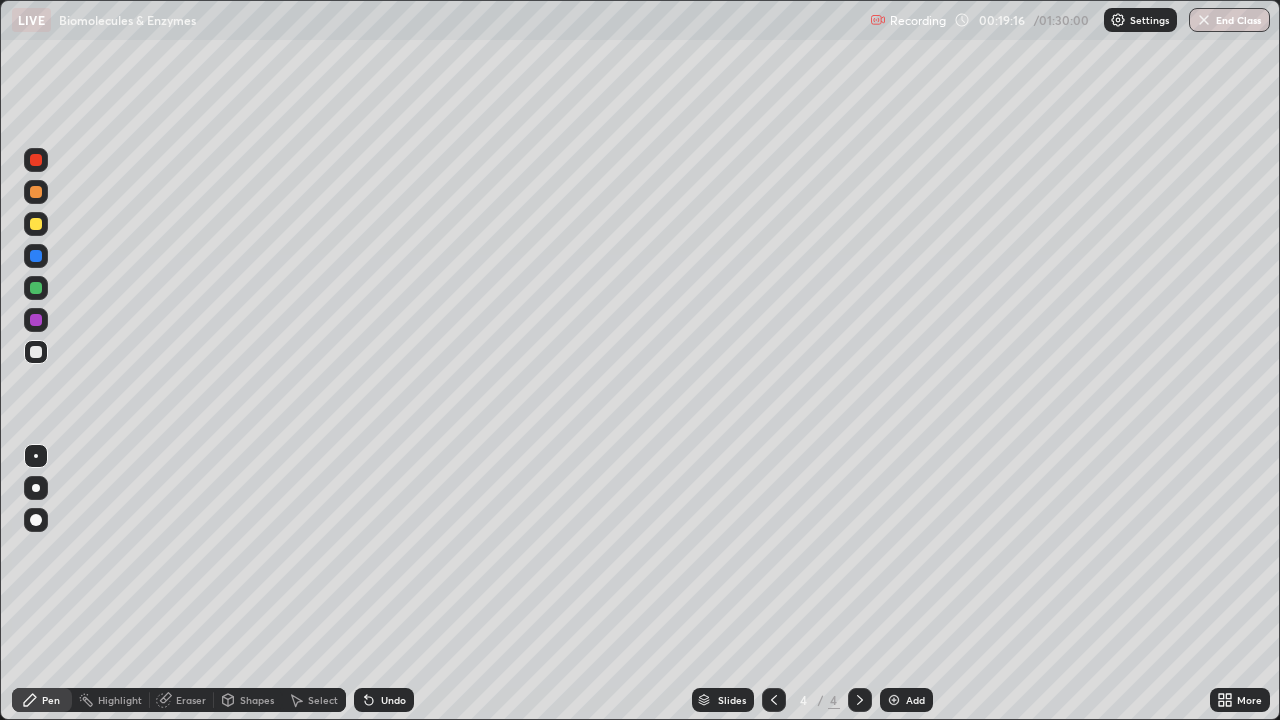 click on "Undo" at bounding box center [384, 700] 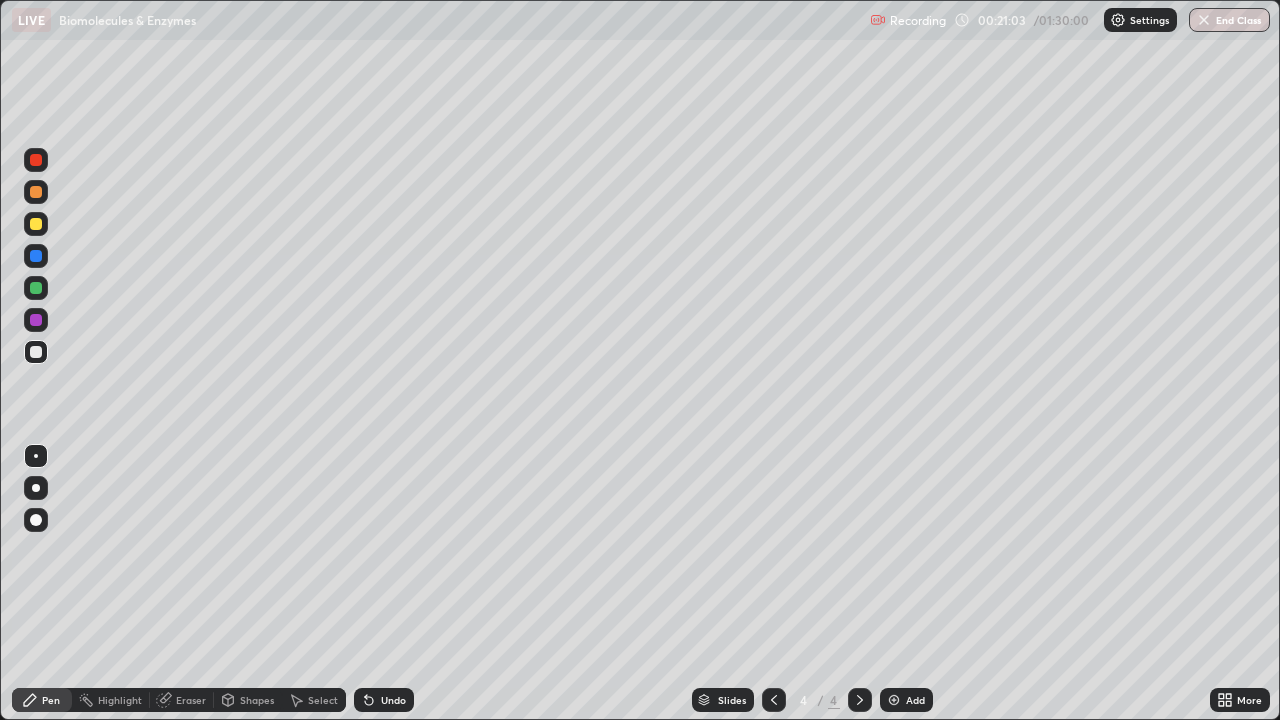 click on "Undo" at bounding box center [393, 700] 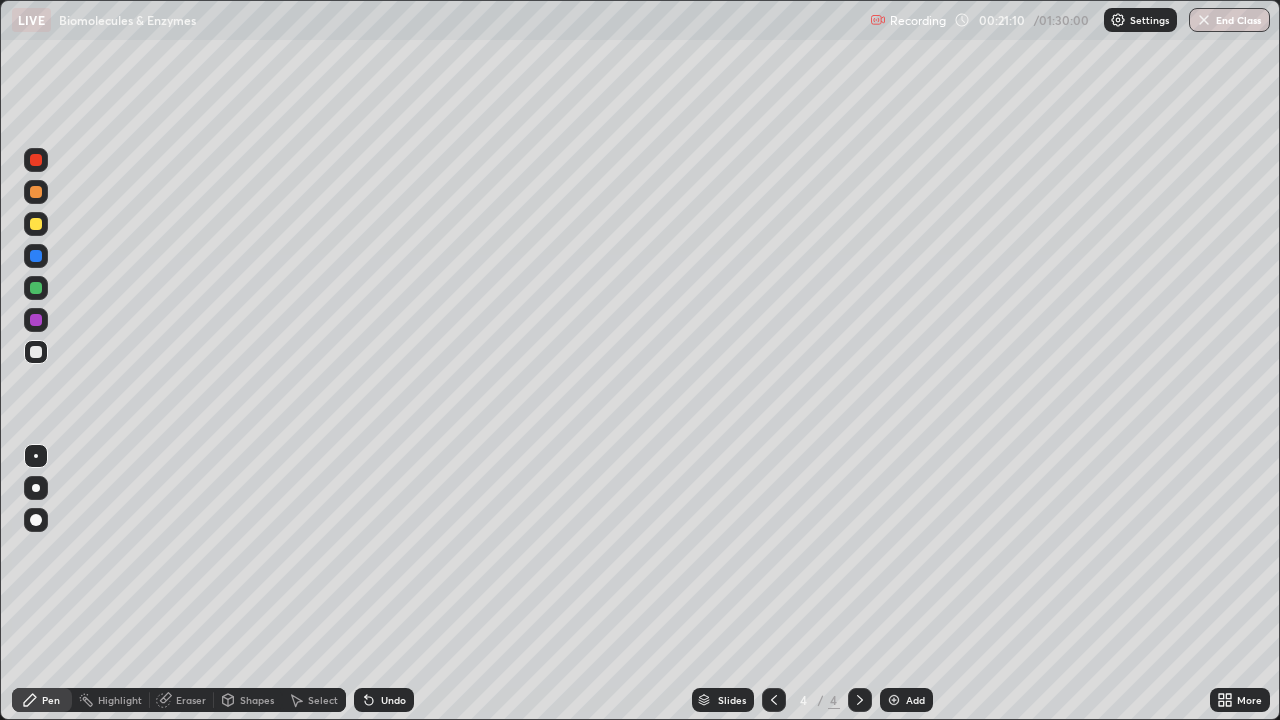 click 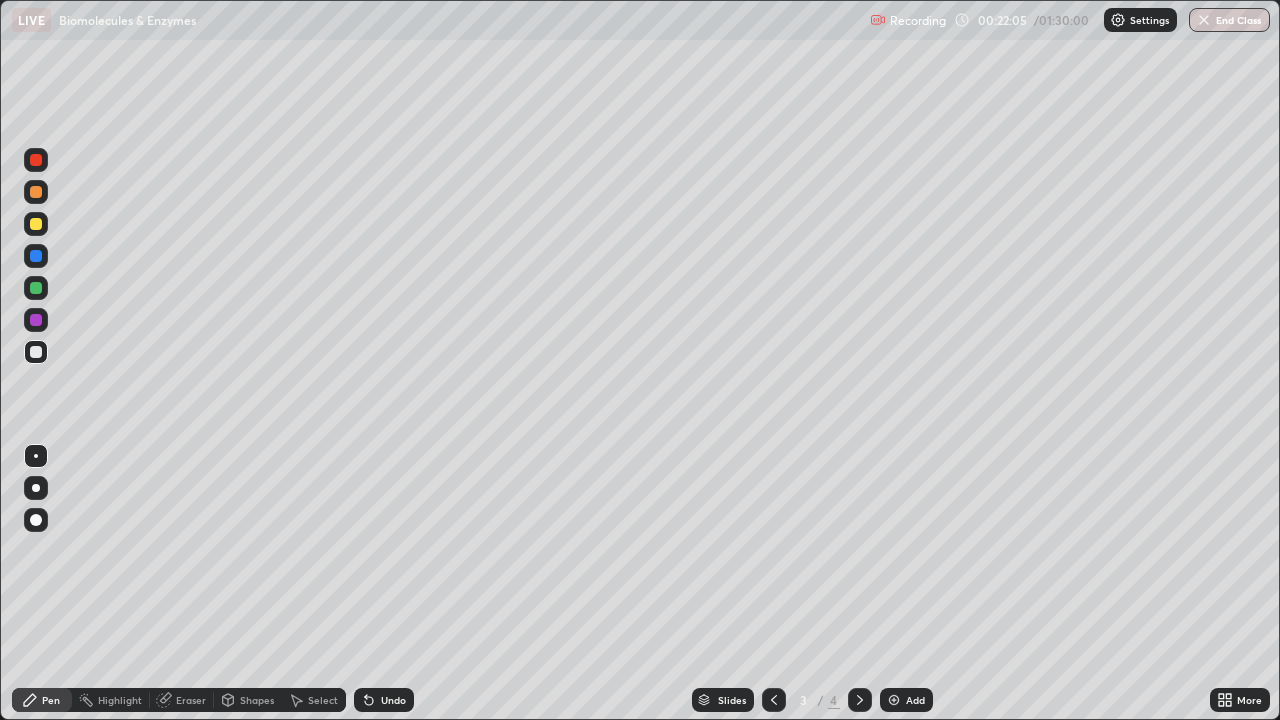 click on "Undo" at bounding box center [384, 700] 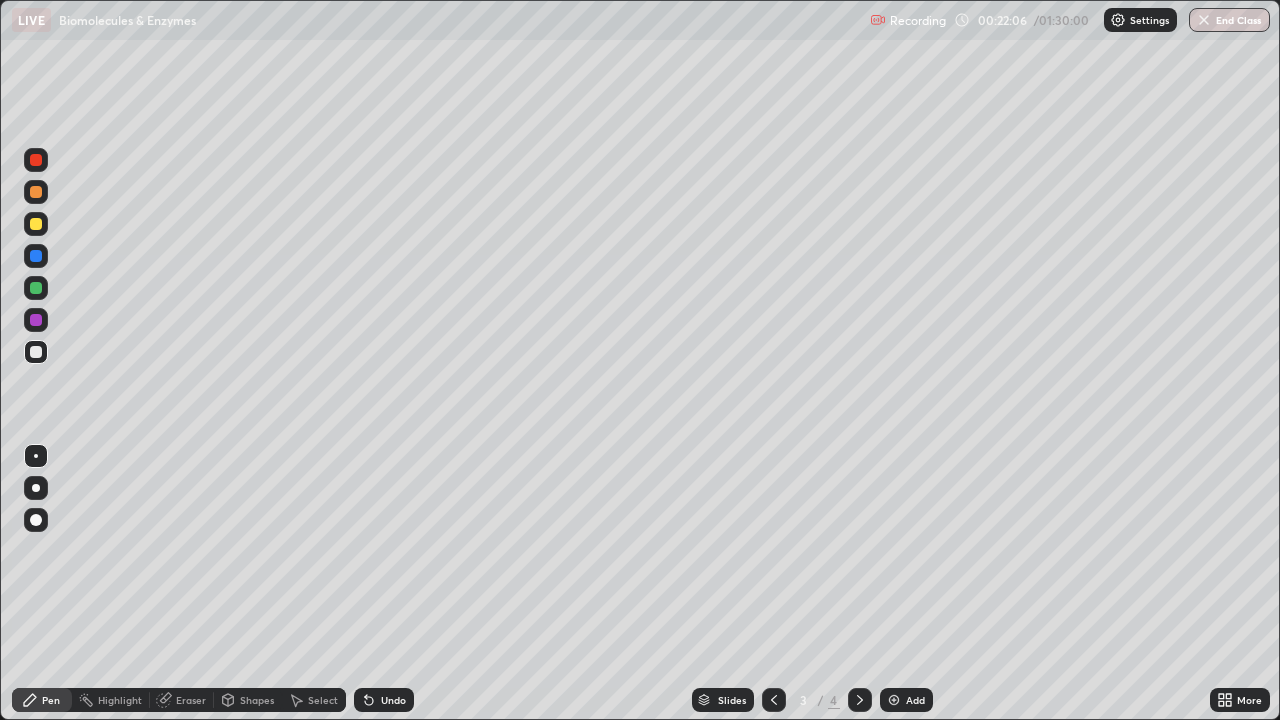 click on "Undo" at bounding box center [384, 700] 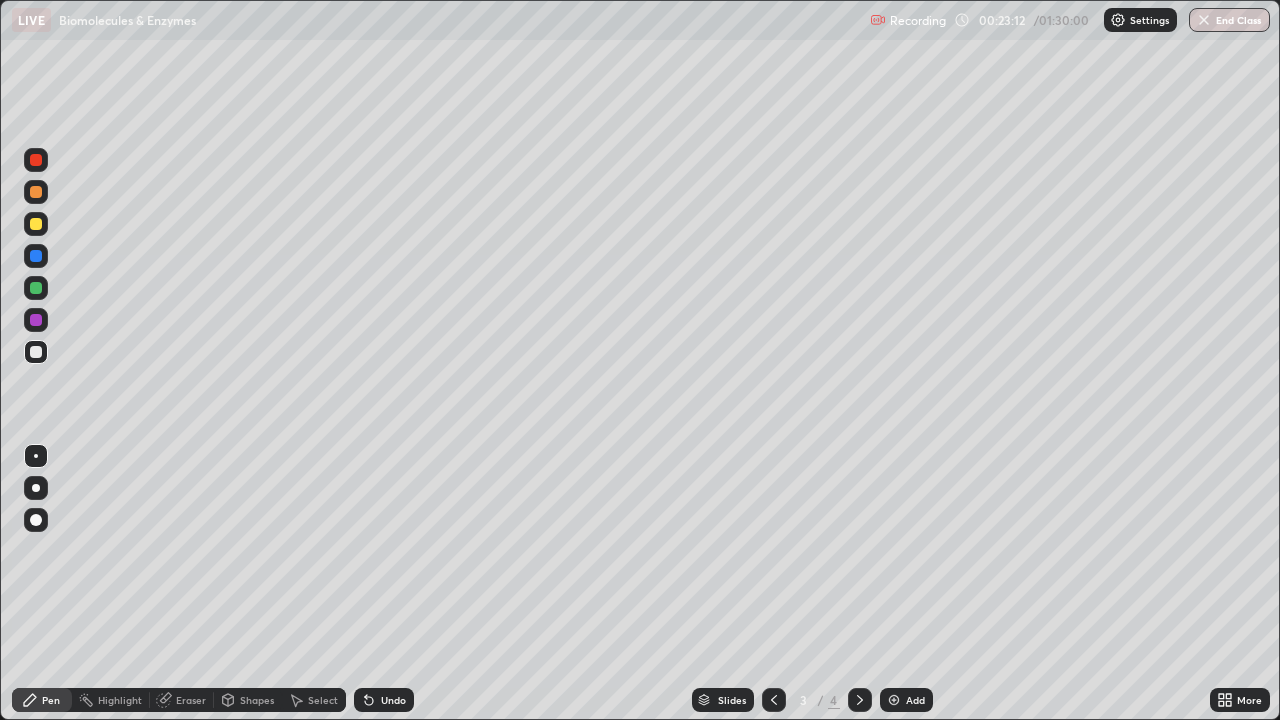 click 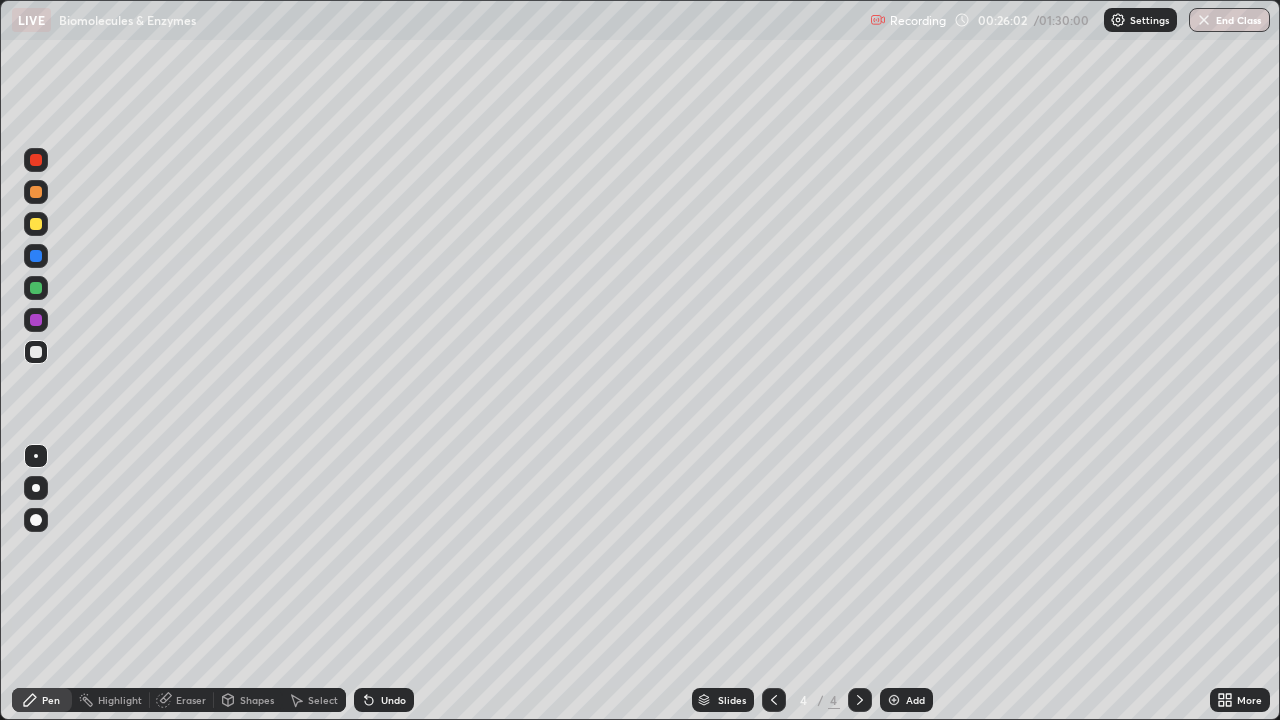 click 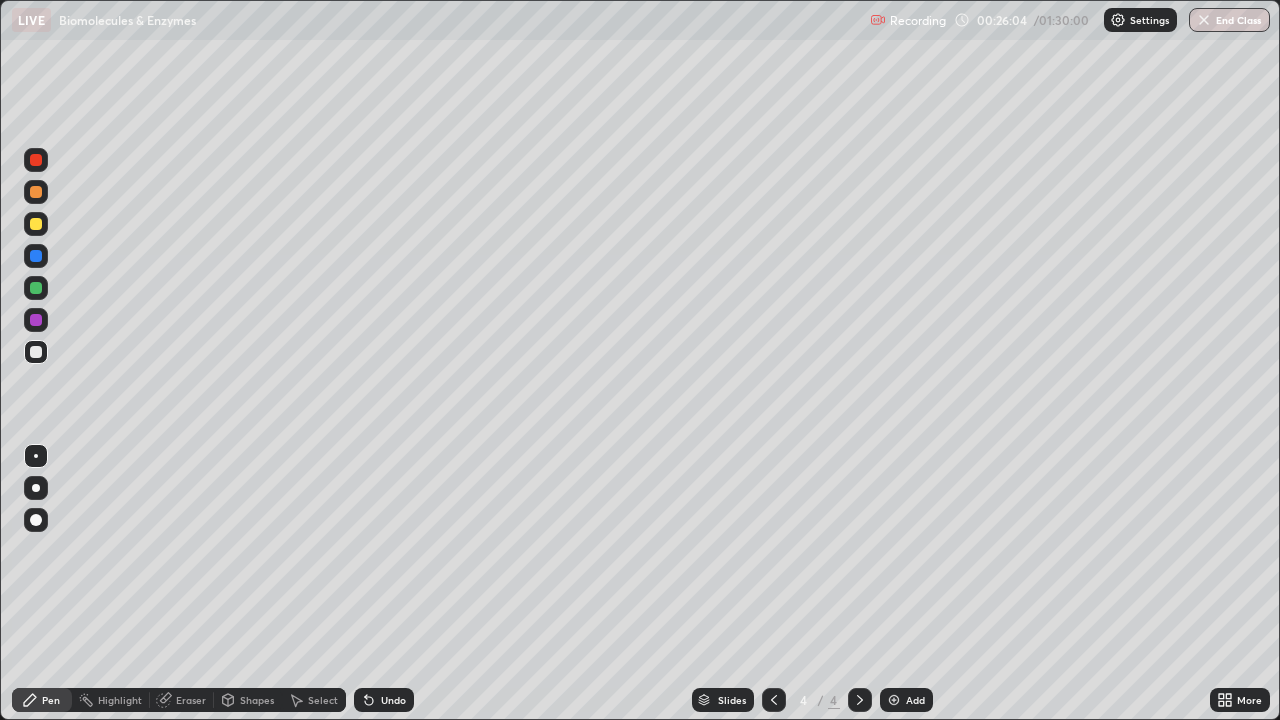 click on "Add" at bounding box center (915, 700) 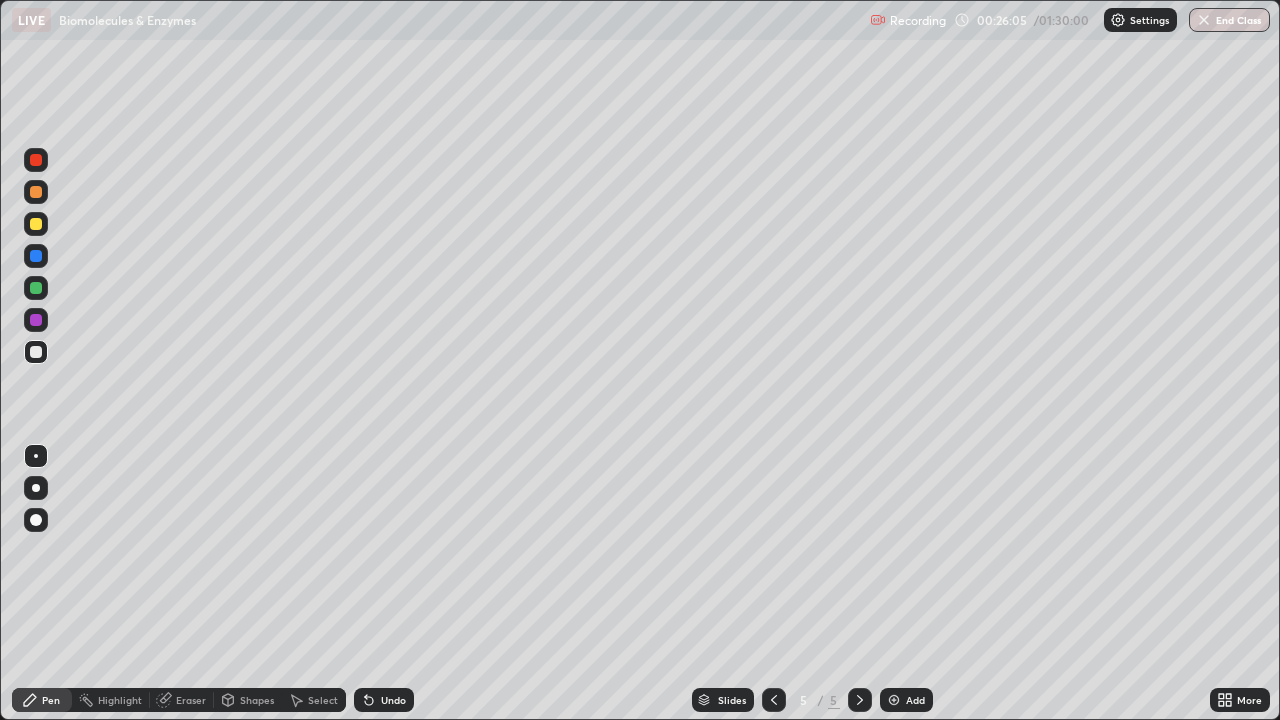 click at bounding box center (36, 224) 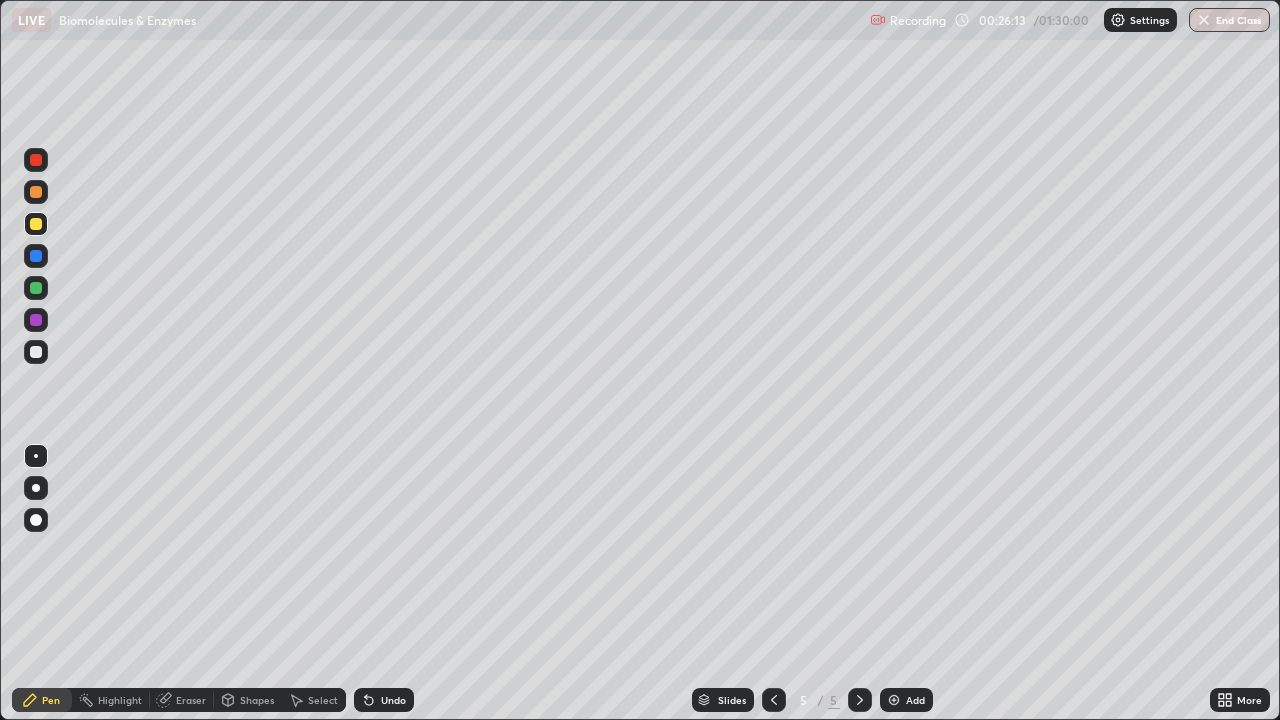 click at bounding box center (36, 288) 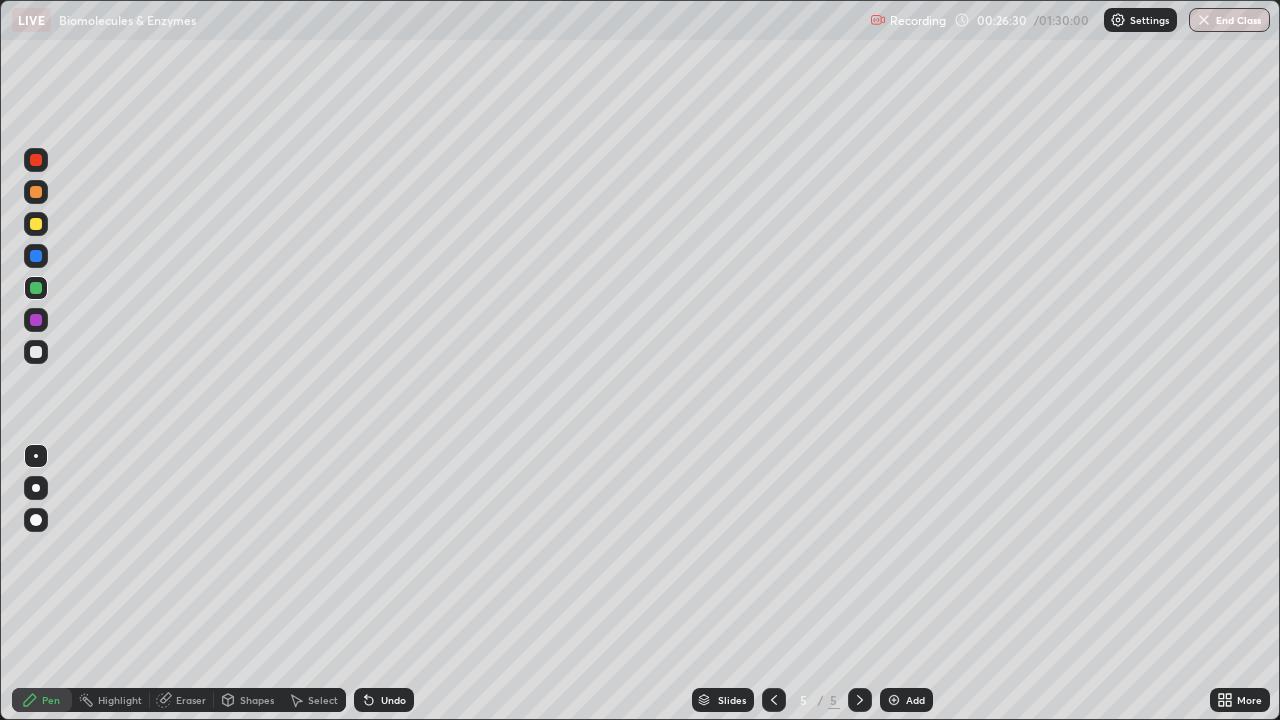 click at bounding box center (36, 320) 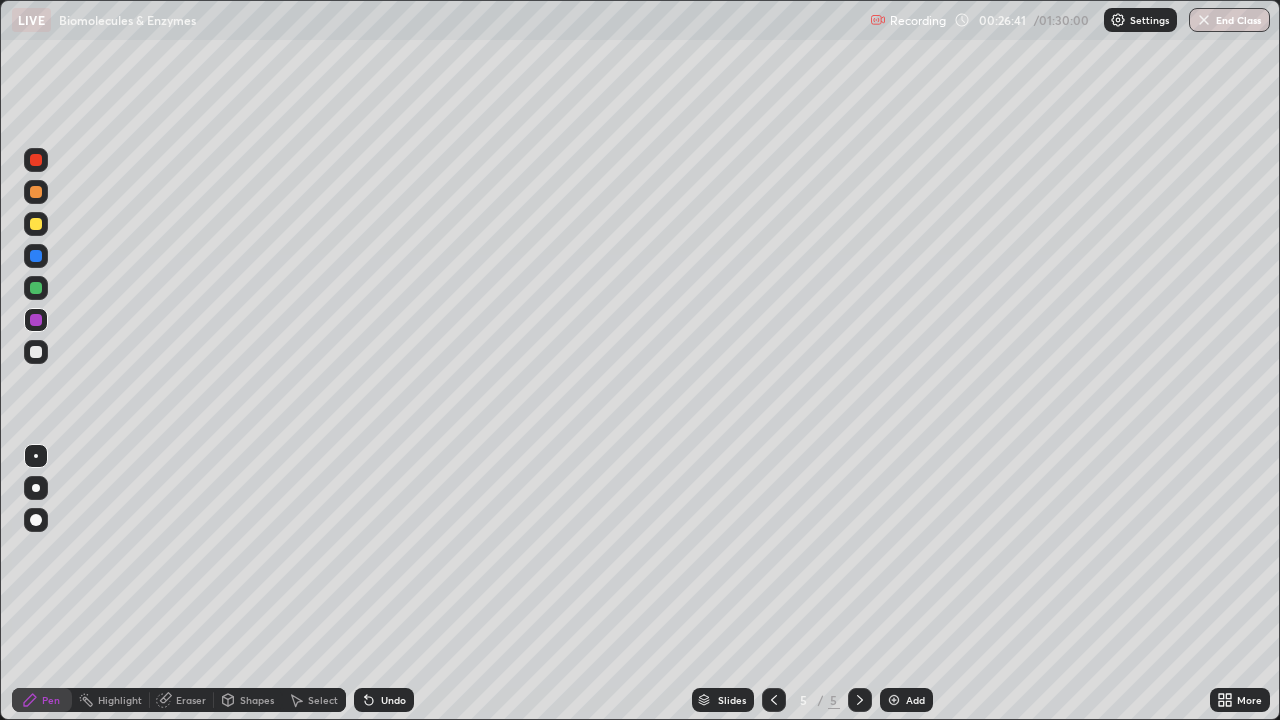 click at bounding box center [36, 352] 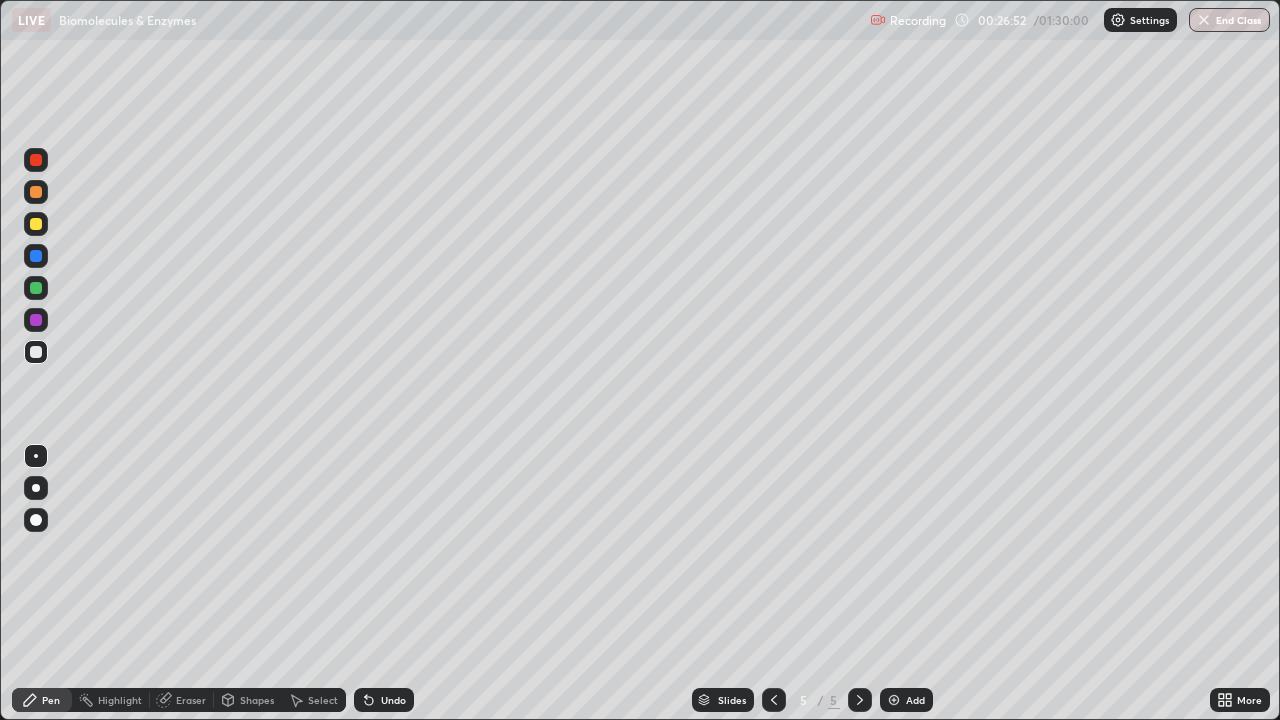 click on "Undo" at bounding box center (393, 700) 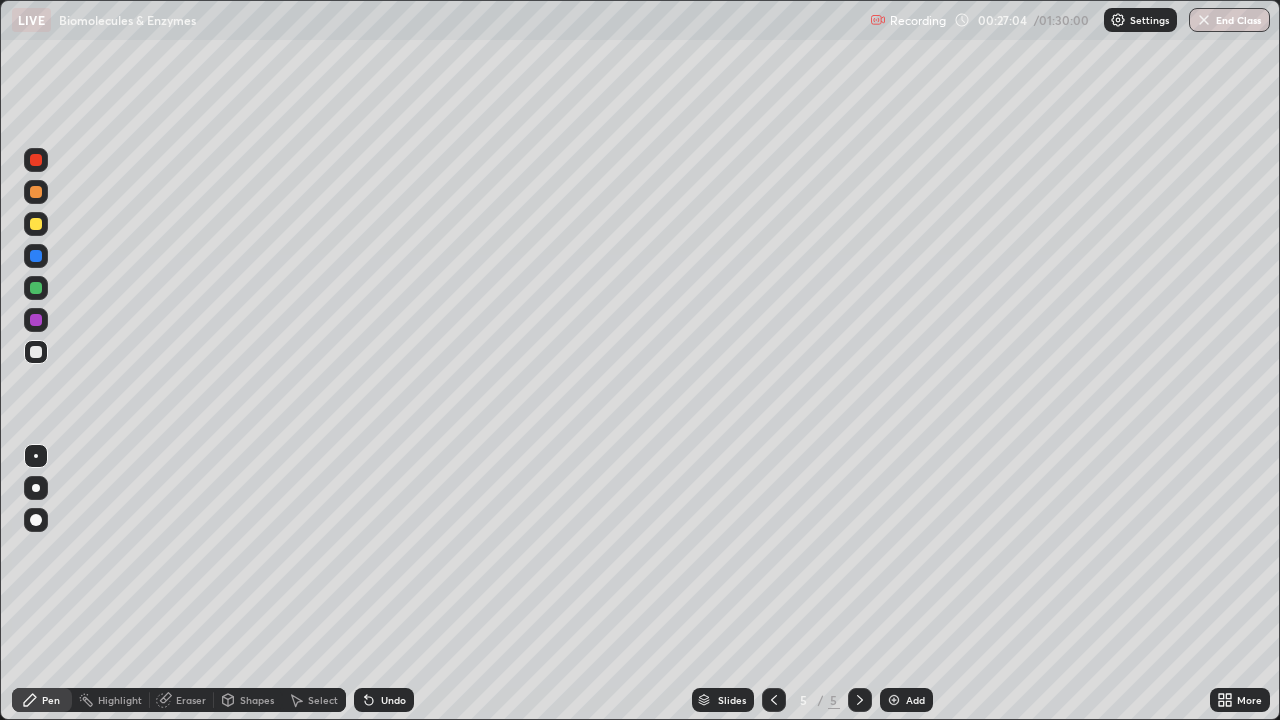 click on "Undo" at bounding box center [393, 700] 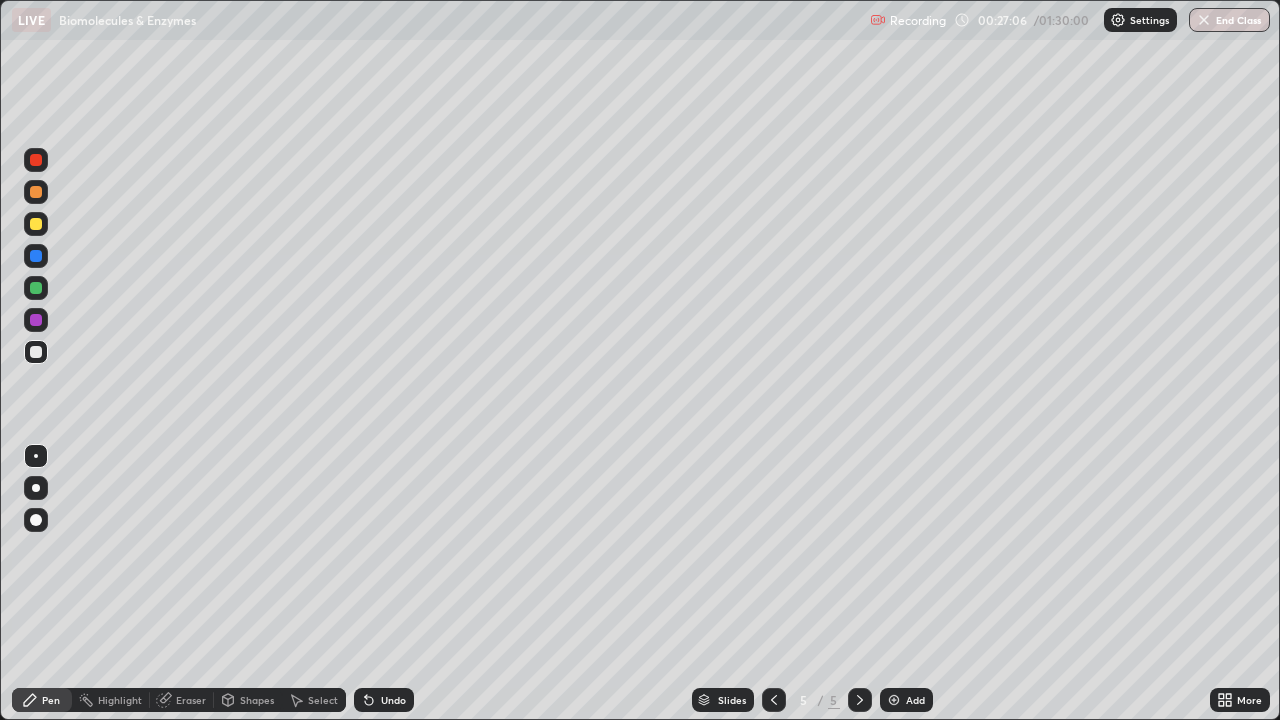 click on "Undo" at bounding box center (384, 700) 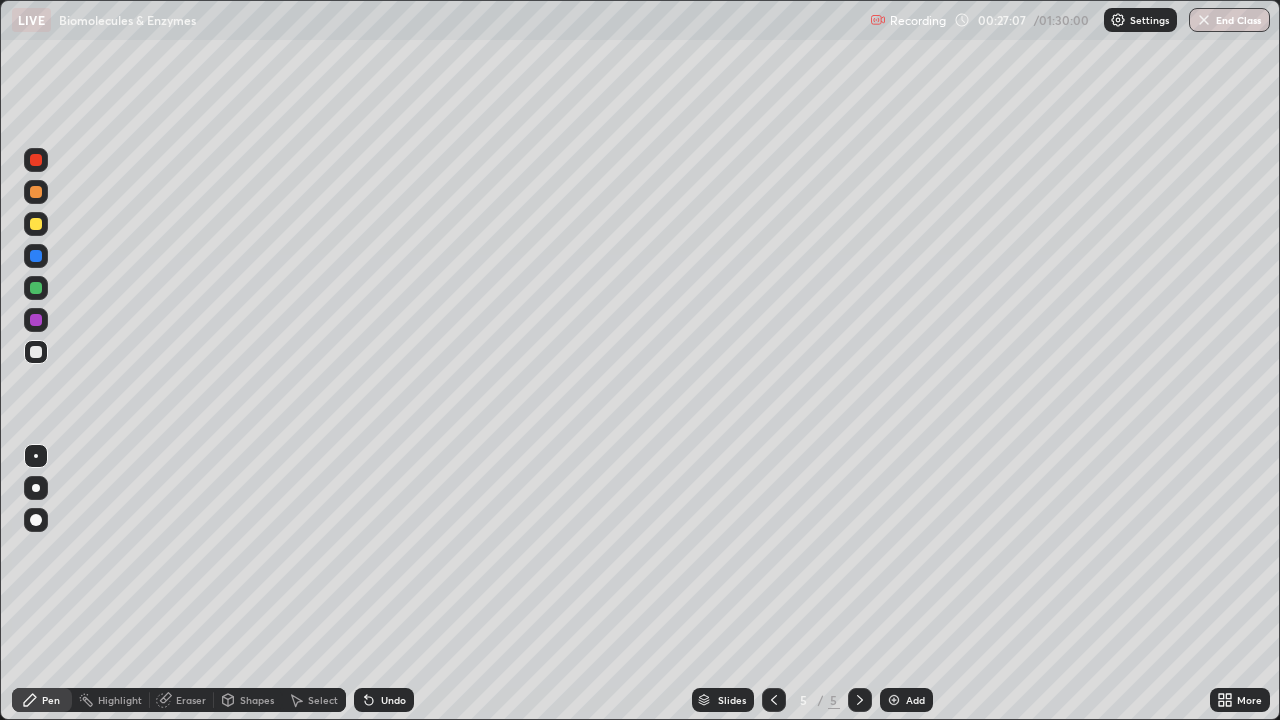 click on "Undo" at bounding box center (384, 700) 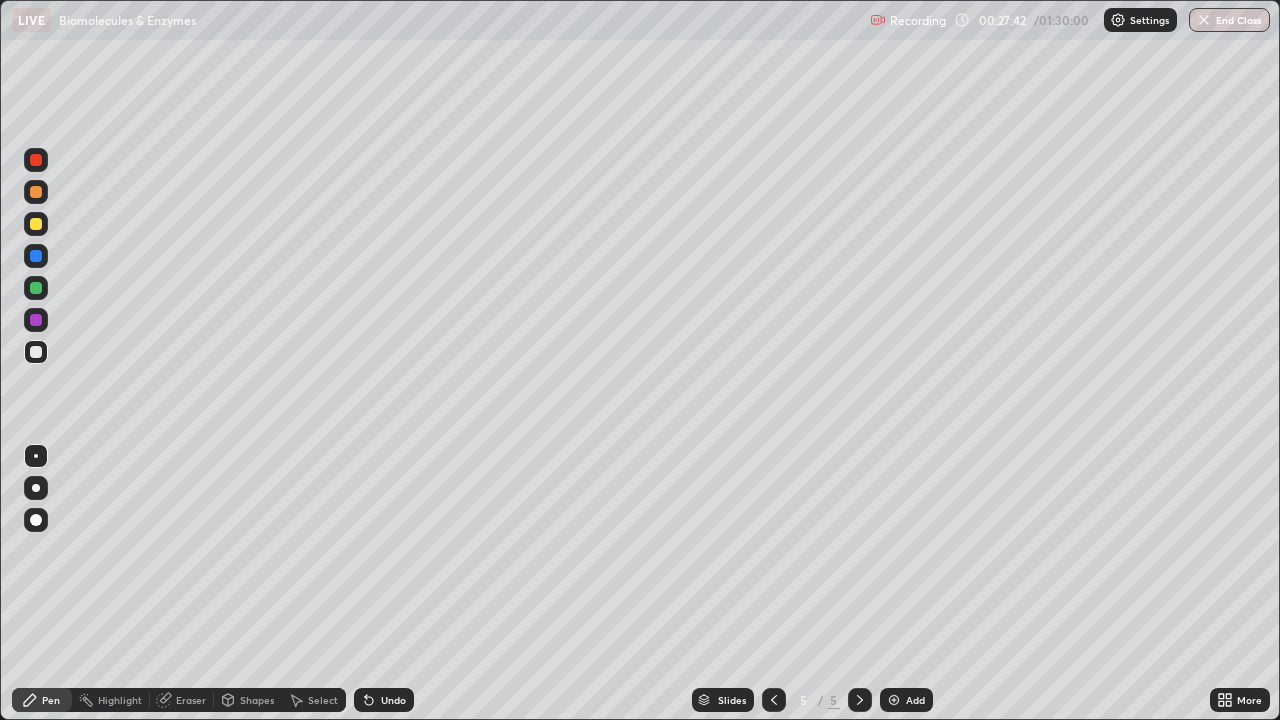 click at bounding box center [36, 320] 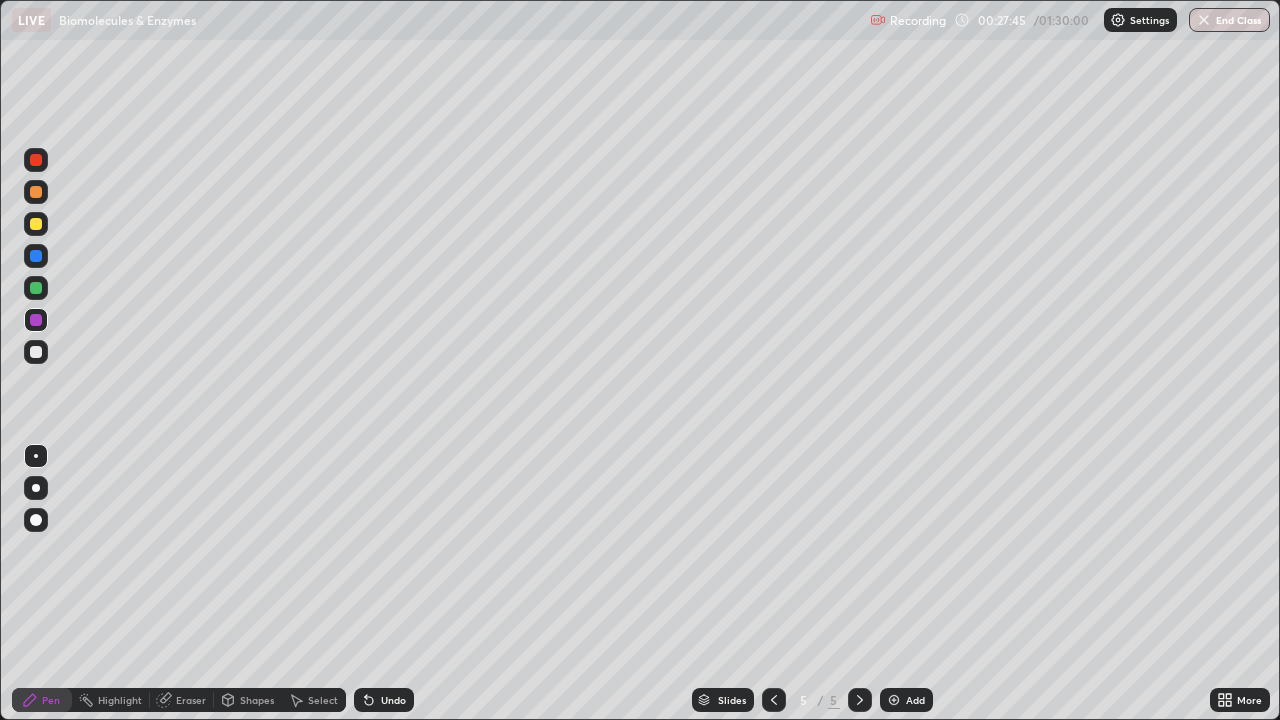 click at bounding box center (36, 352) 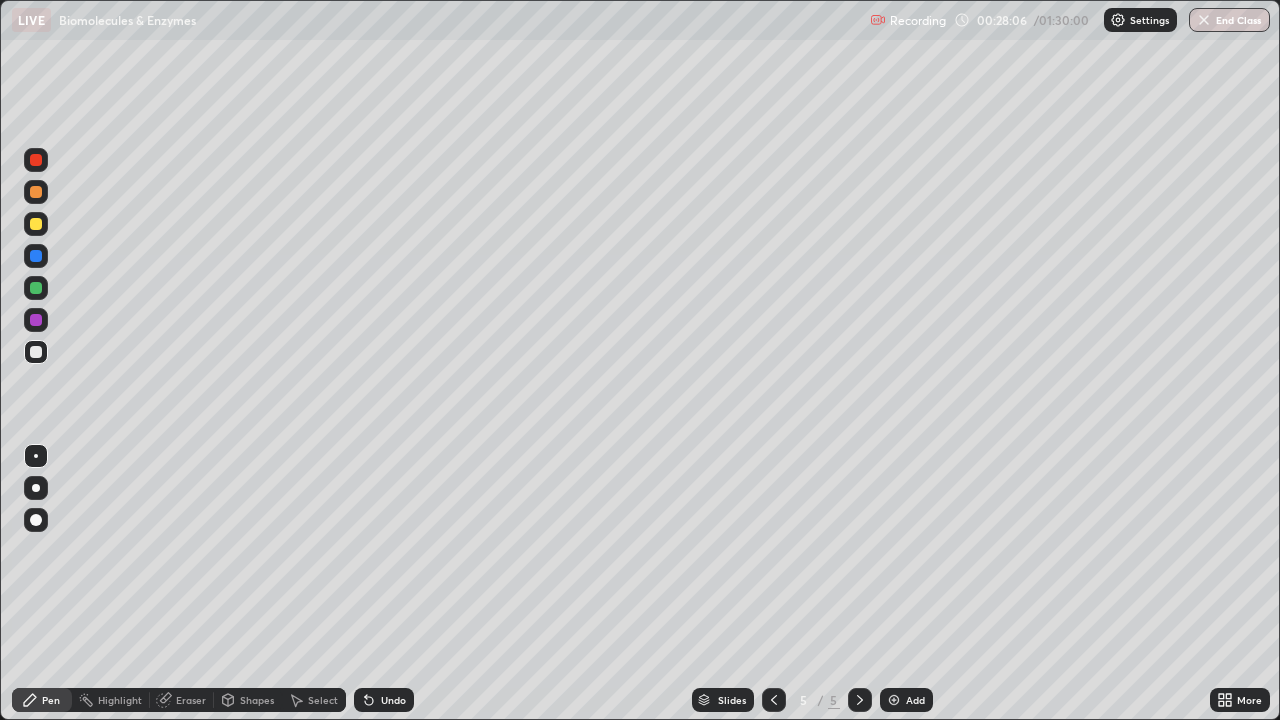click at bounding box center [36, 320] 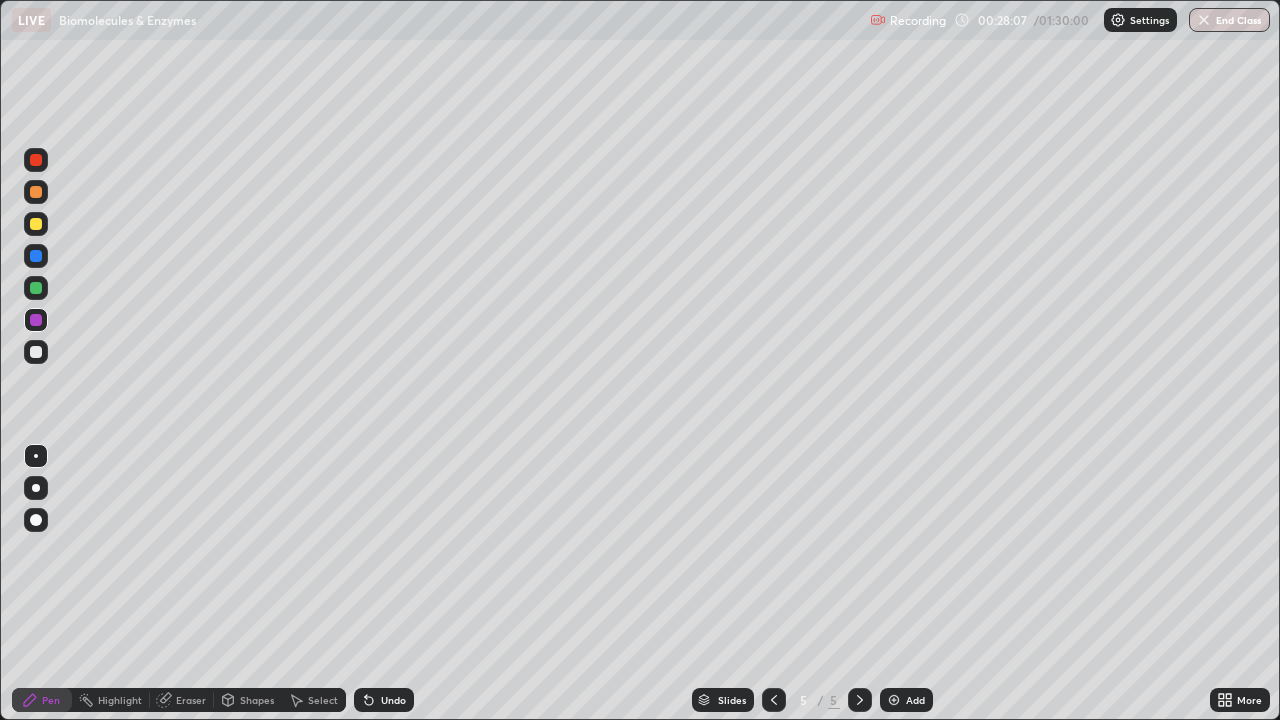 click at bounding box center (36, 224) 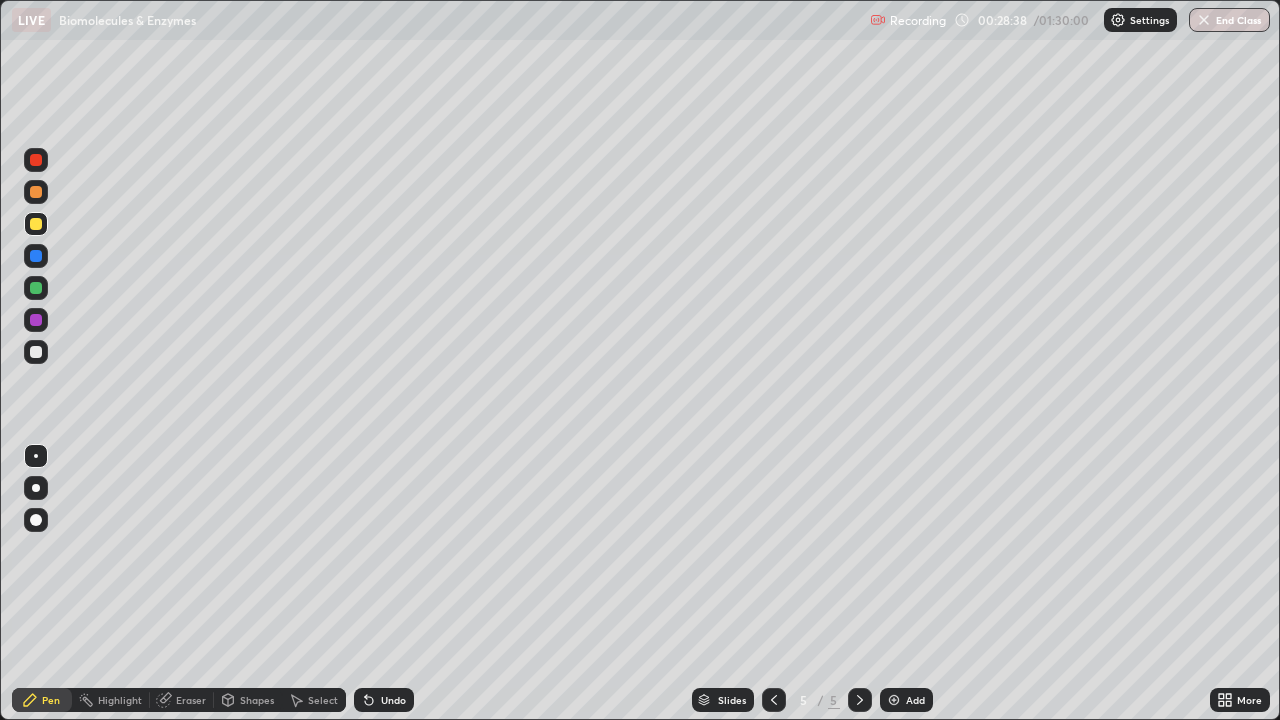 click at bounding box center (36, 288) 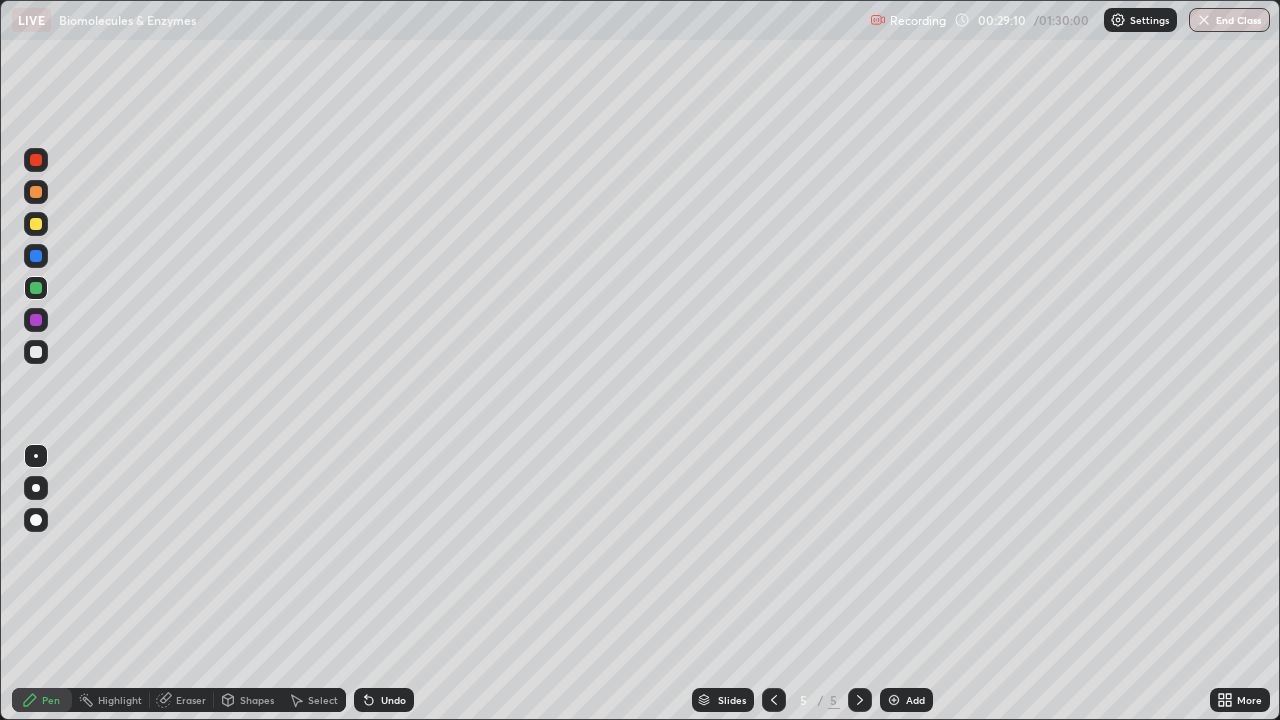 click at bounding box center (36, 352) 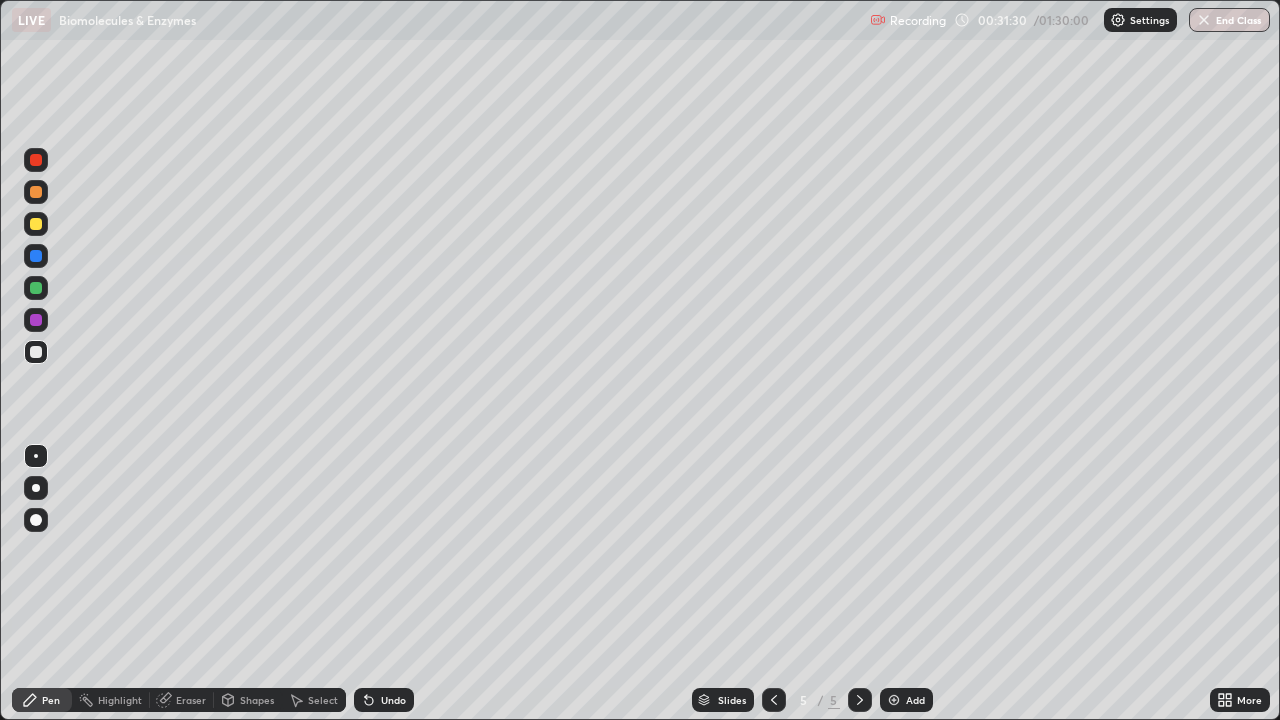 click at bounding box center (36, 288) 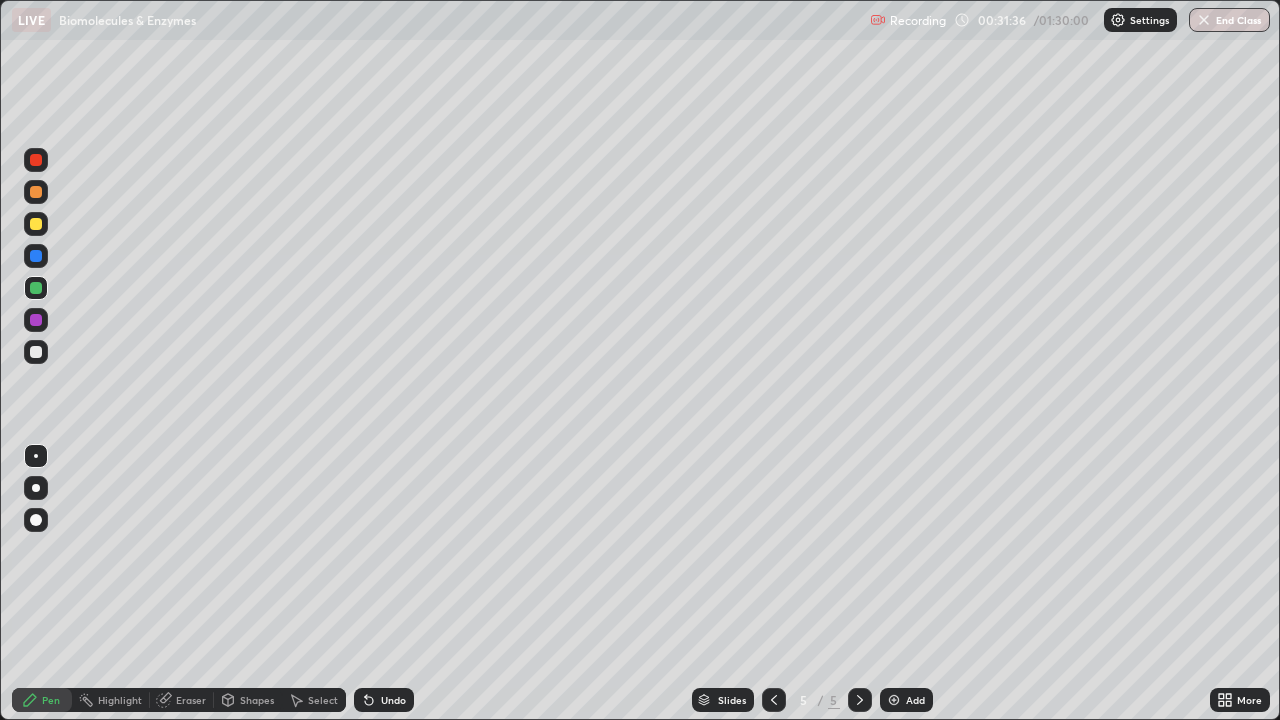 click at bounding box center [36, 352] 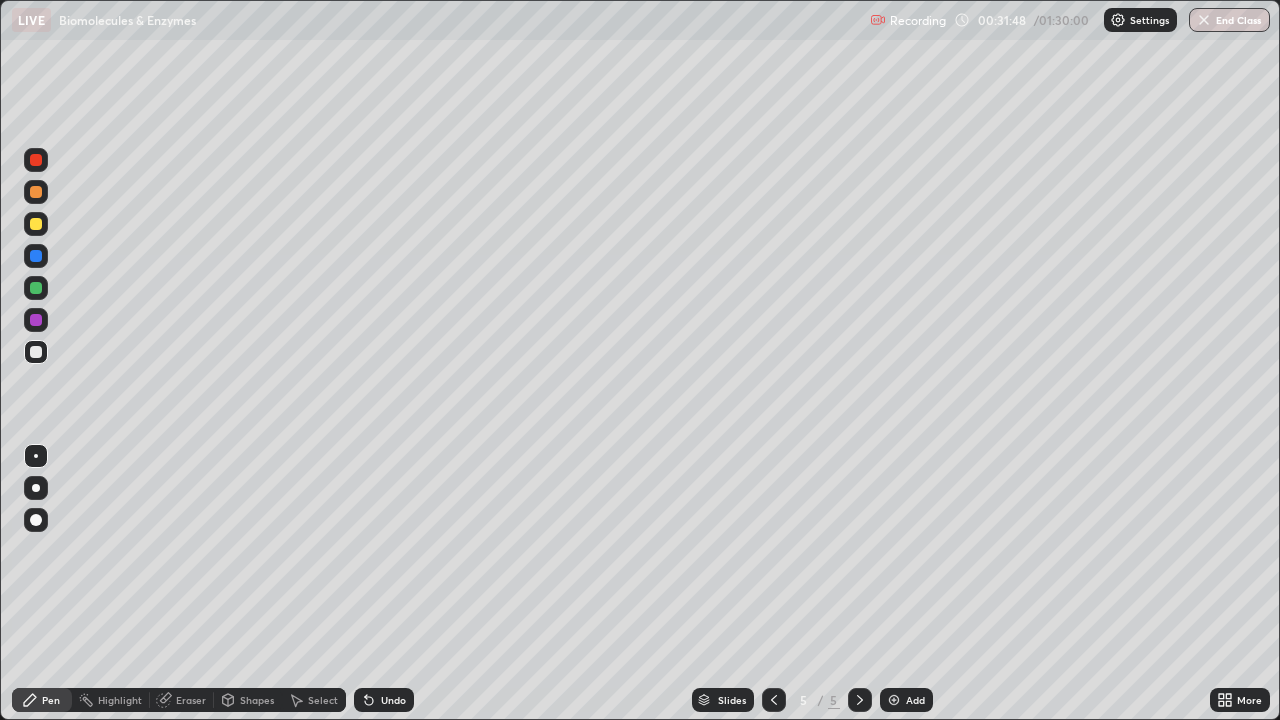 click at bounding box center [36, 256] 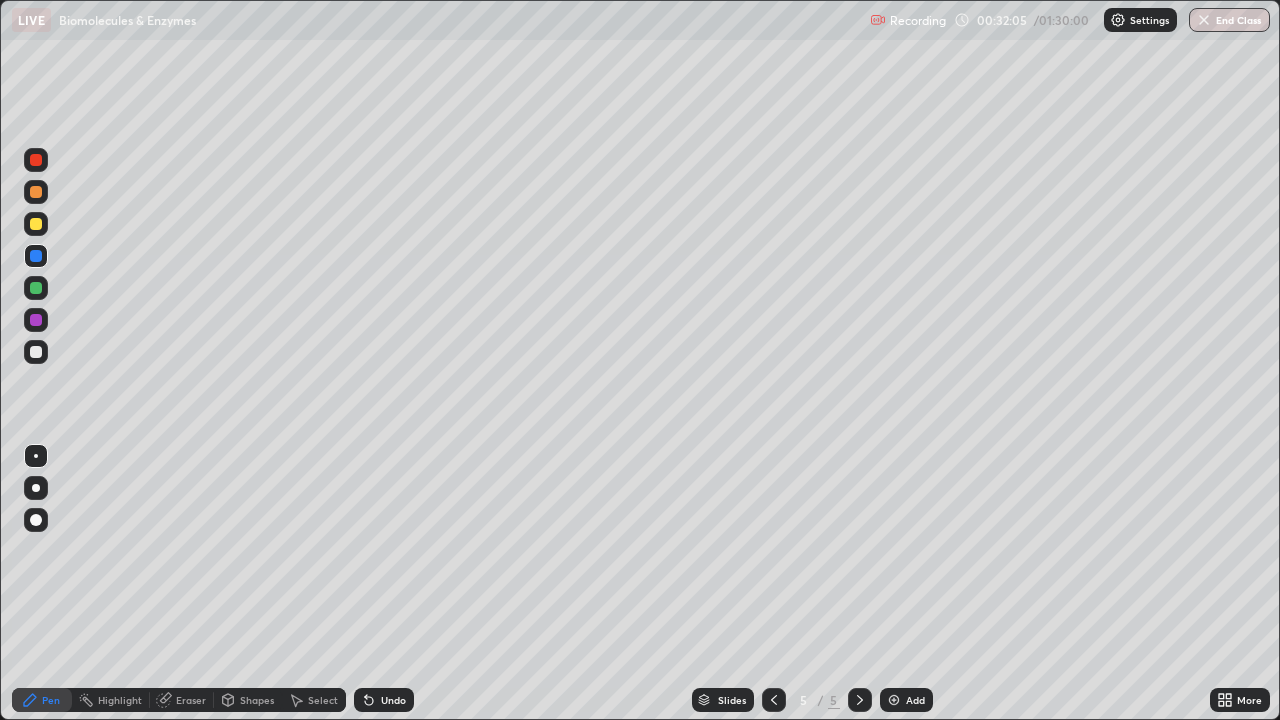 click on "Undo" at bounding box center [384, 700] 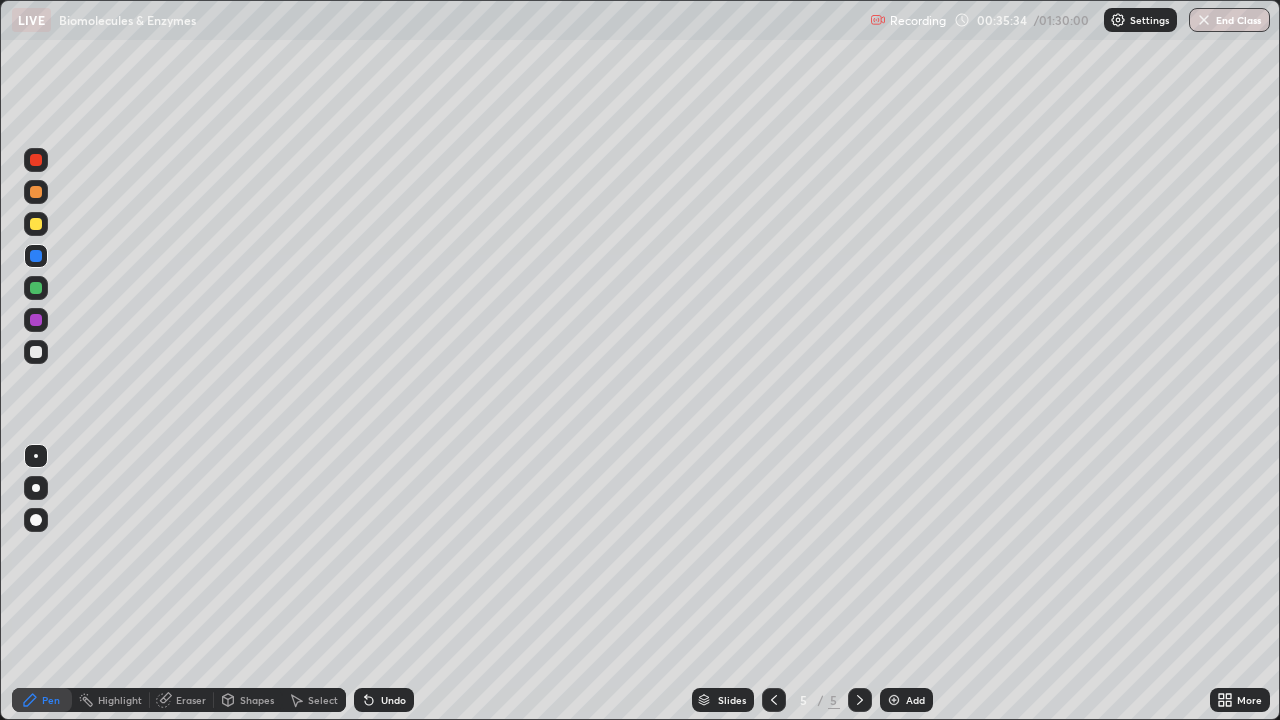 click on "Add" at bounding box center [915, 700] 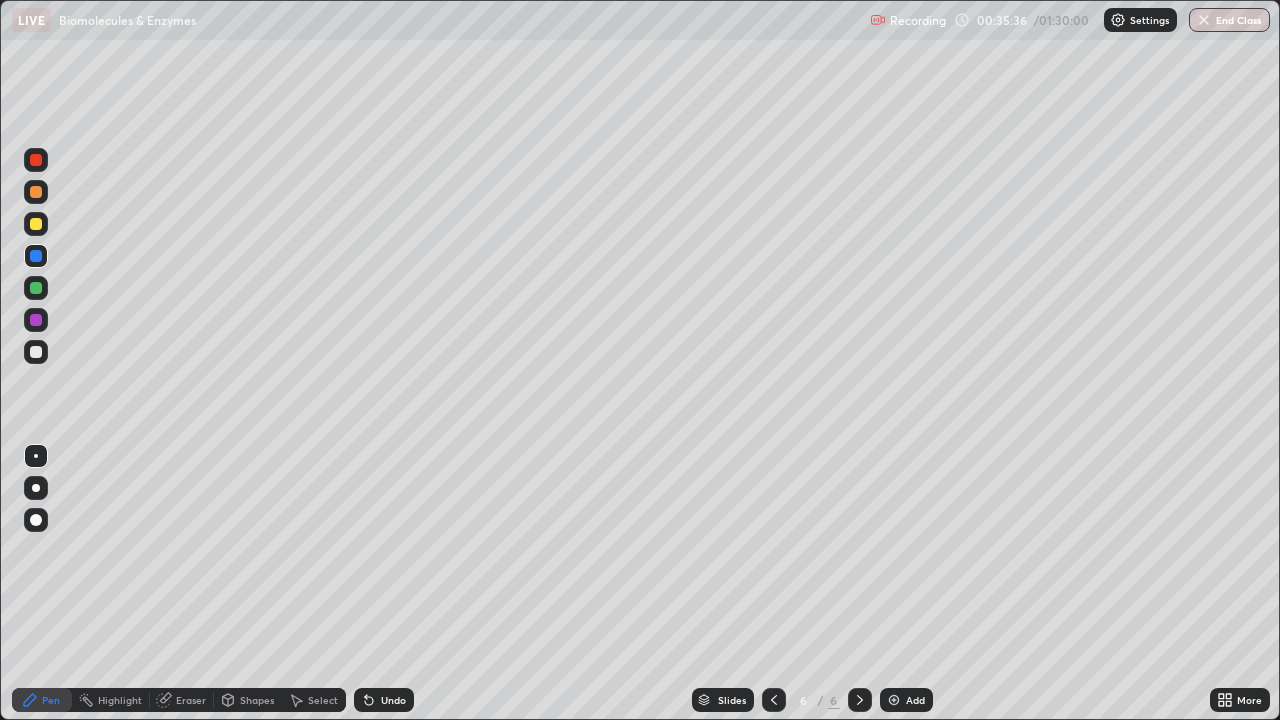 click at bounding box center (36, 192) 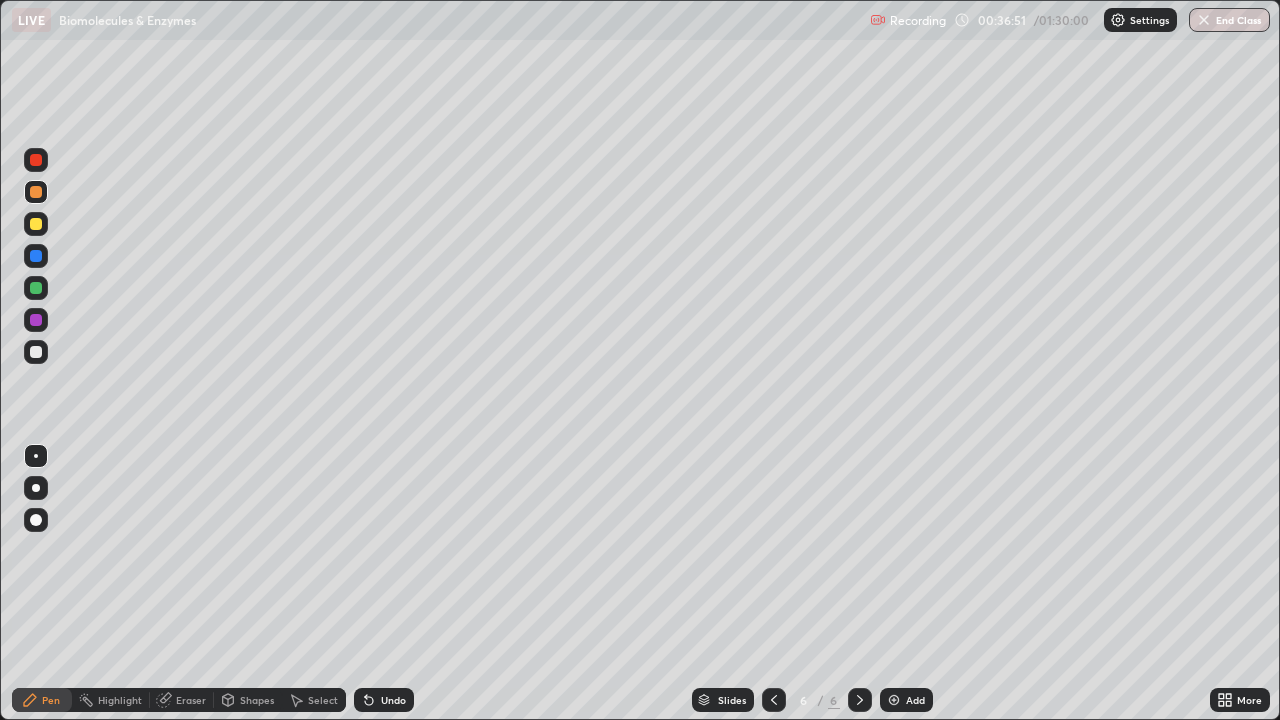 click at bounding box center (36, 352) 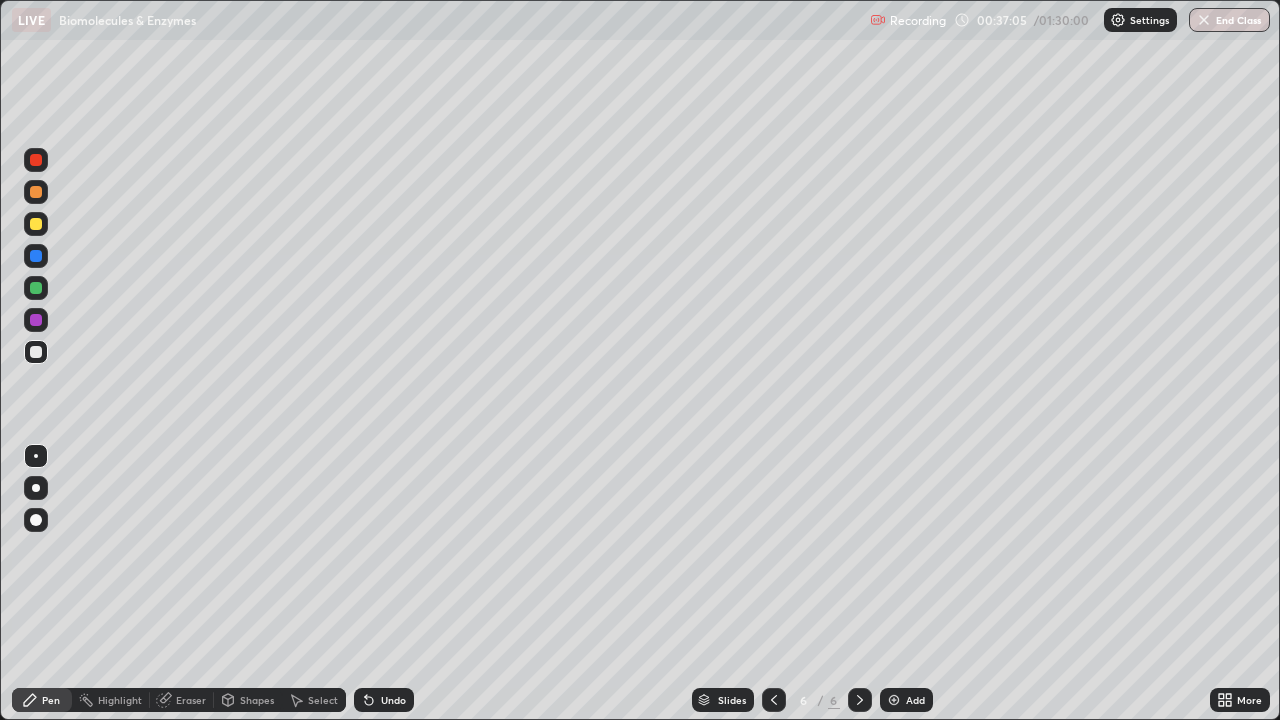 click on "Undo" at bounding box center [384, 700] 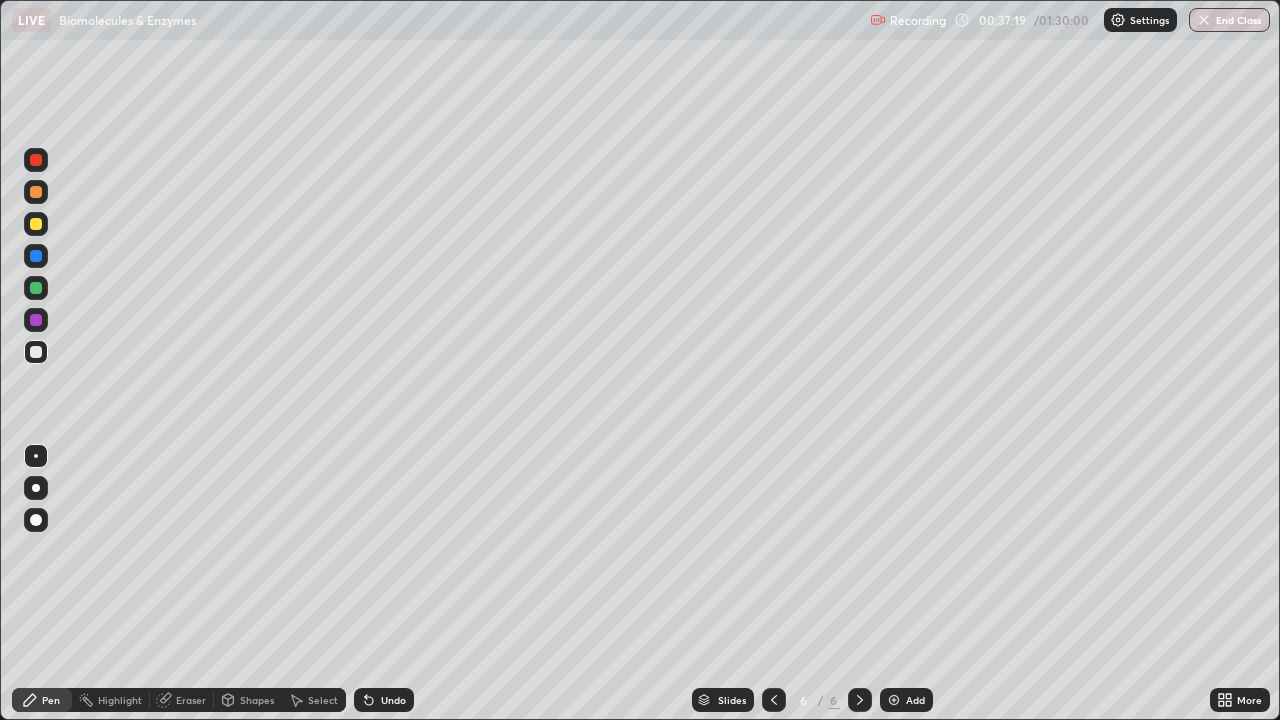 click at bounding box center (36, 256) 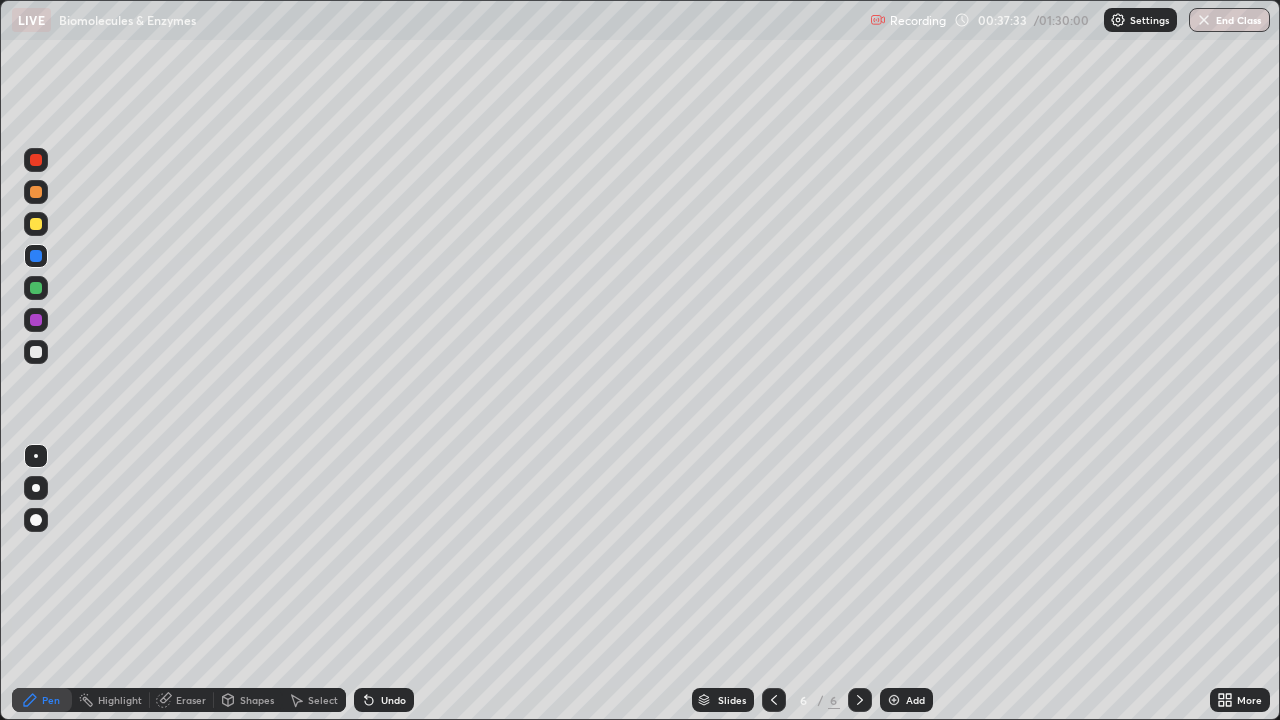 click at bounding box center (36, 352) 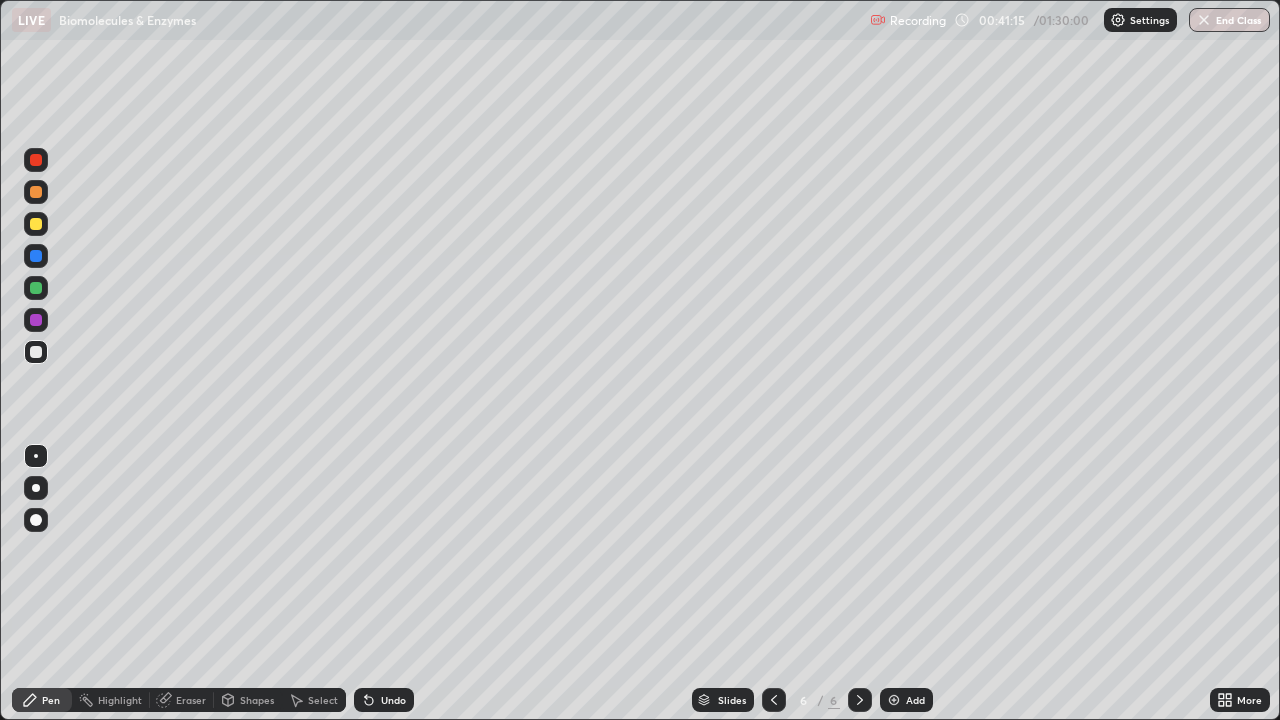 click at bounding box center [36, 256] 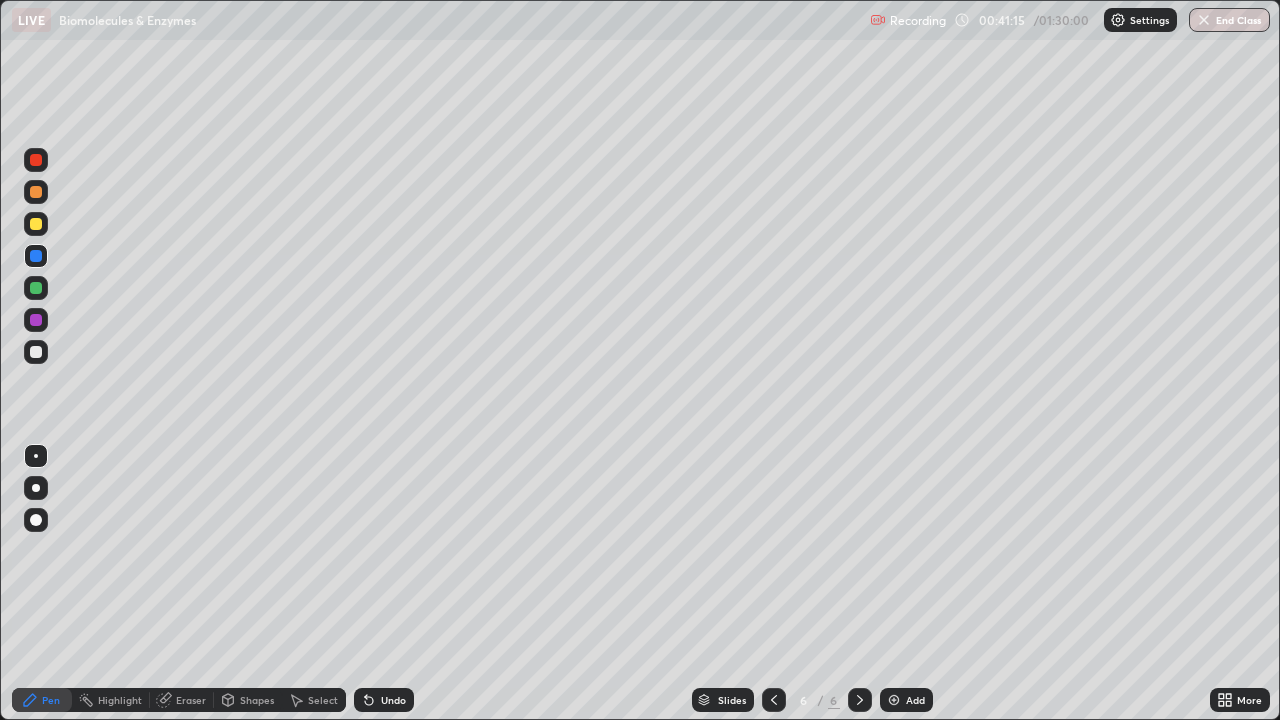 click at bounding box center [36, 352] 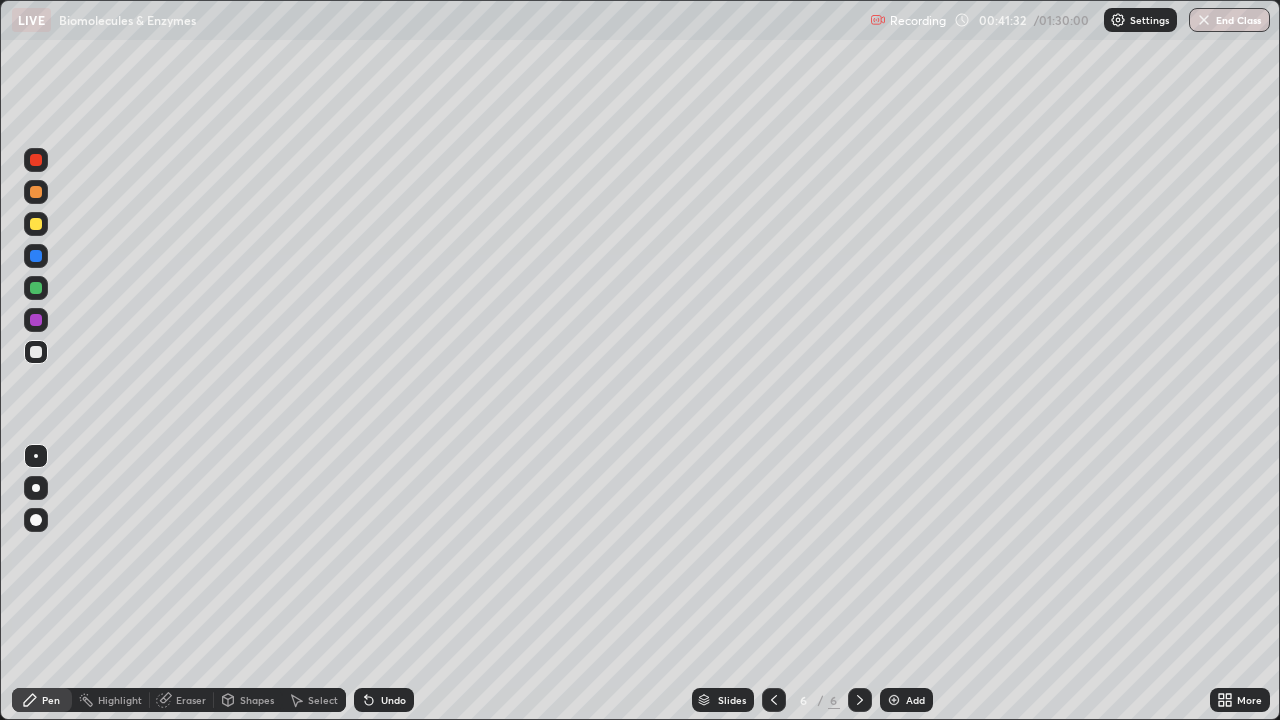click at bounding box center (36, 320) 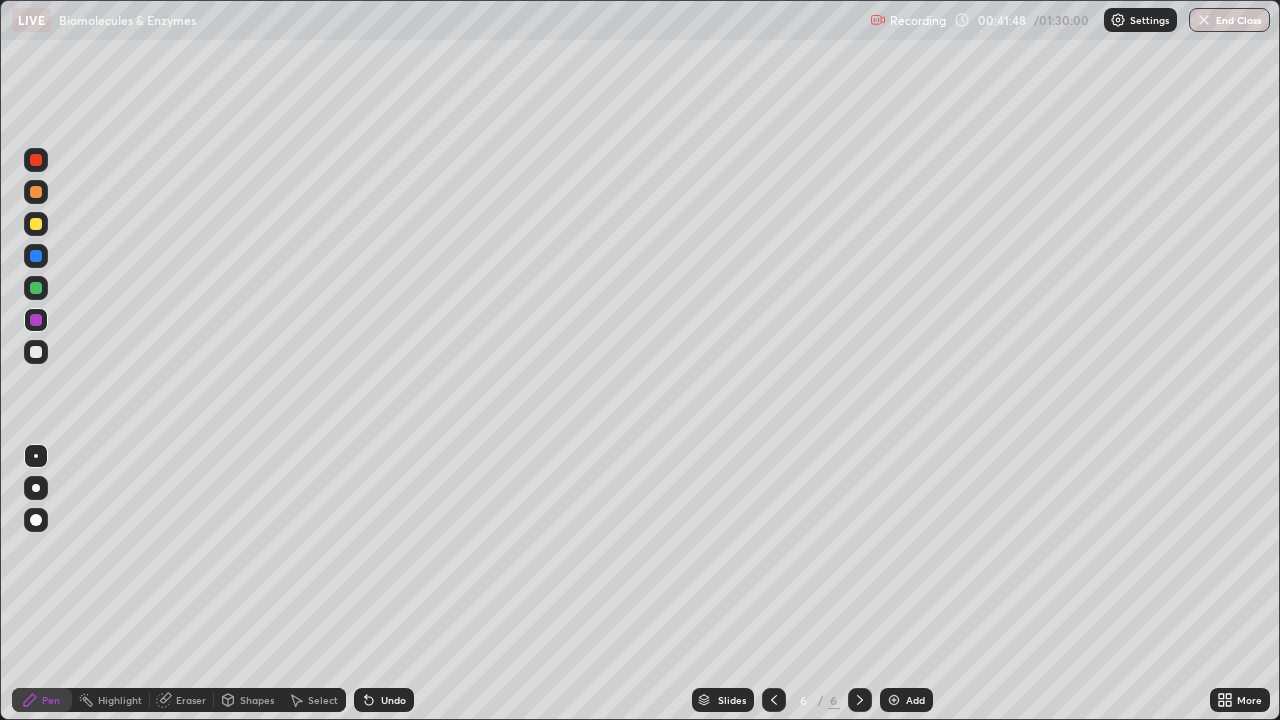 click at bounding box center [36, 288] 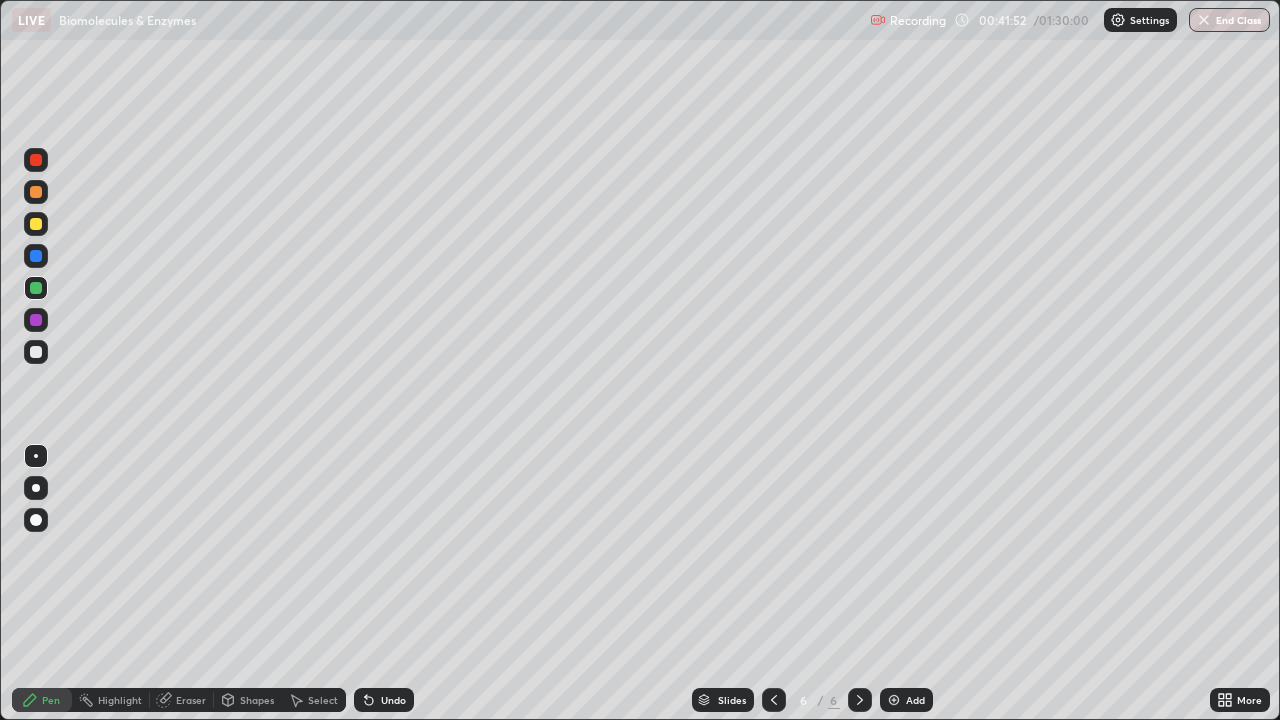 click at bounding box center (36, 352) 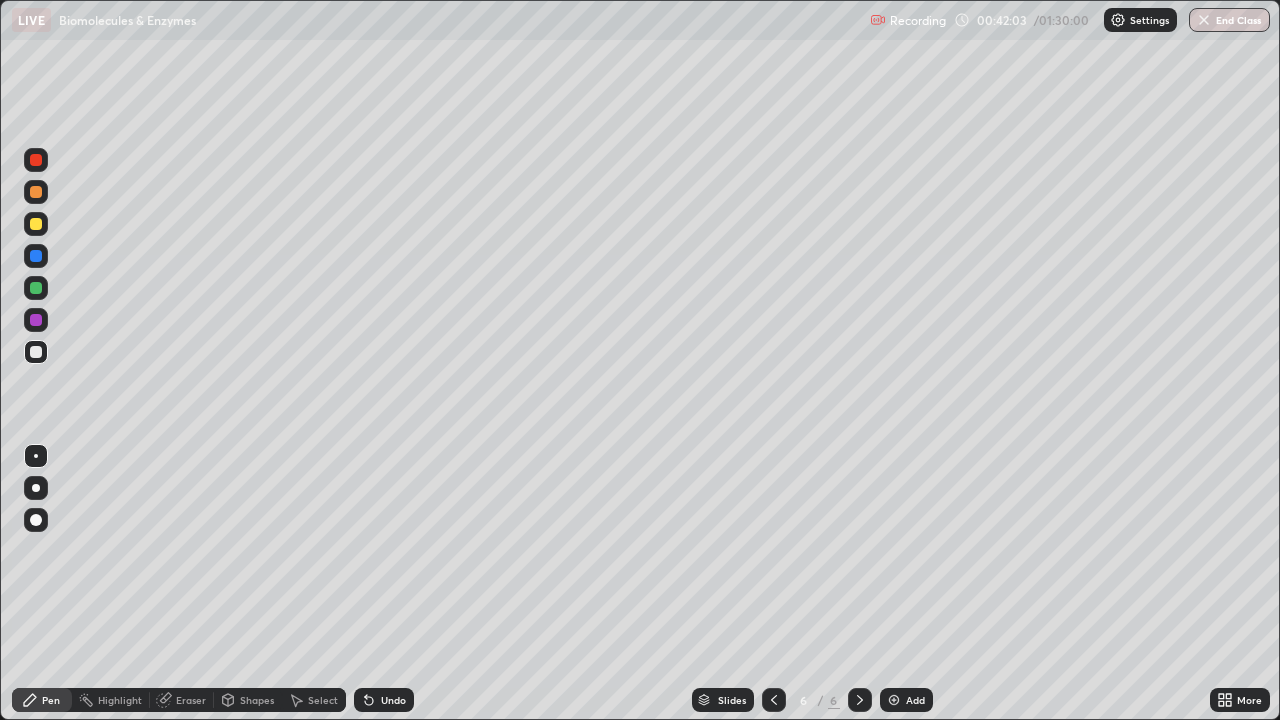 click at bounding box center [36, 320] 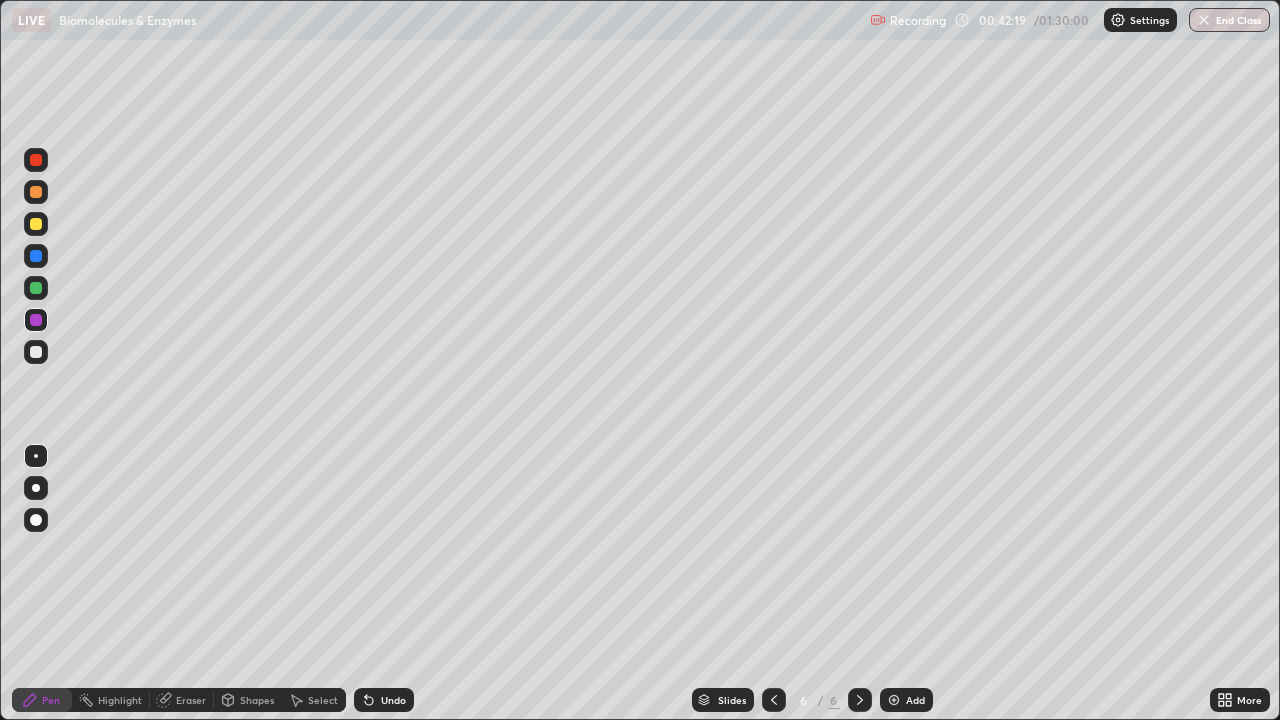 click at bounding box center (36, 288) 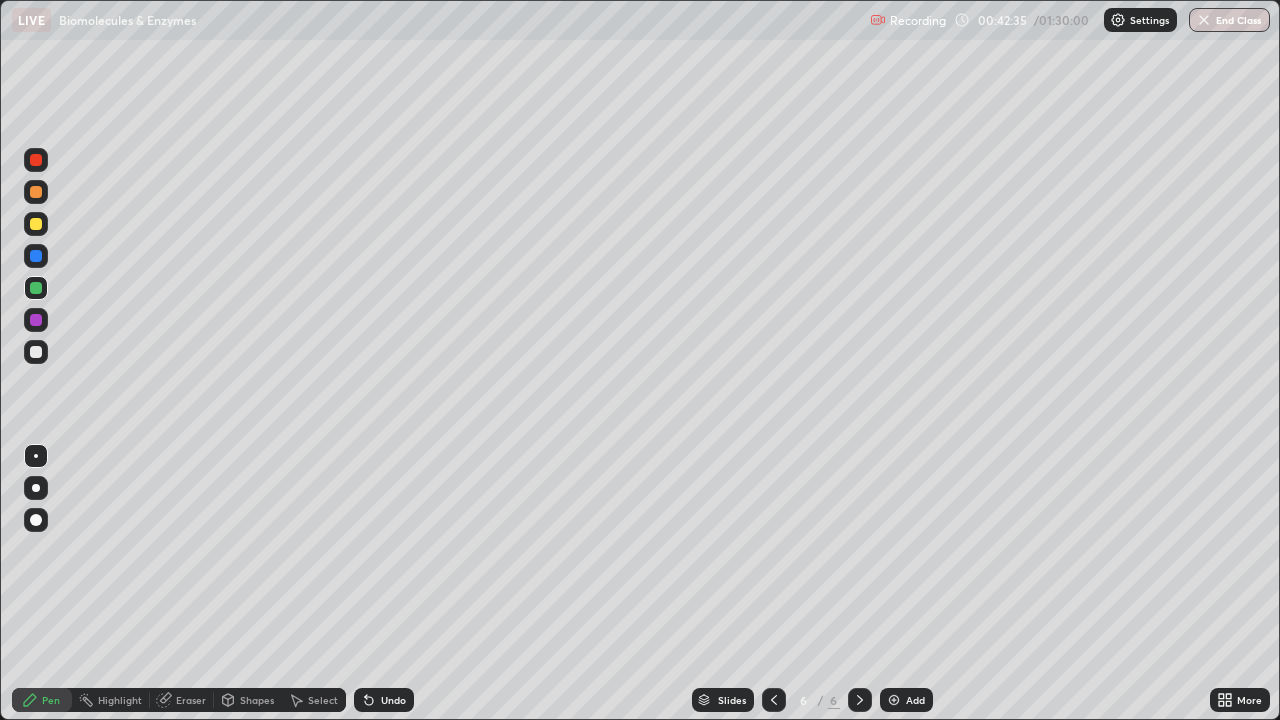click on "Undo" at bounding box center (393, 700) 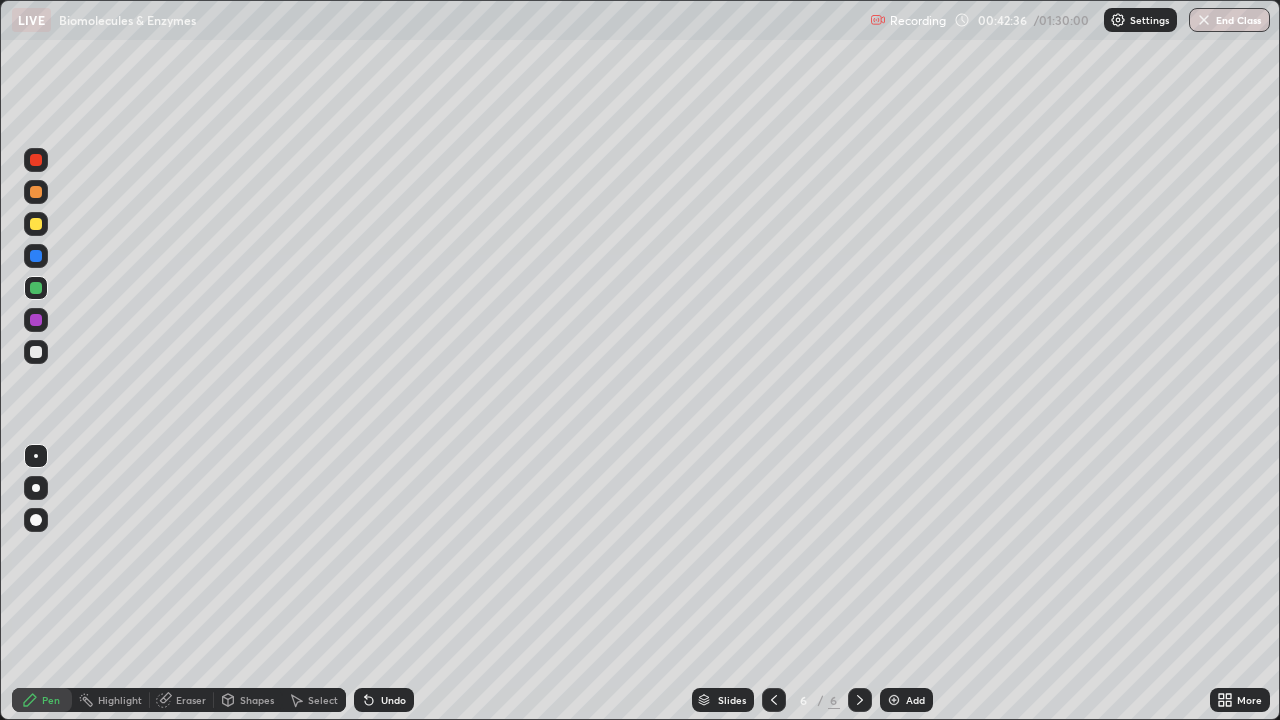 click on "Undo" at bounding box center (393, 700) 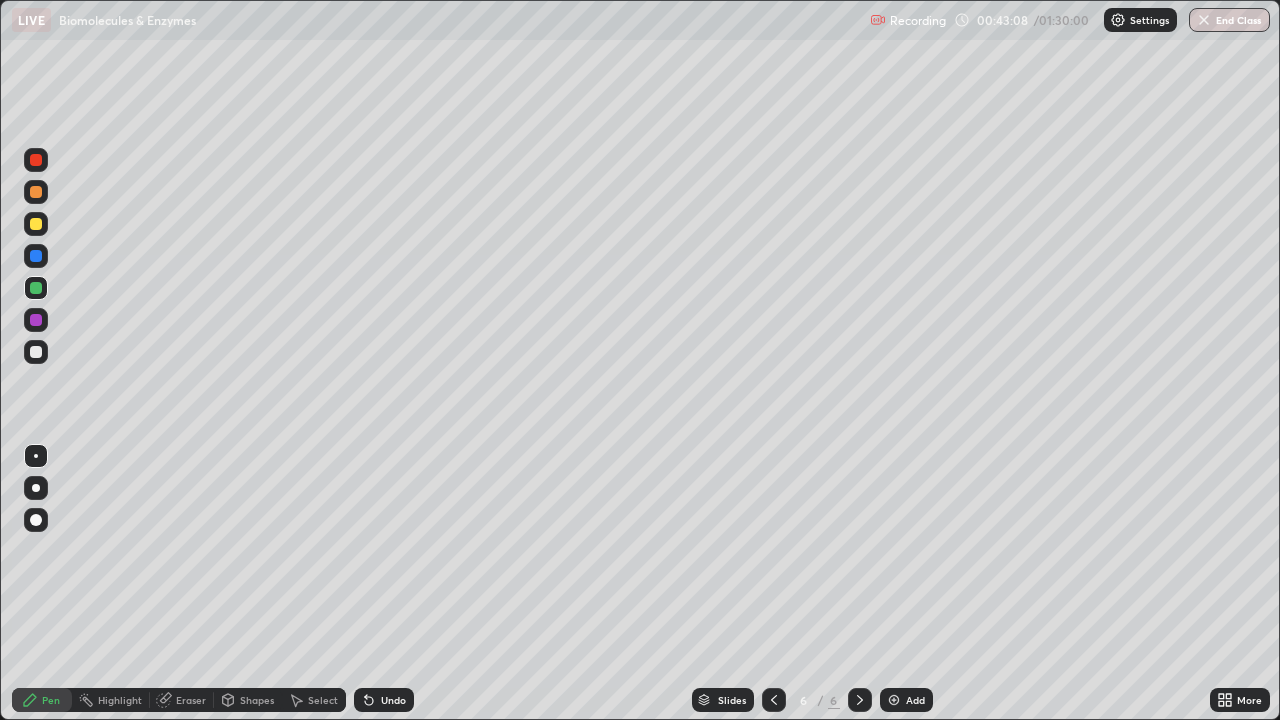 click at bounding box center (36, 352) 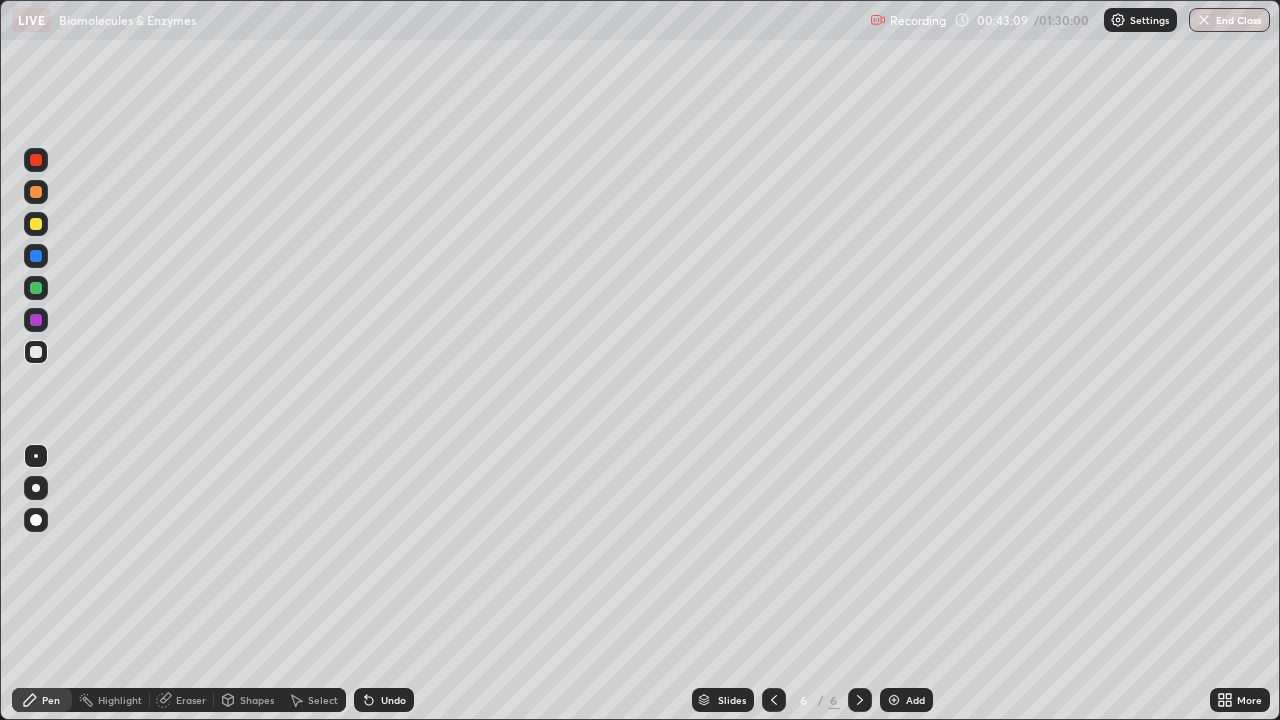 click at bounding box center (36, 320) 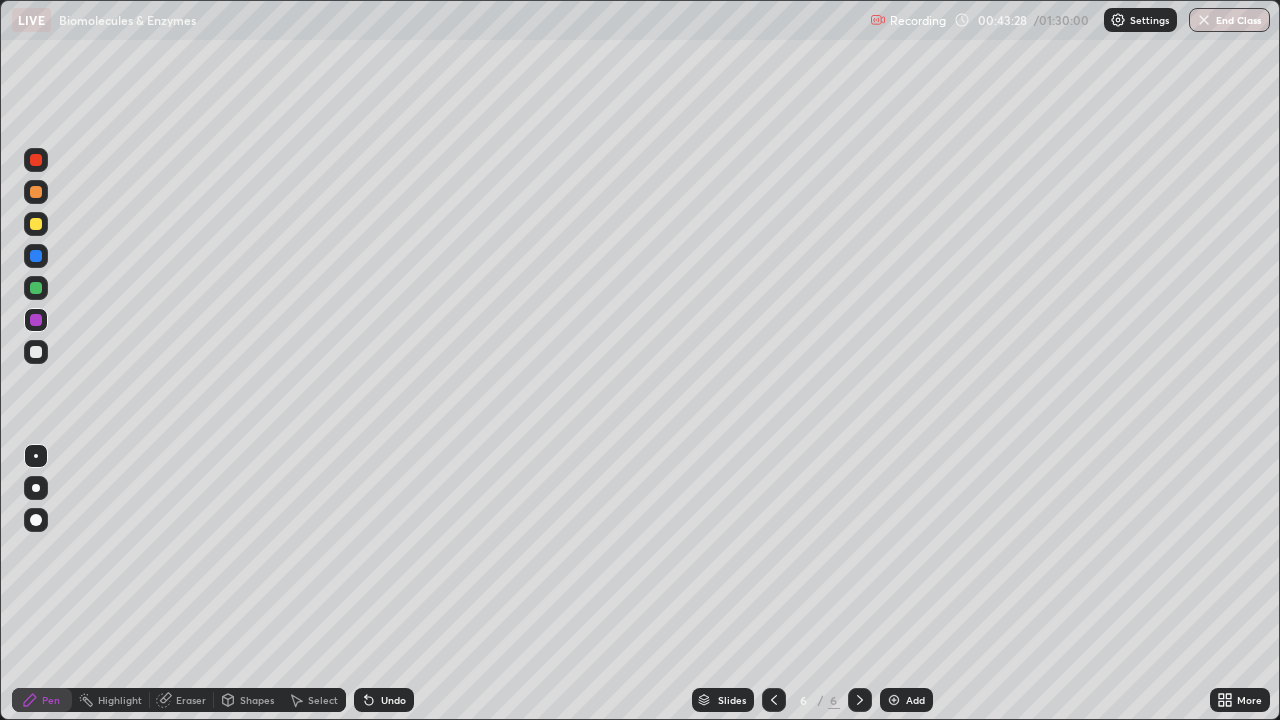 click at bounding box center [36, 288] 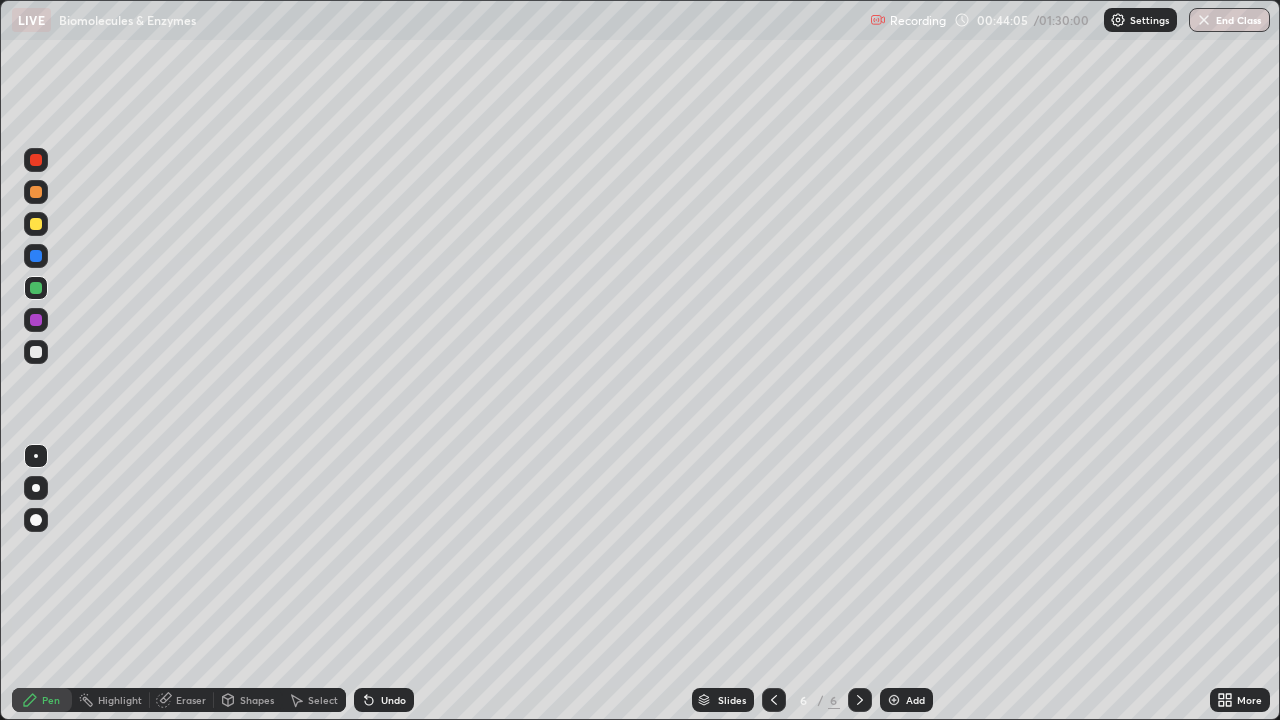 click on "Undo" at bounding box center [384, 700] 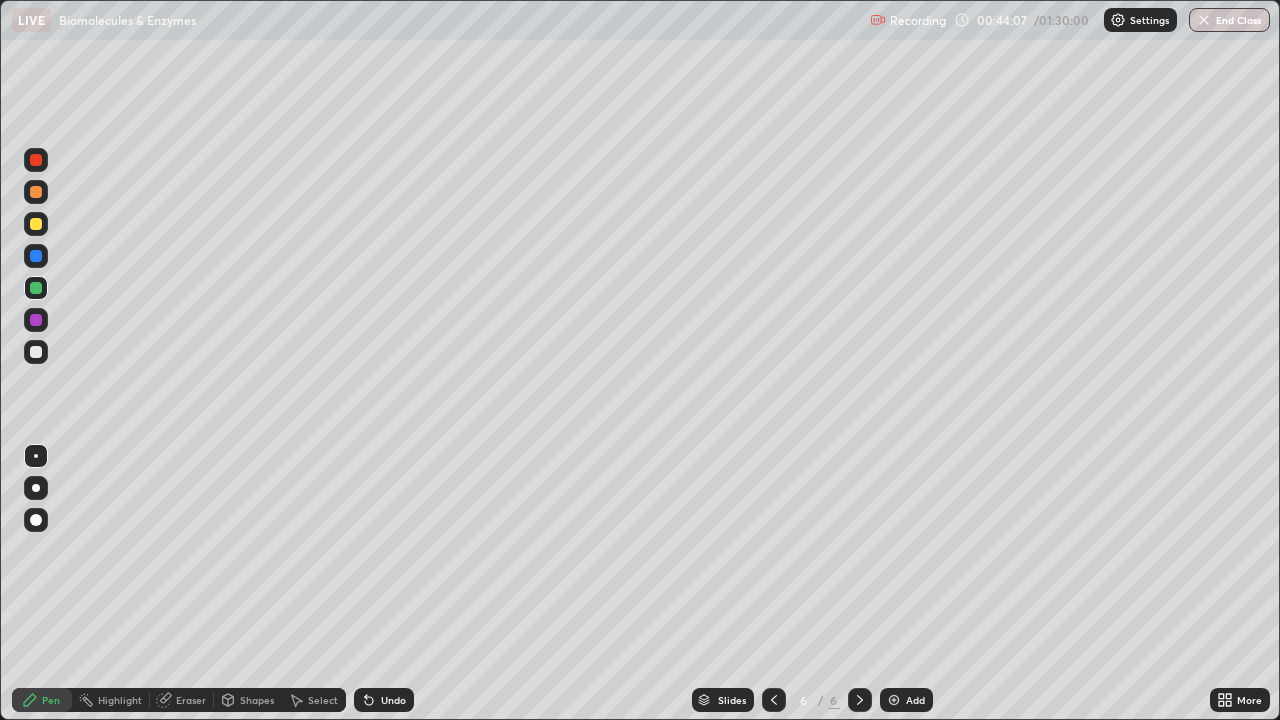 click on "Undo" at bounding box center (393, 700) 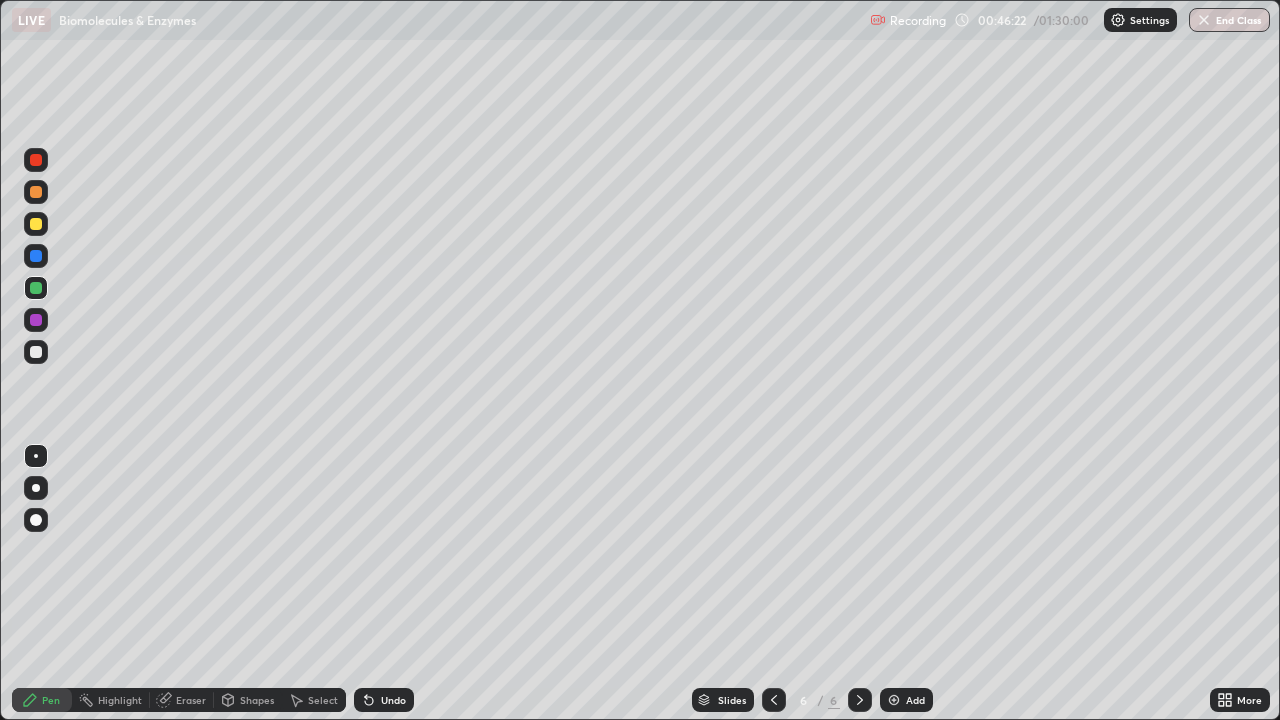 click 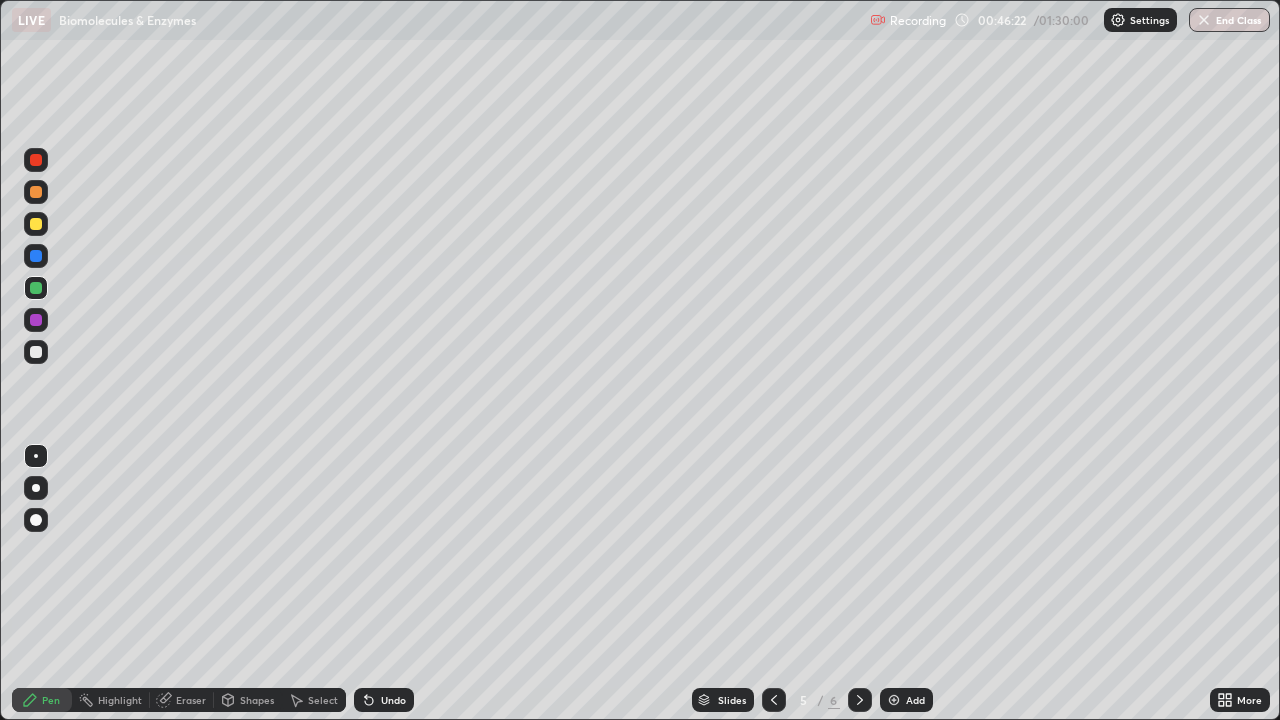 click 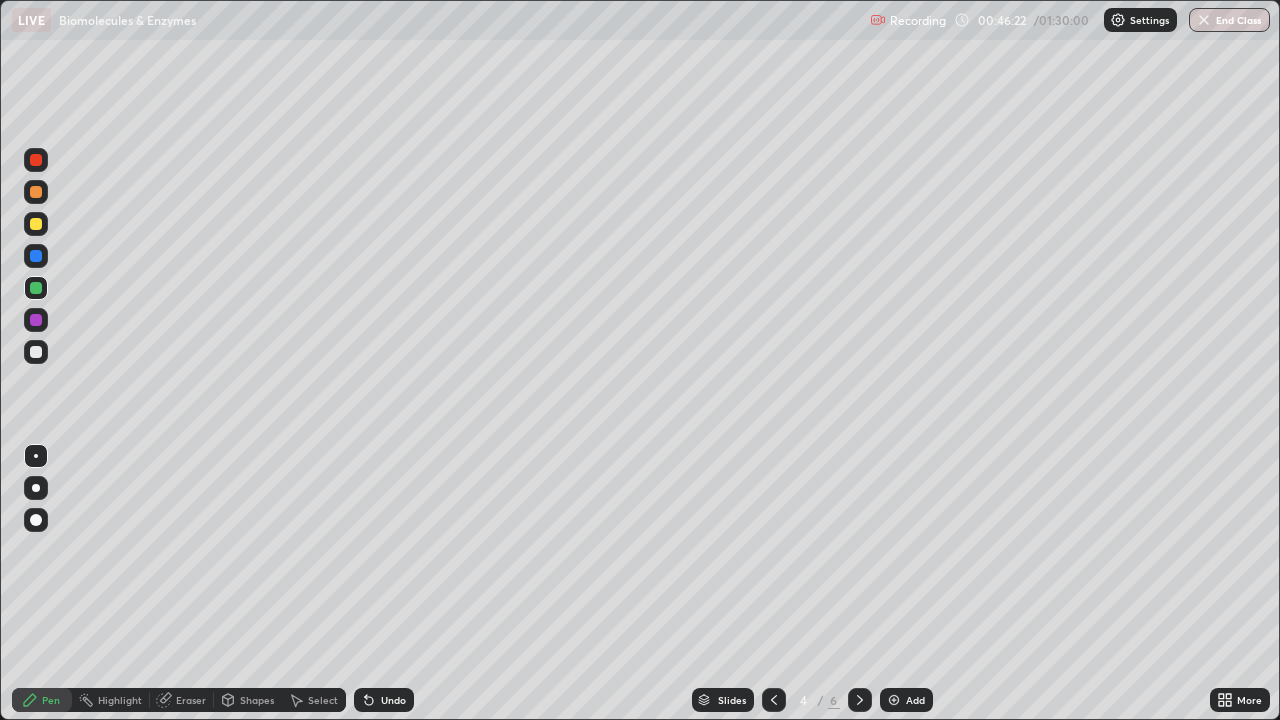 click 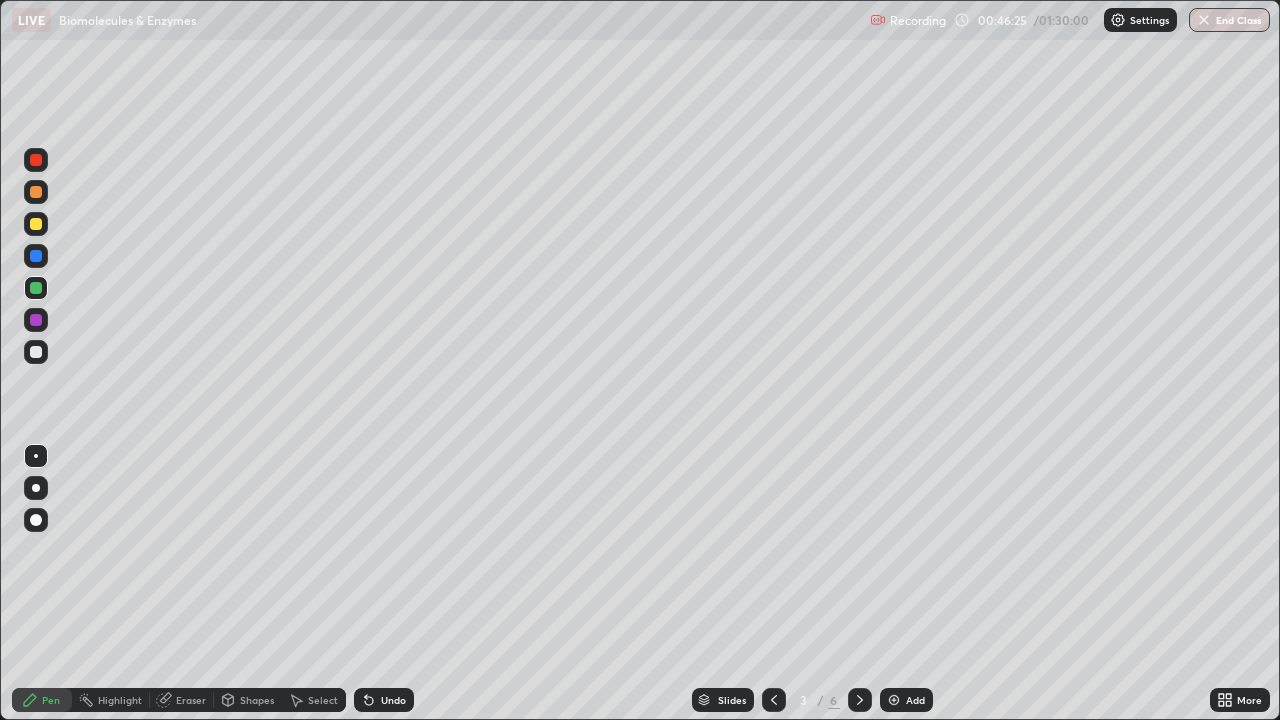 click 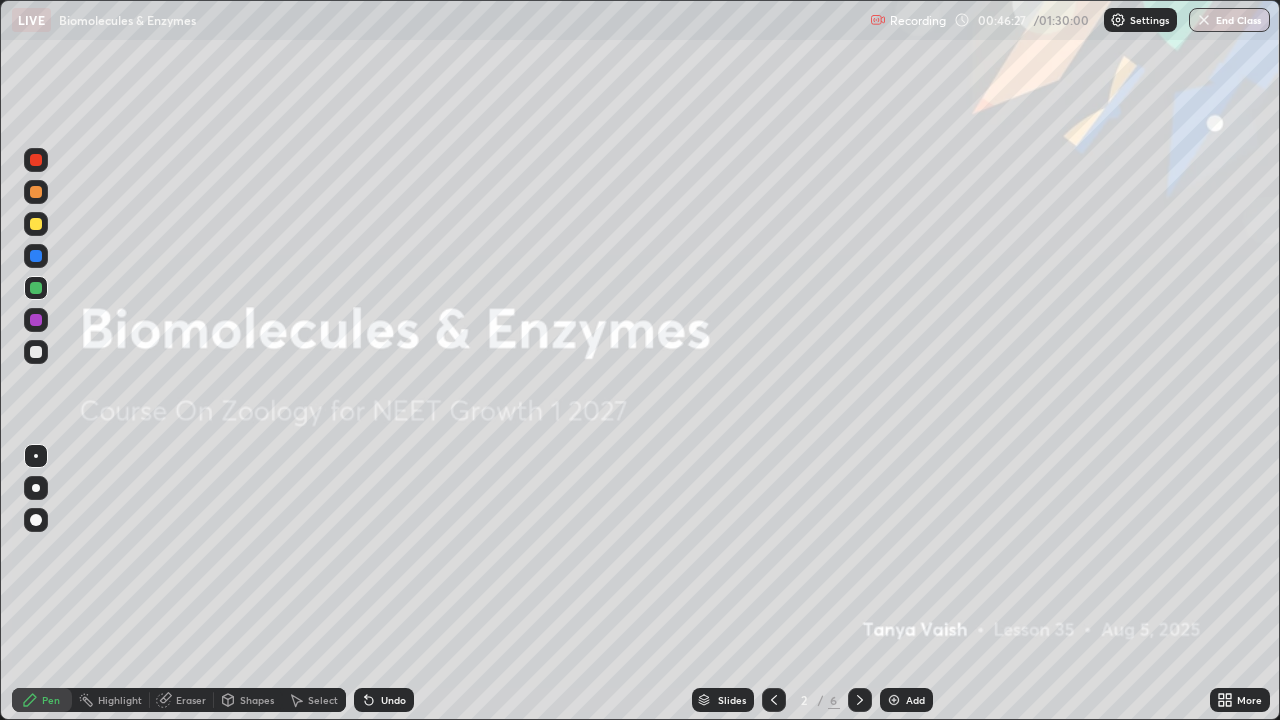 click 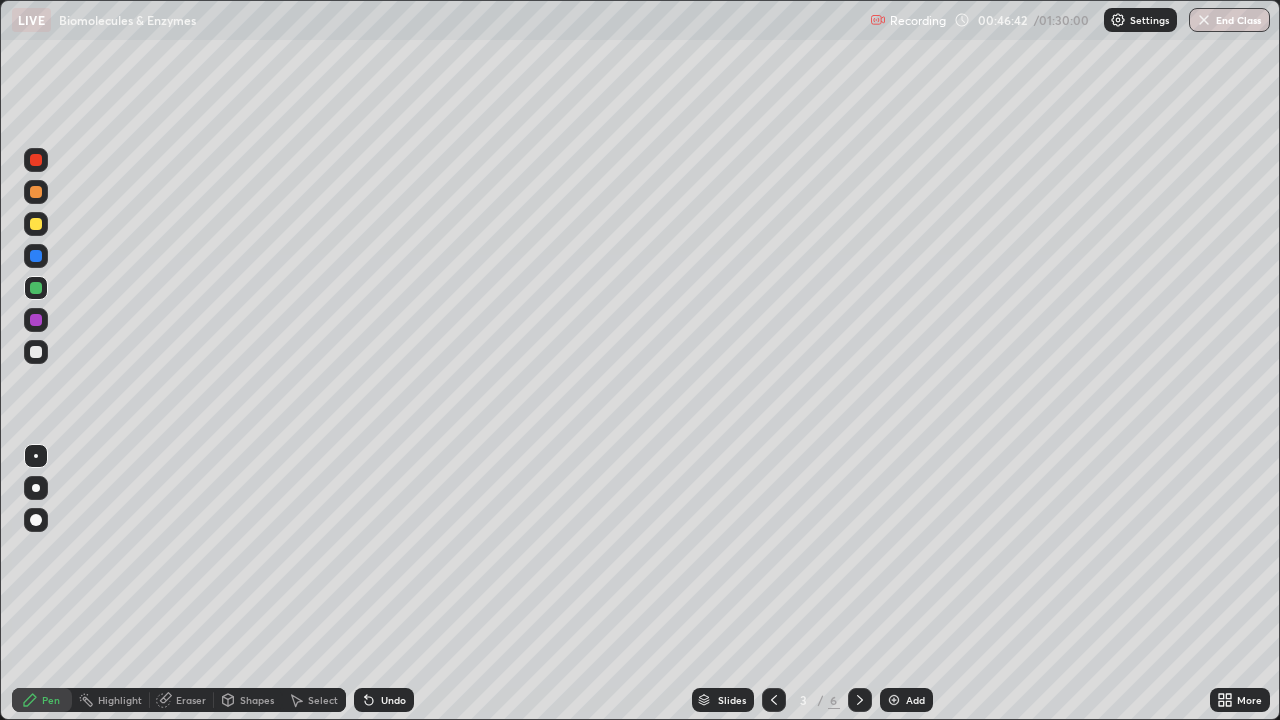 click at bounding box center (860, 700) 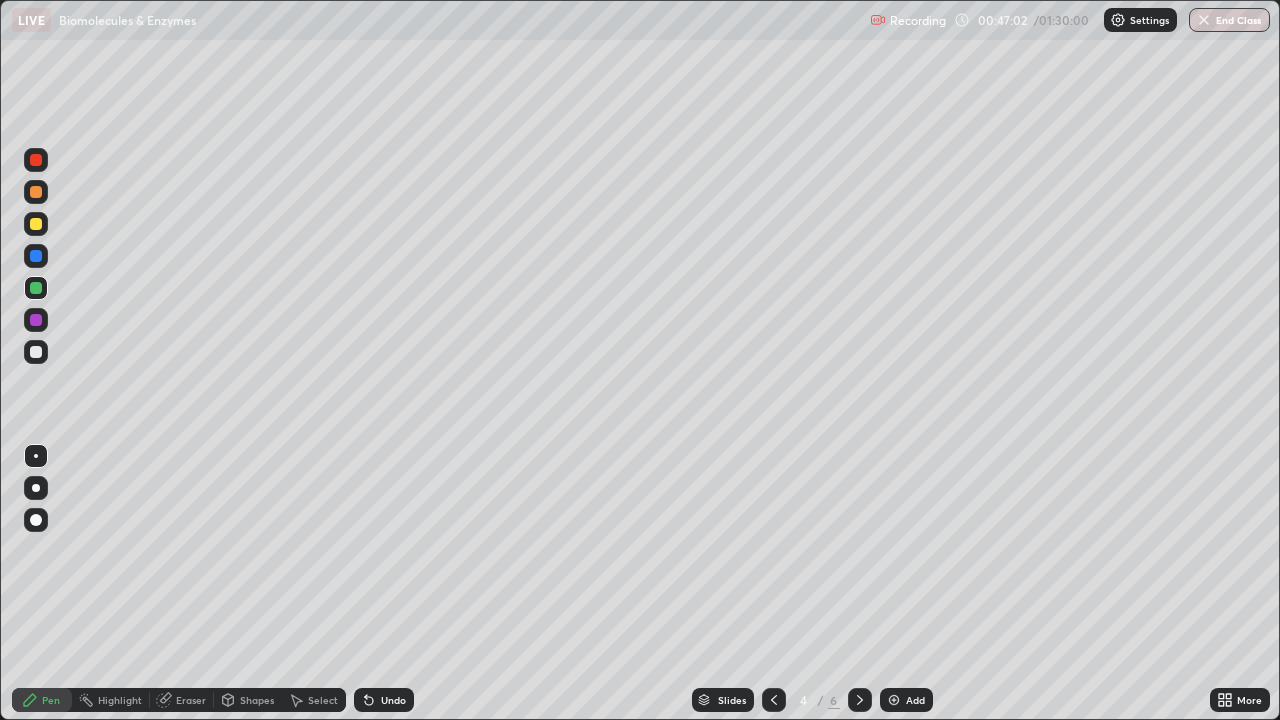 click 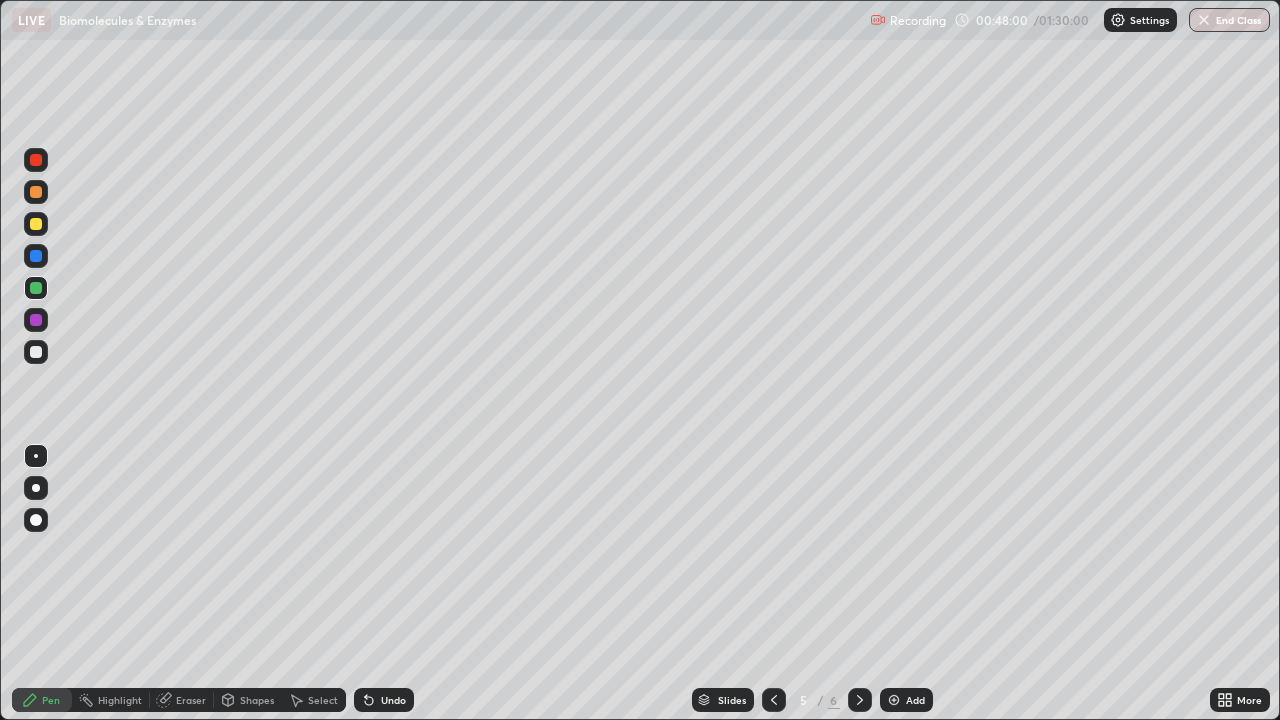 click 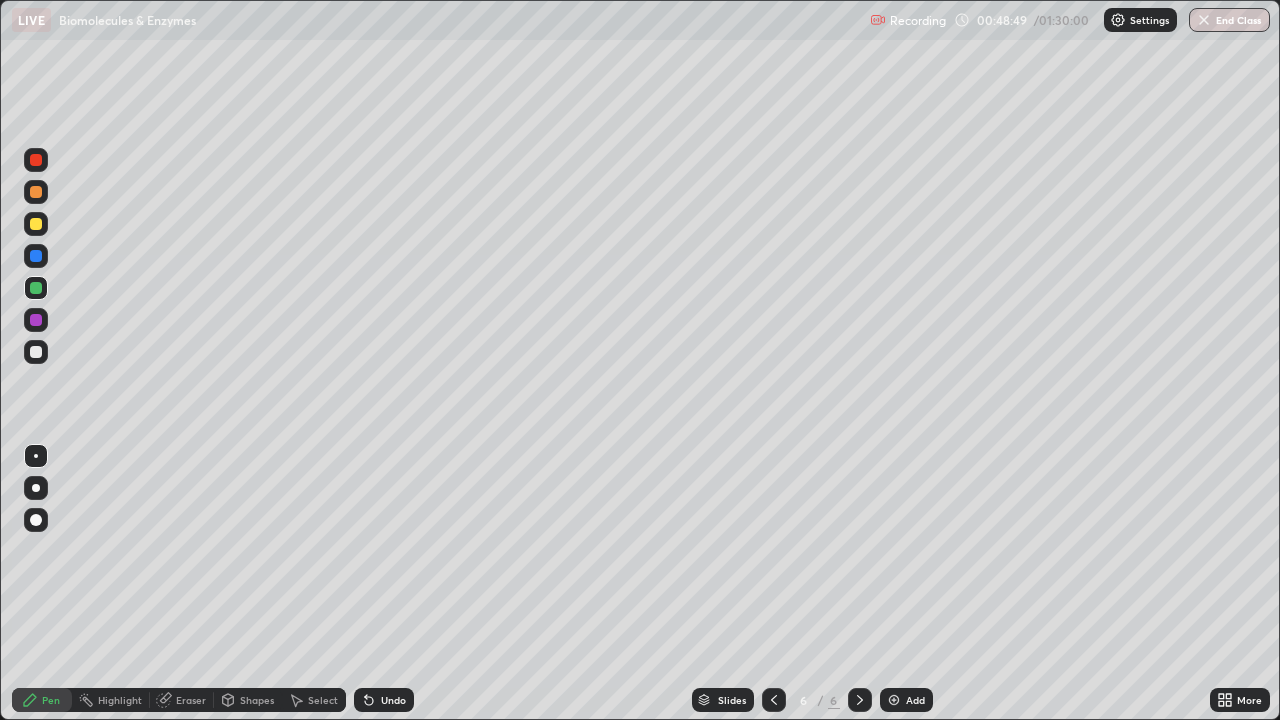 click on "Add" at bounding box center [906, 700] 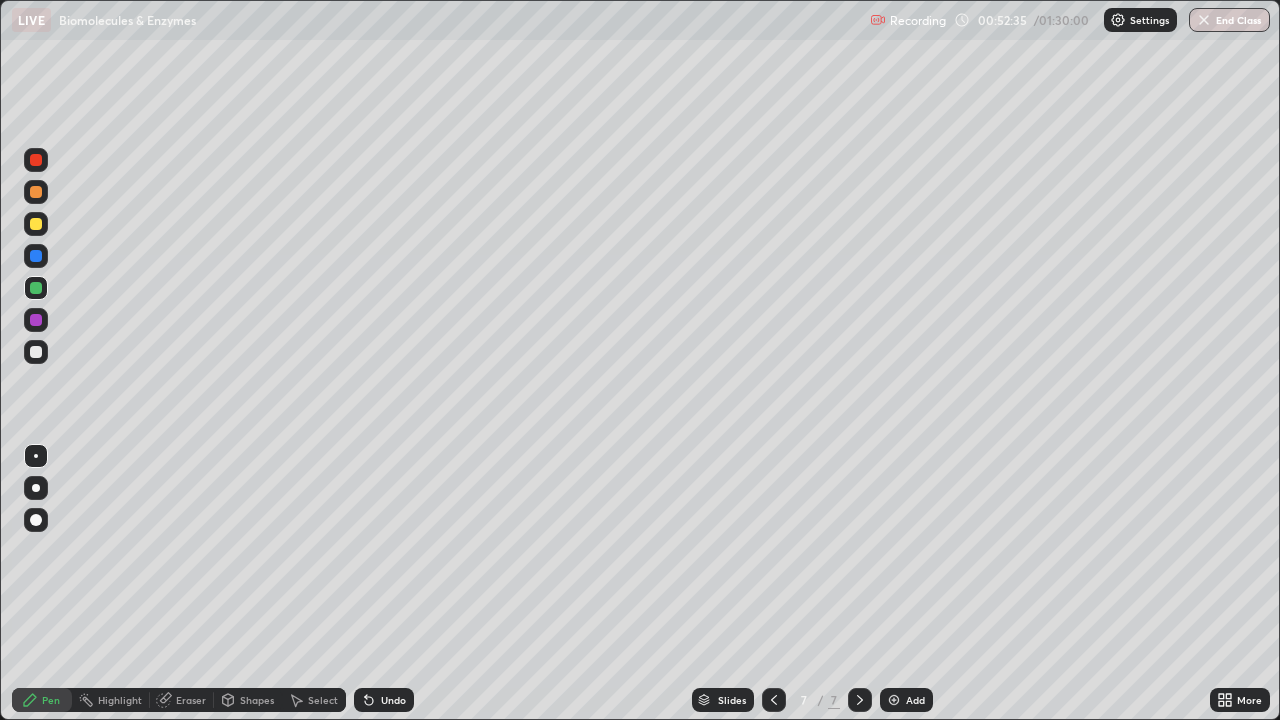 click at bounding box center [36, 224] 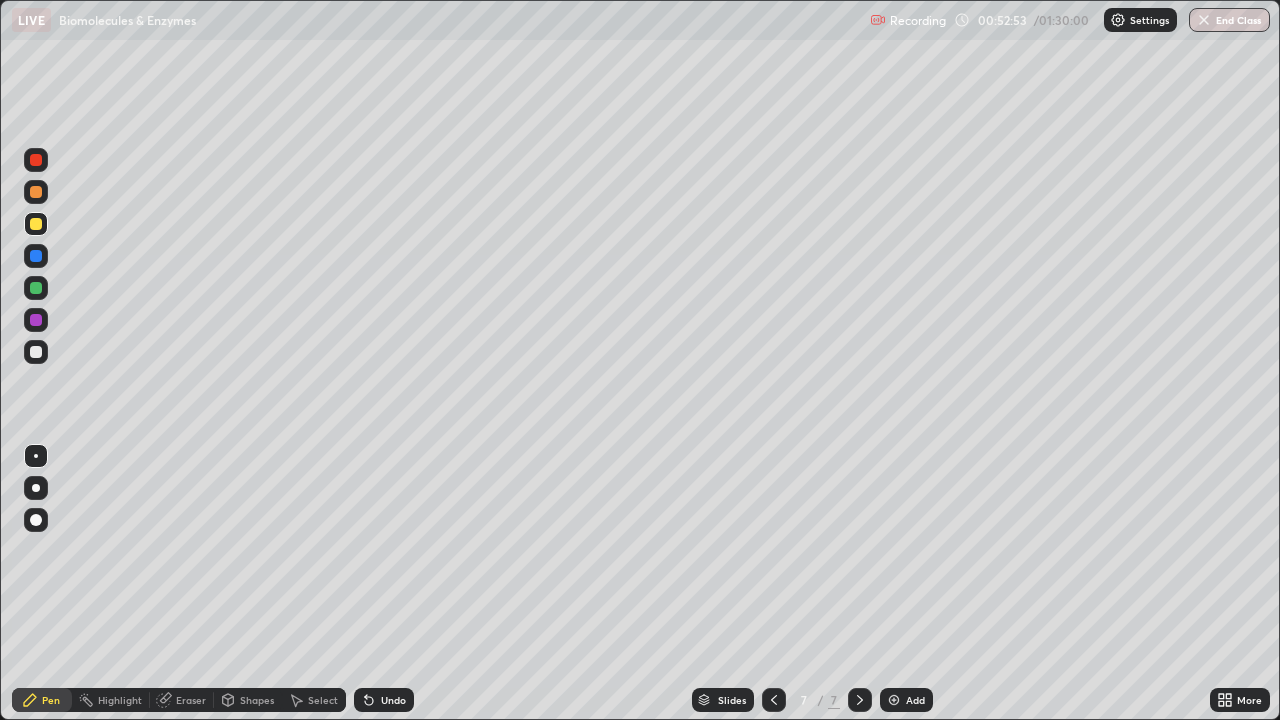 click at bounding box center [36, 256] 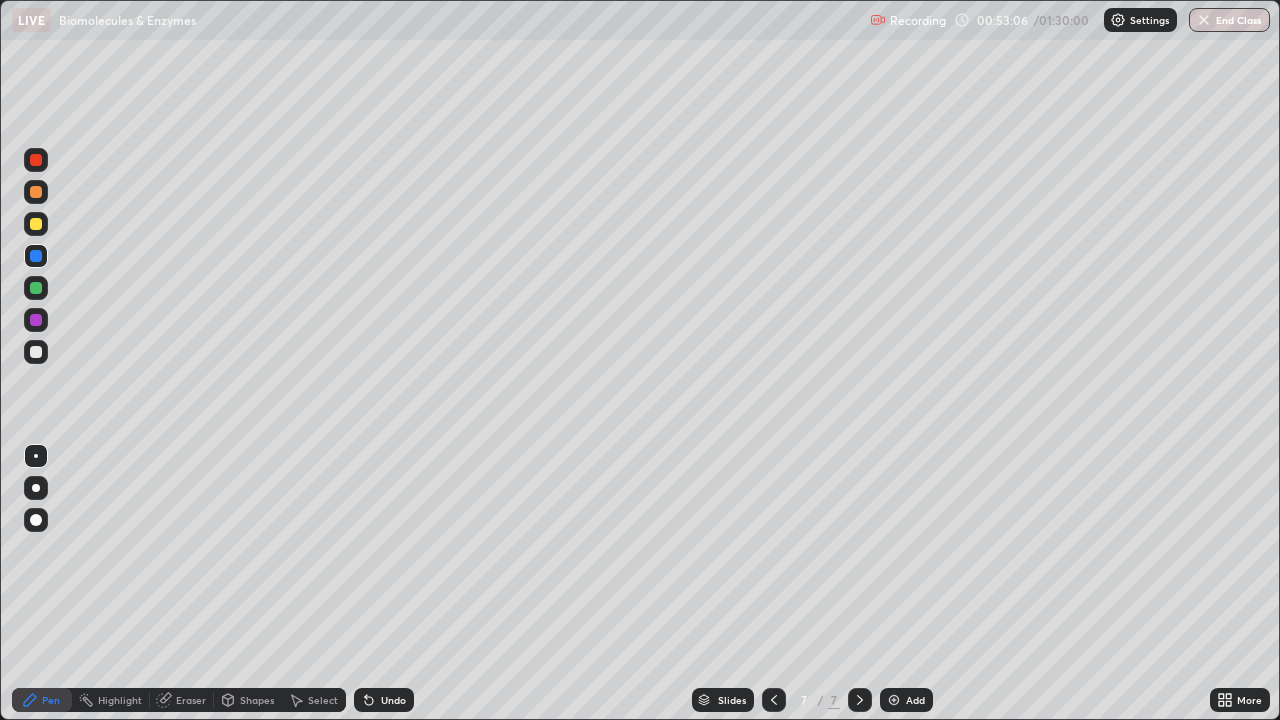 click on "Undo" at bounding box center (393, 700) 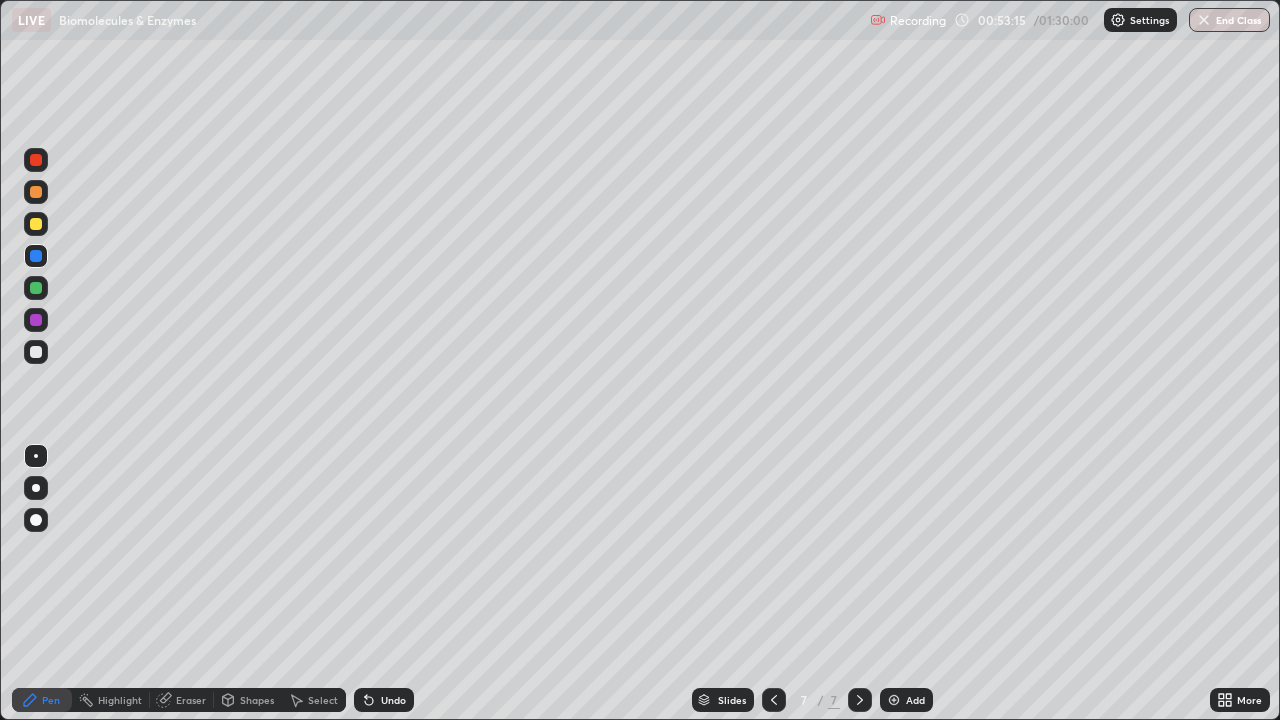 click at bounding box center [36, 288] 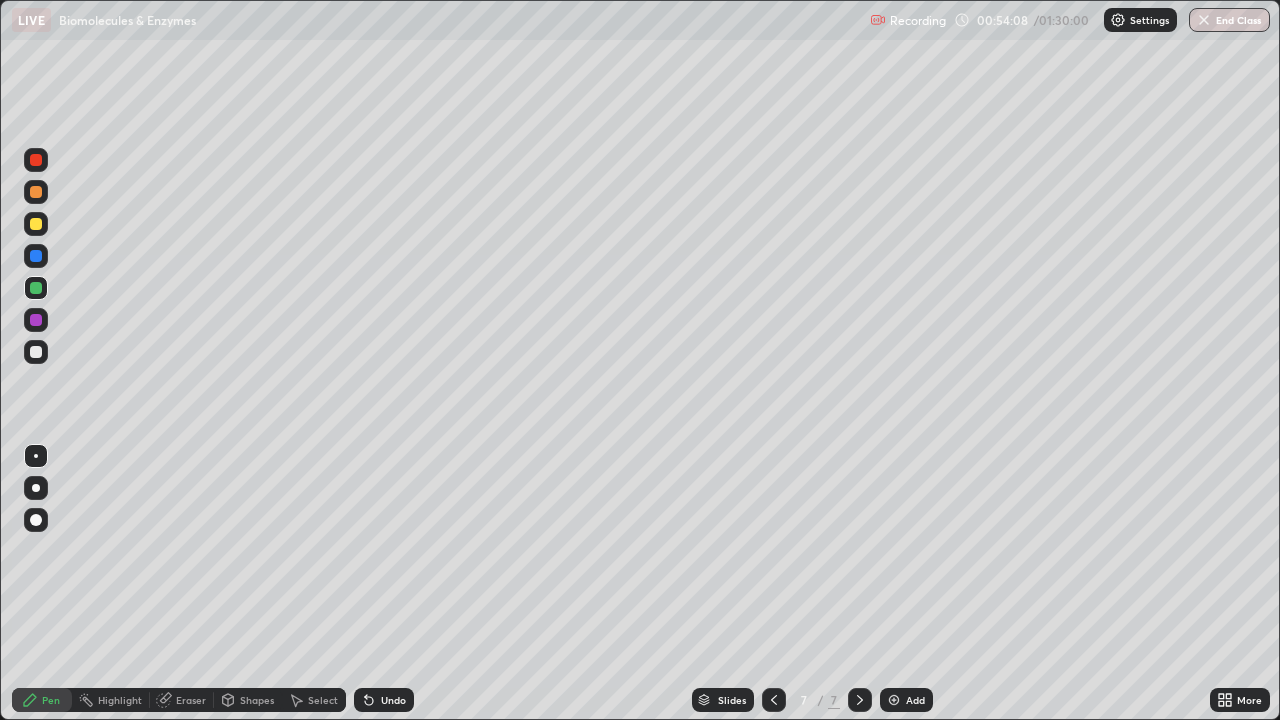 click at bounding box center (36, 320) 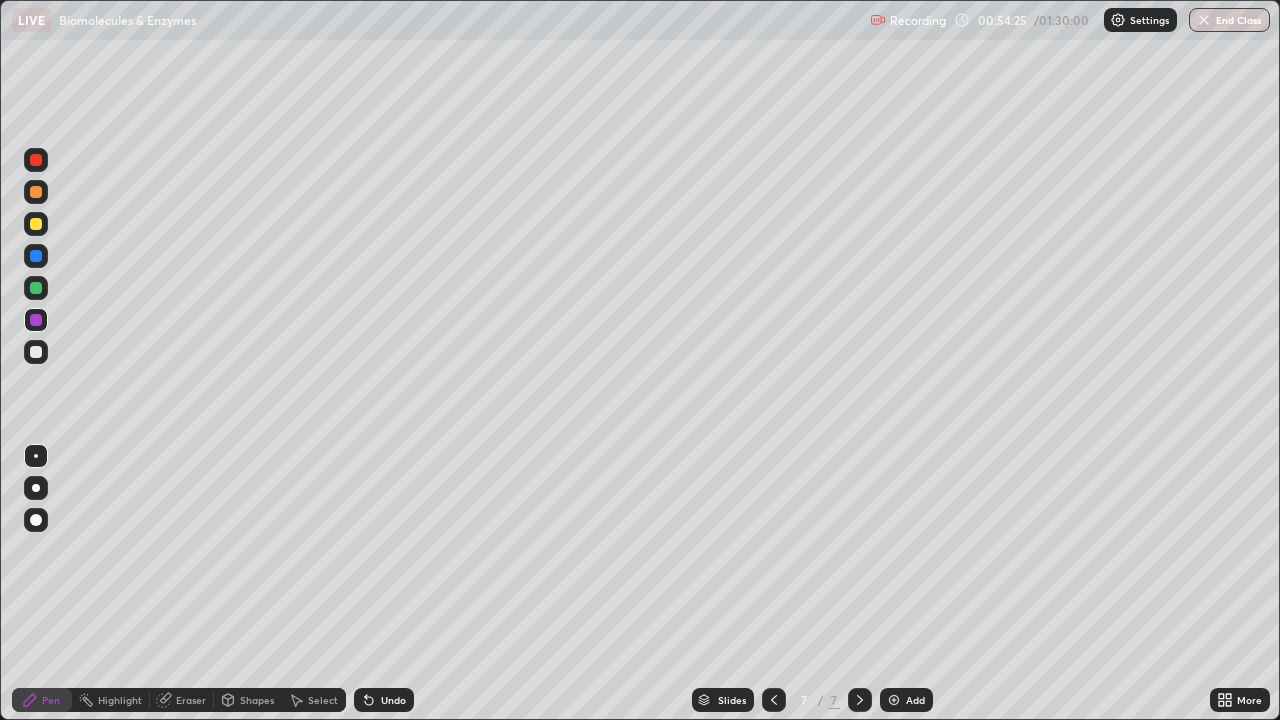 click at bounding box center [36, 352] 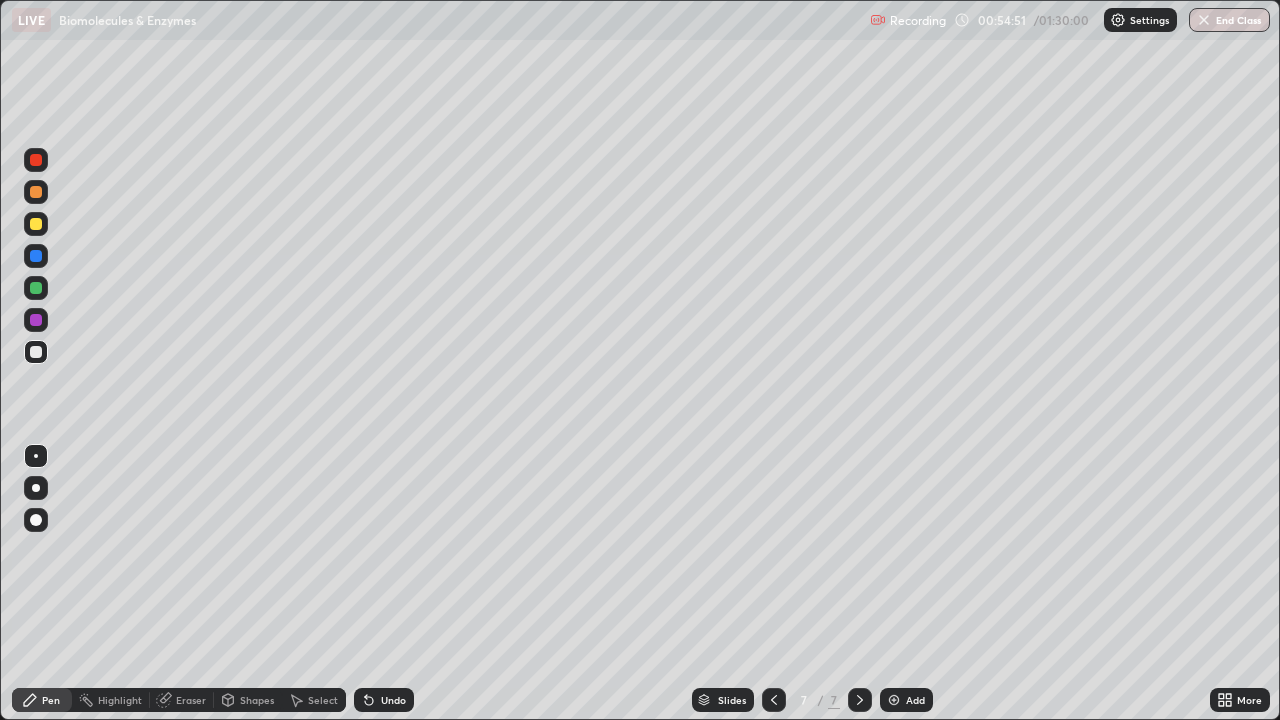 click on "Undo" at bounding box center [393, 700] 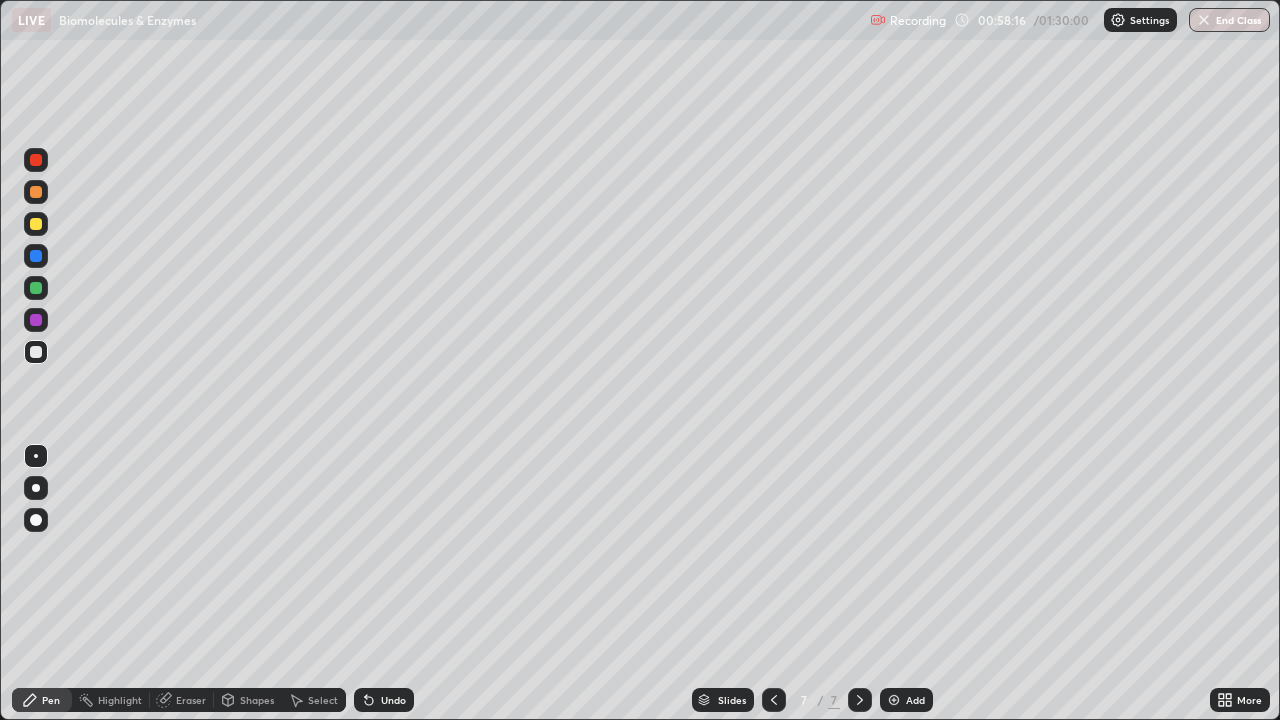 click on "Add" at bounding box center [915, 700] 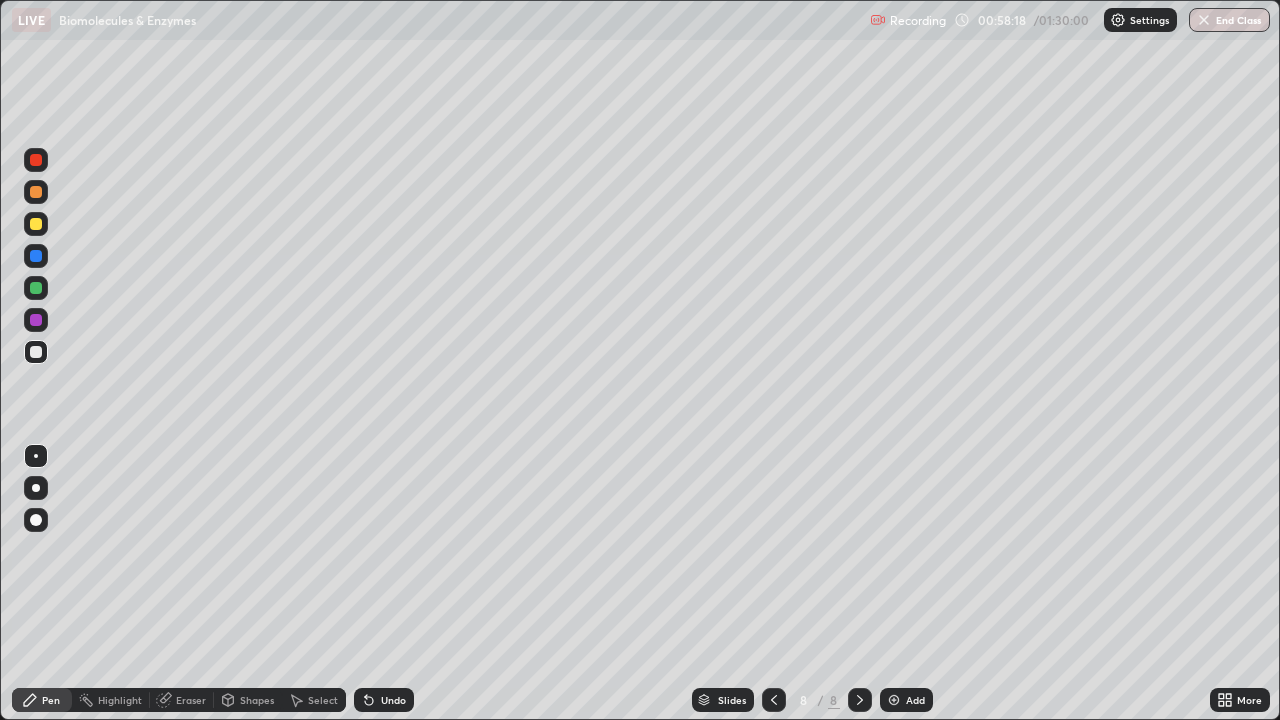click at bounding box center (36, 224) 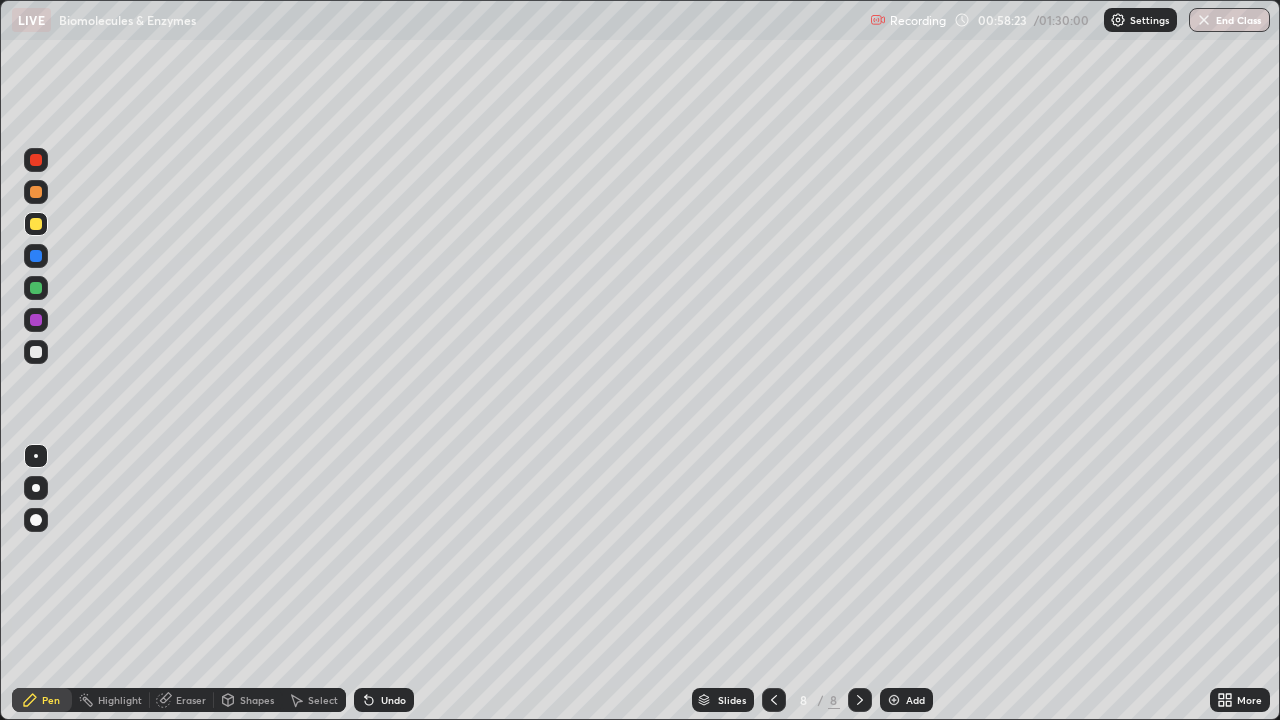 click on "Undo" at bounding box center [393, 700] 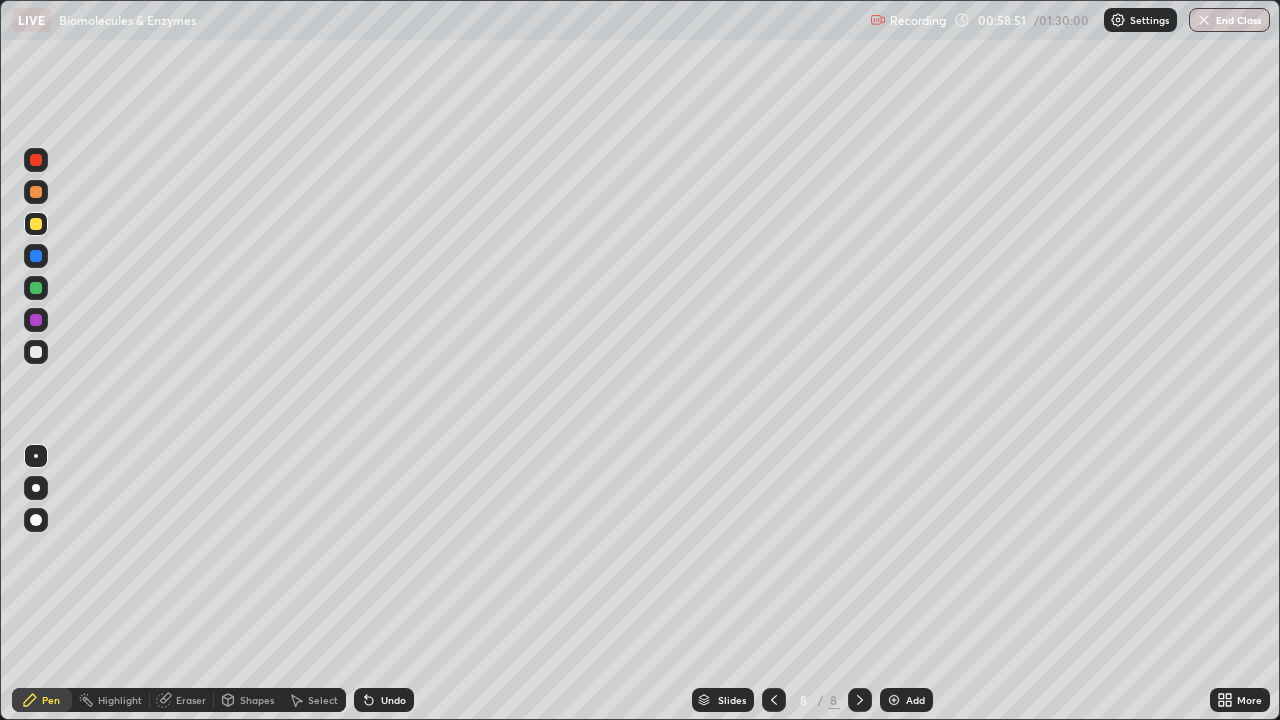 click at bounding box center (36, 352) 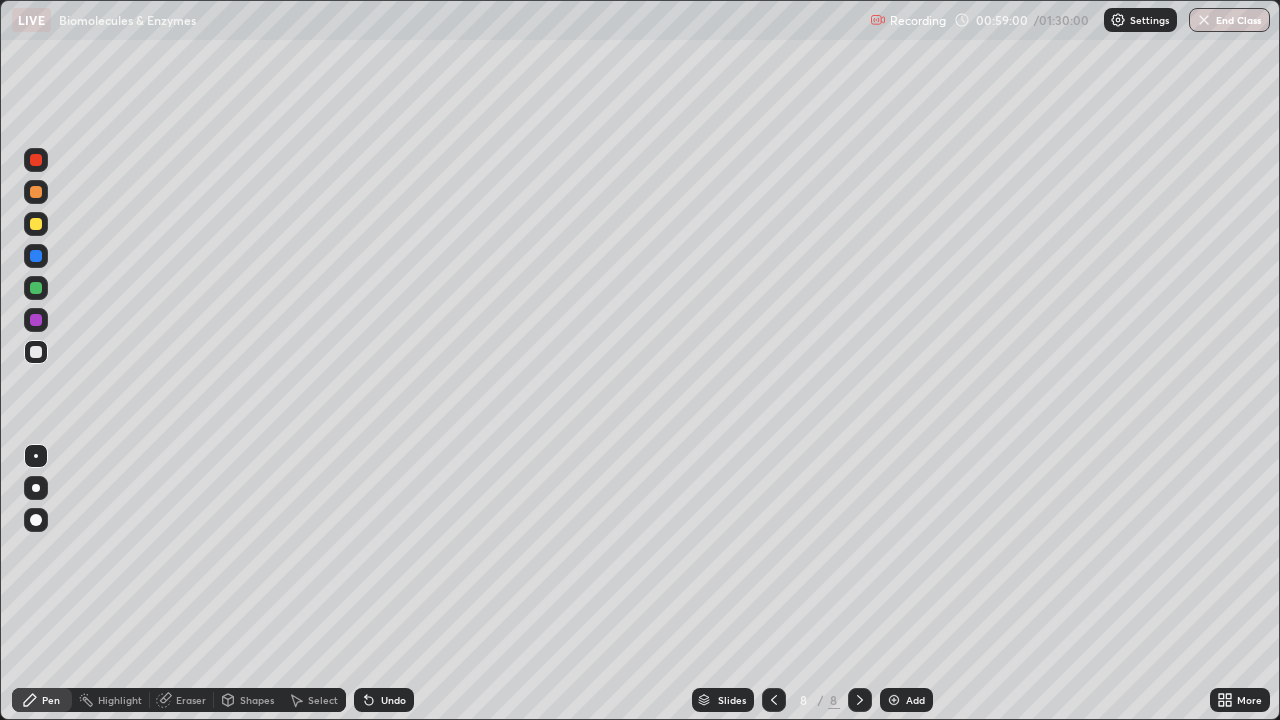 click at bounding box center [36, 288] 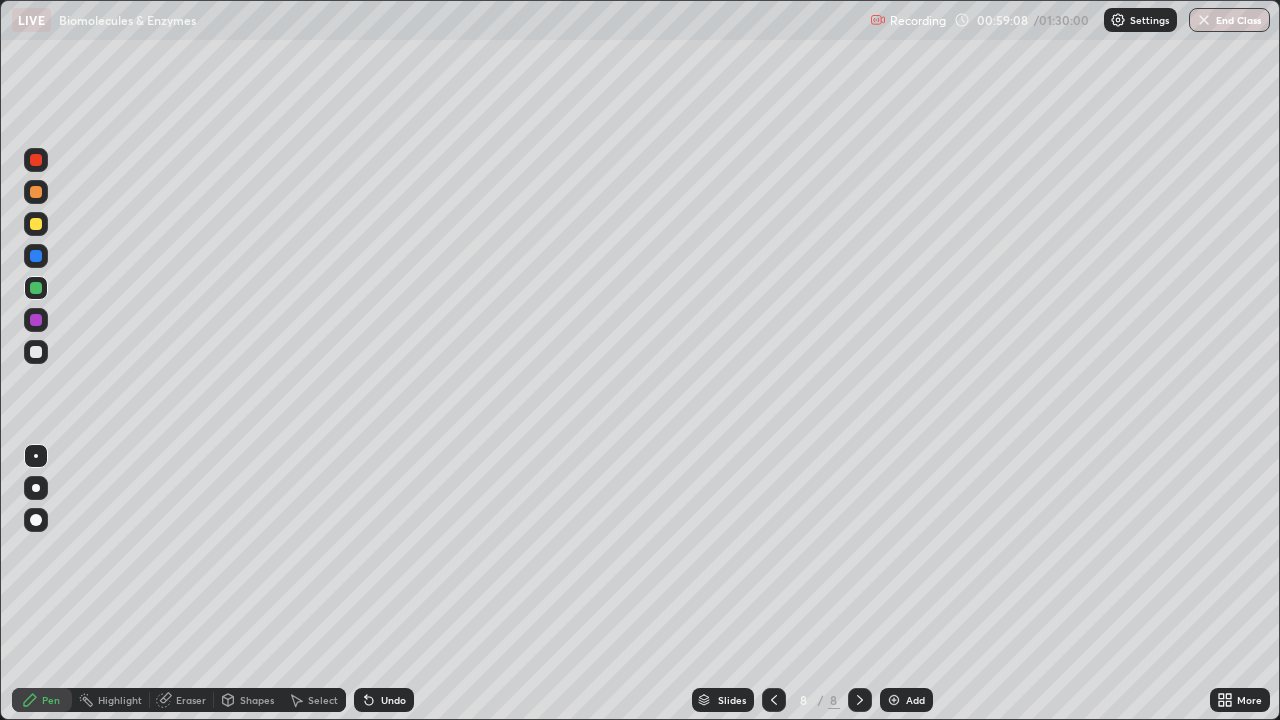 click at bounding box center (36, 256) 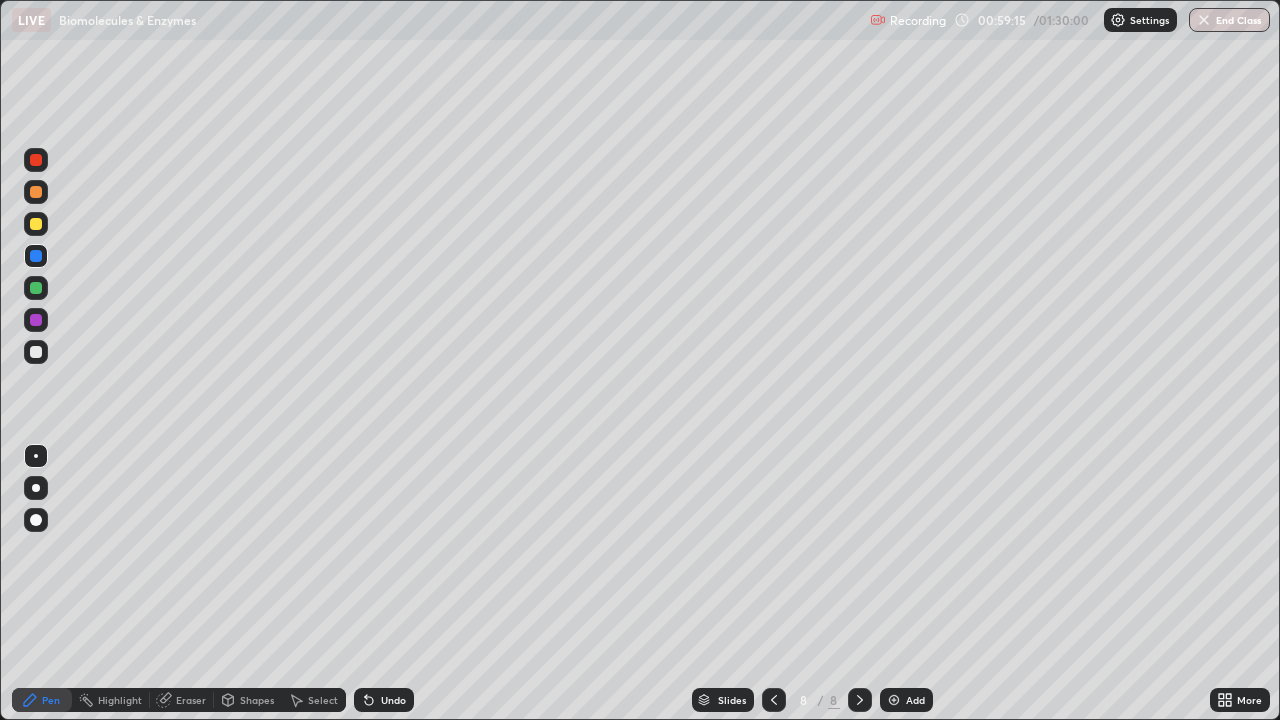 click at bounding box center (36, 320) 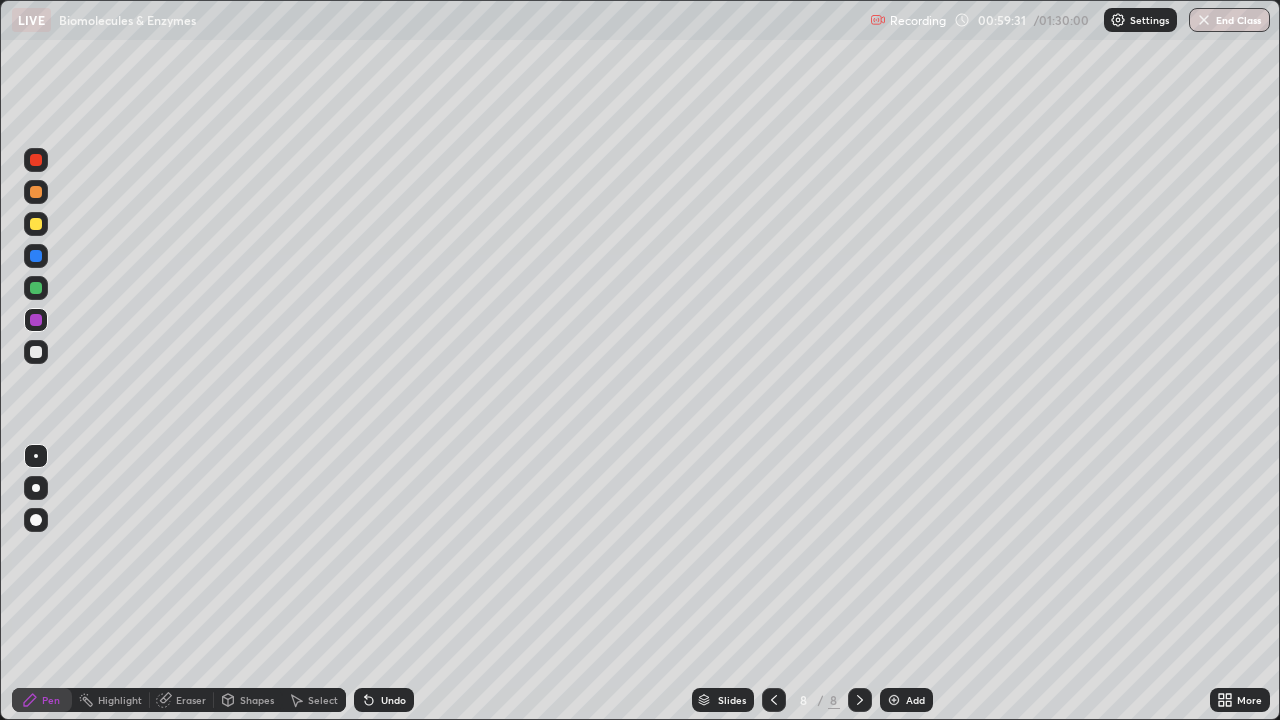 click at bounding box center [36, 288] 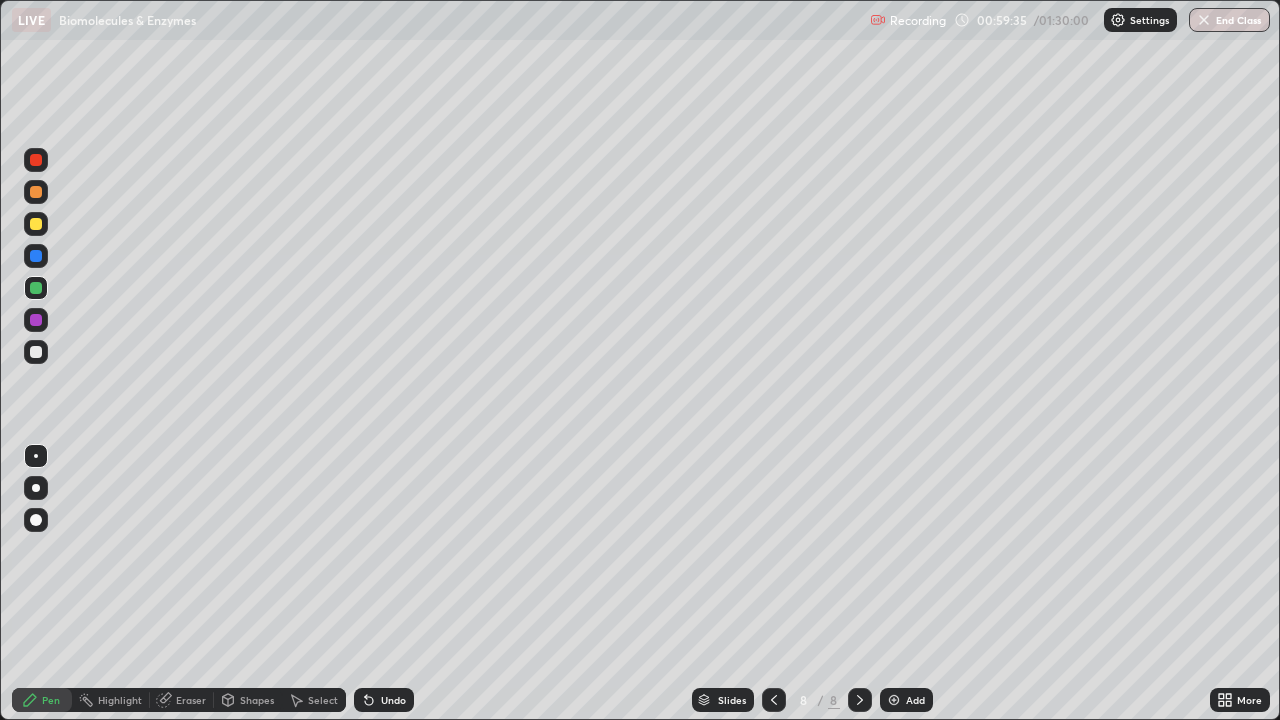 click at bounding box center [36, 288] 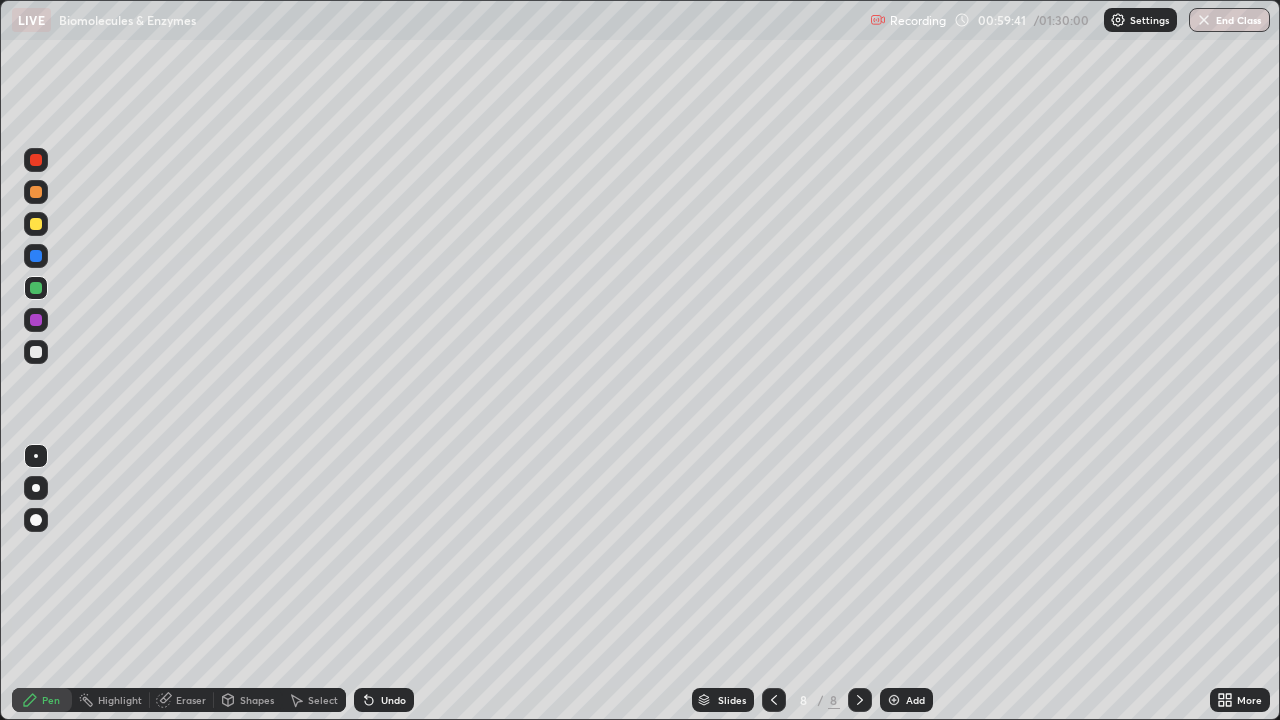 click at bounding box center (36, 320) 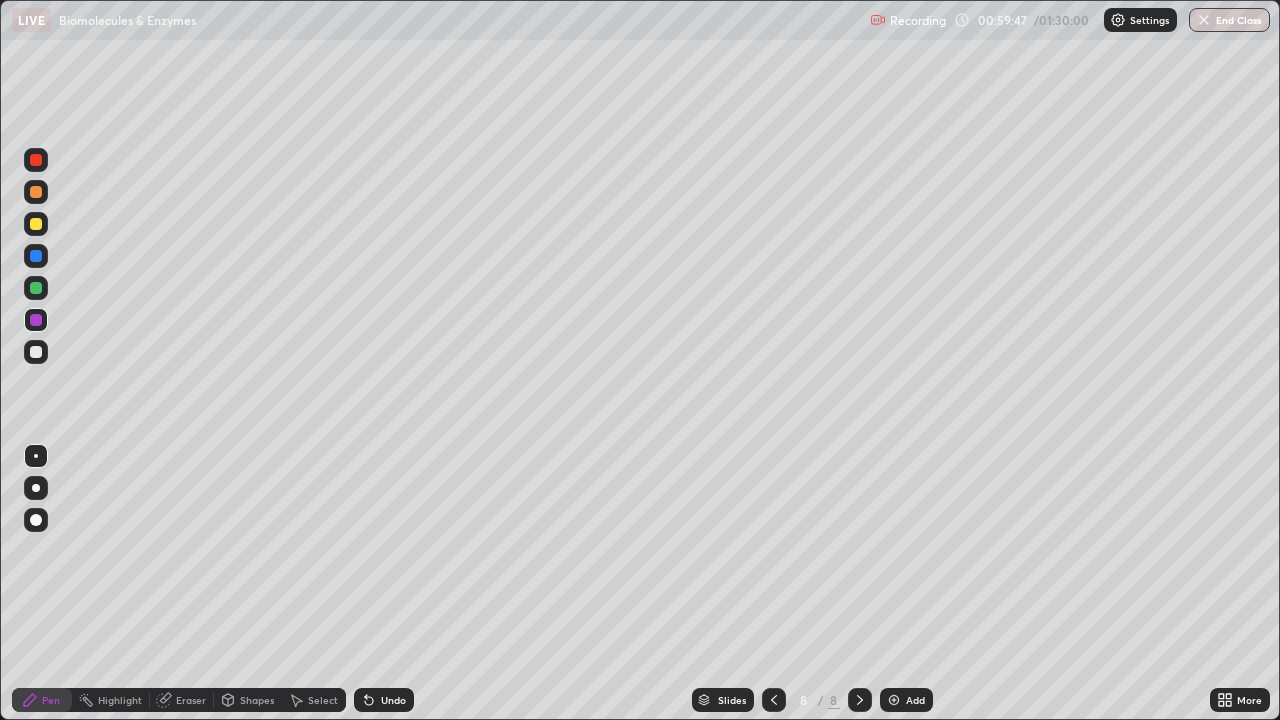 click at bounding box center (36, 288) 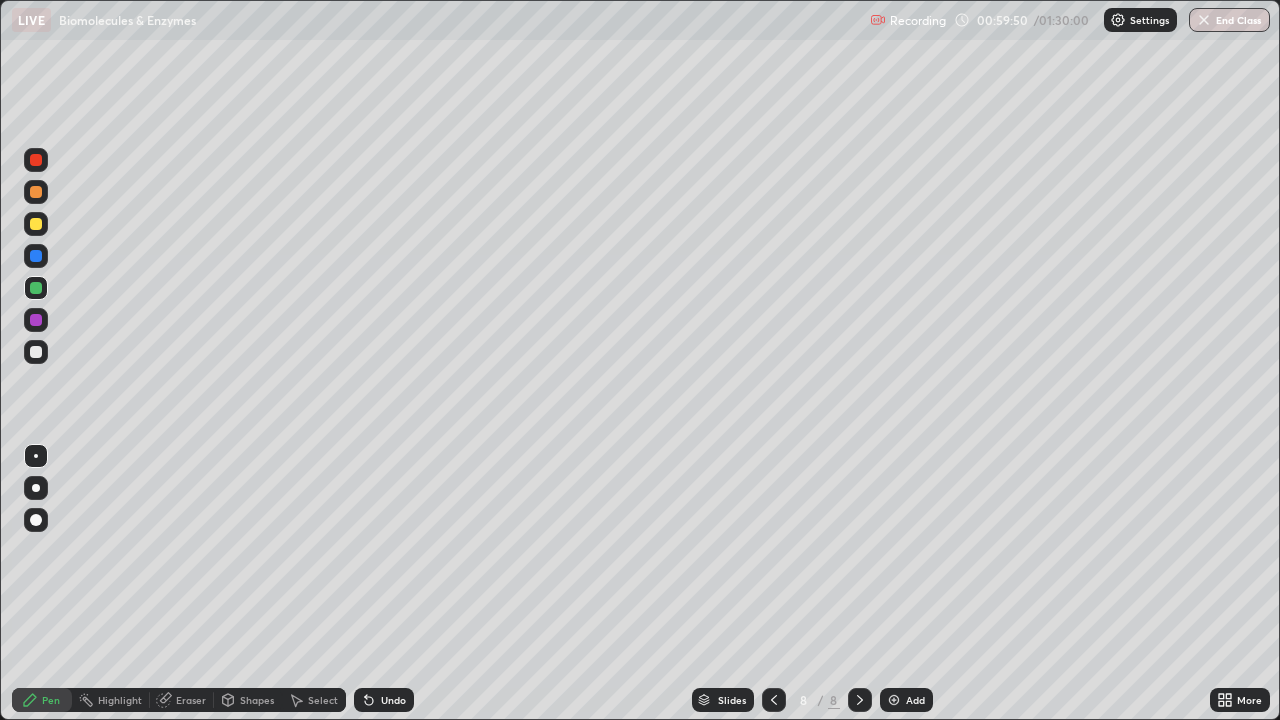 click at bounding box center (36, 320) 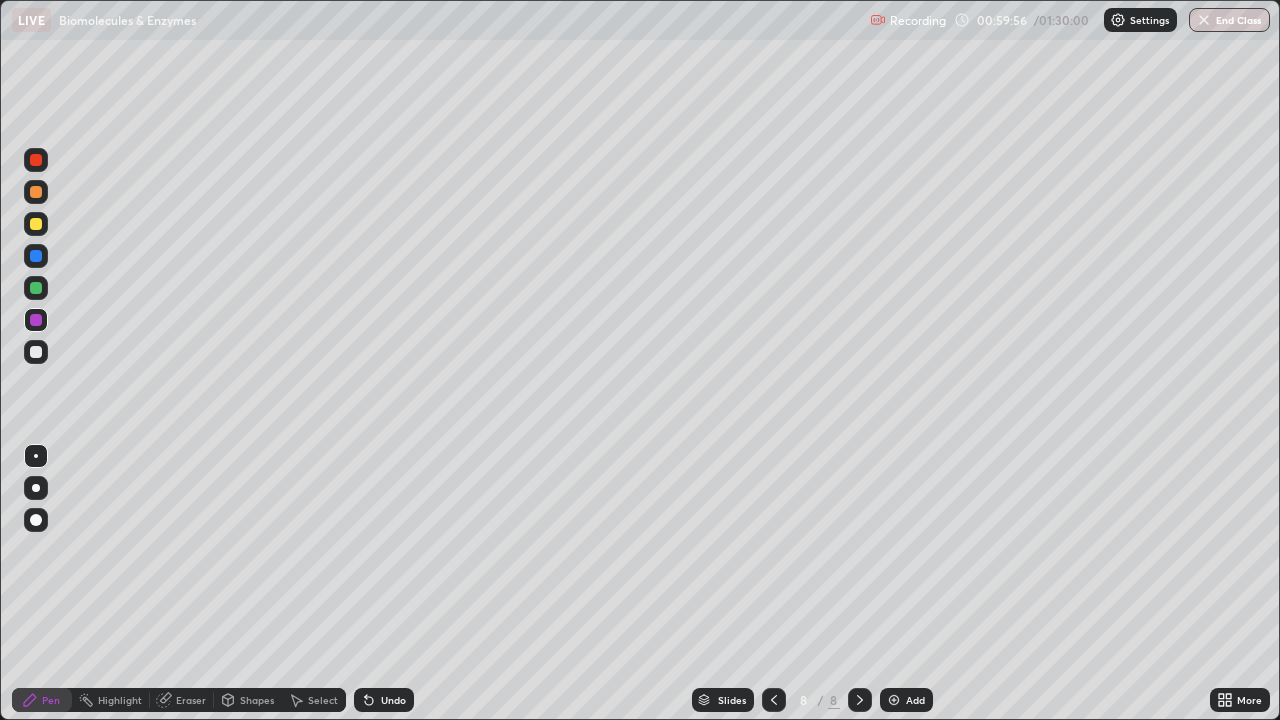 click at bounding box center [36, 288] 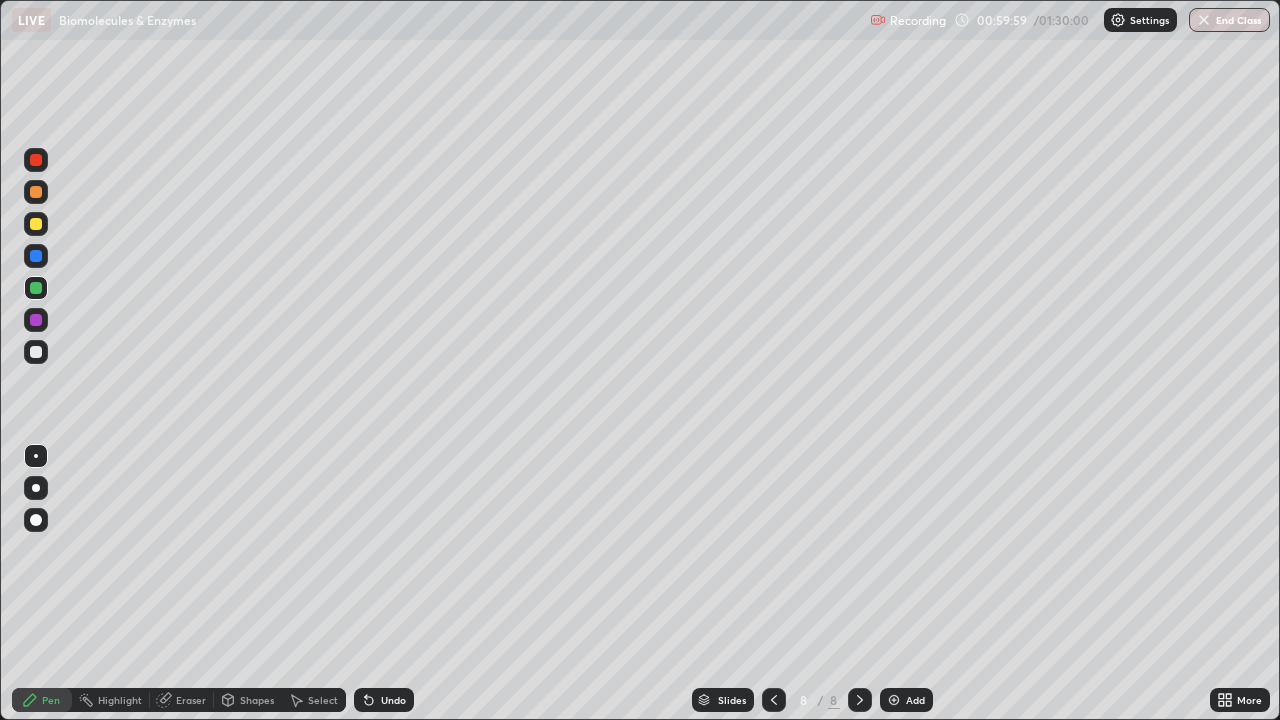 click at bounding box center (36, 320) 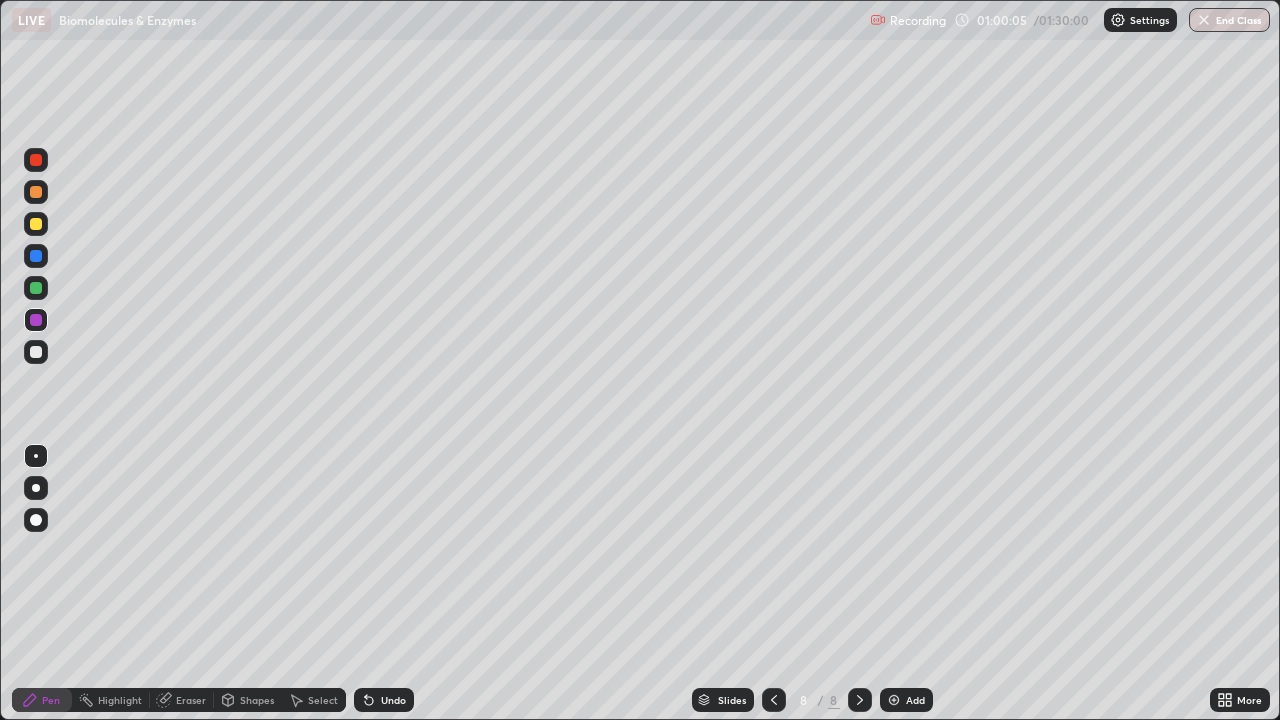 click on "Undo" at bounding box center [393, 700] 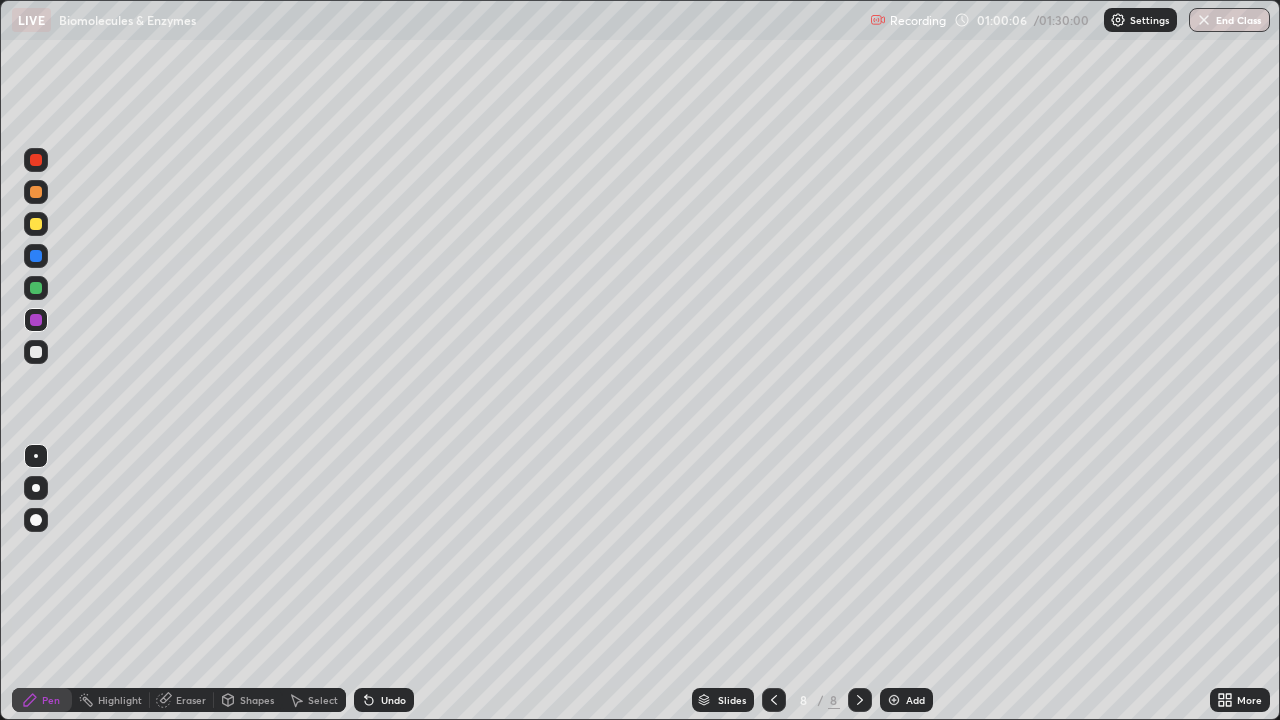 click on "Undo" at bounding box center [393, 700] 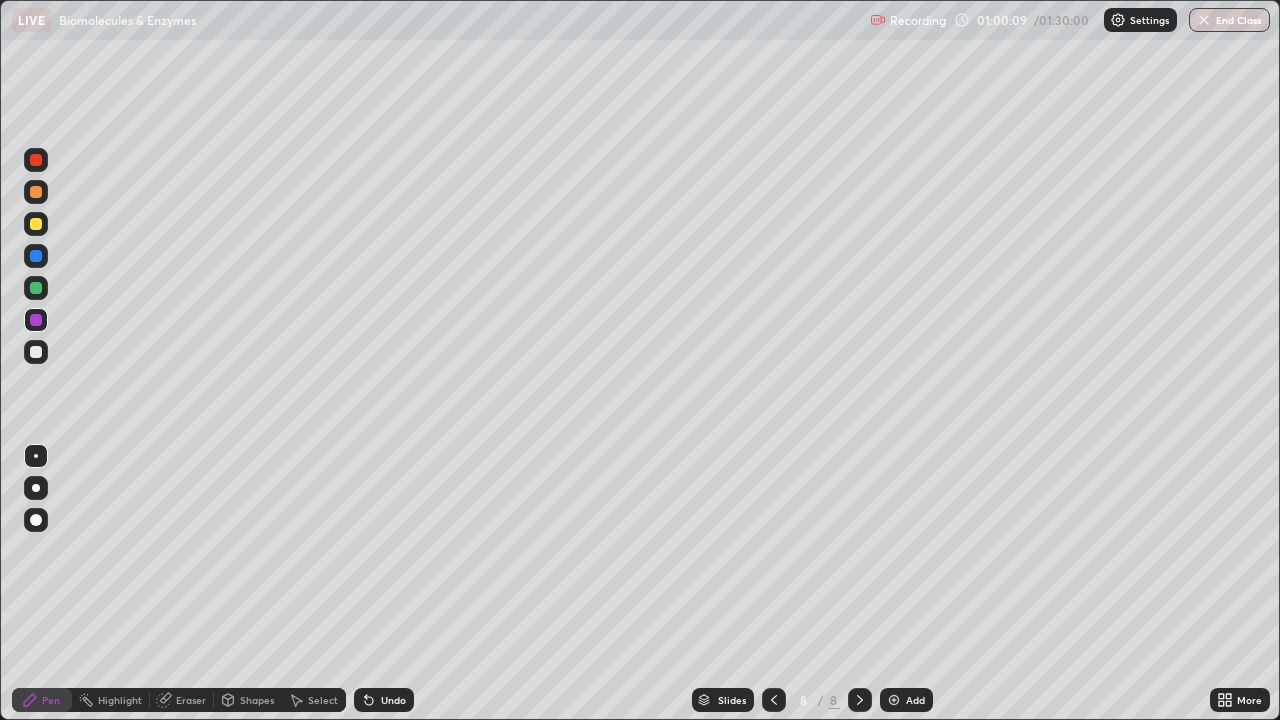 click at bounding box center [36, 288] 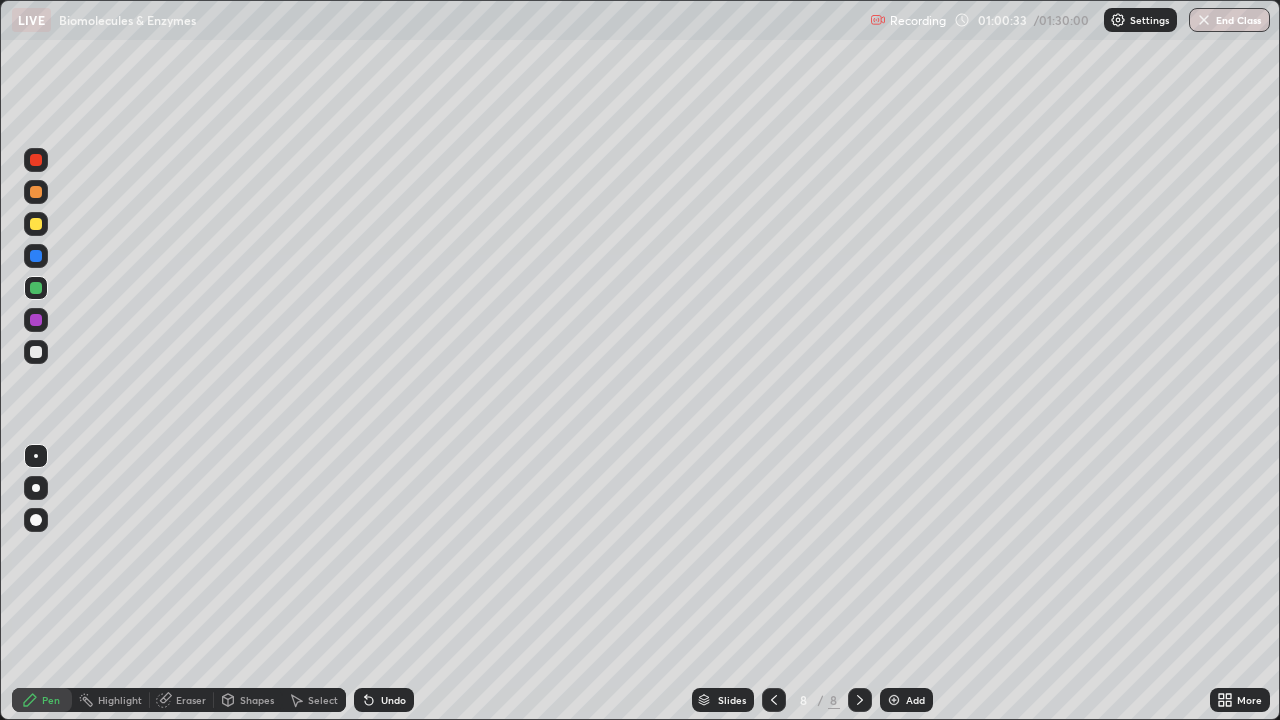 click at bounding box center (36, 320) 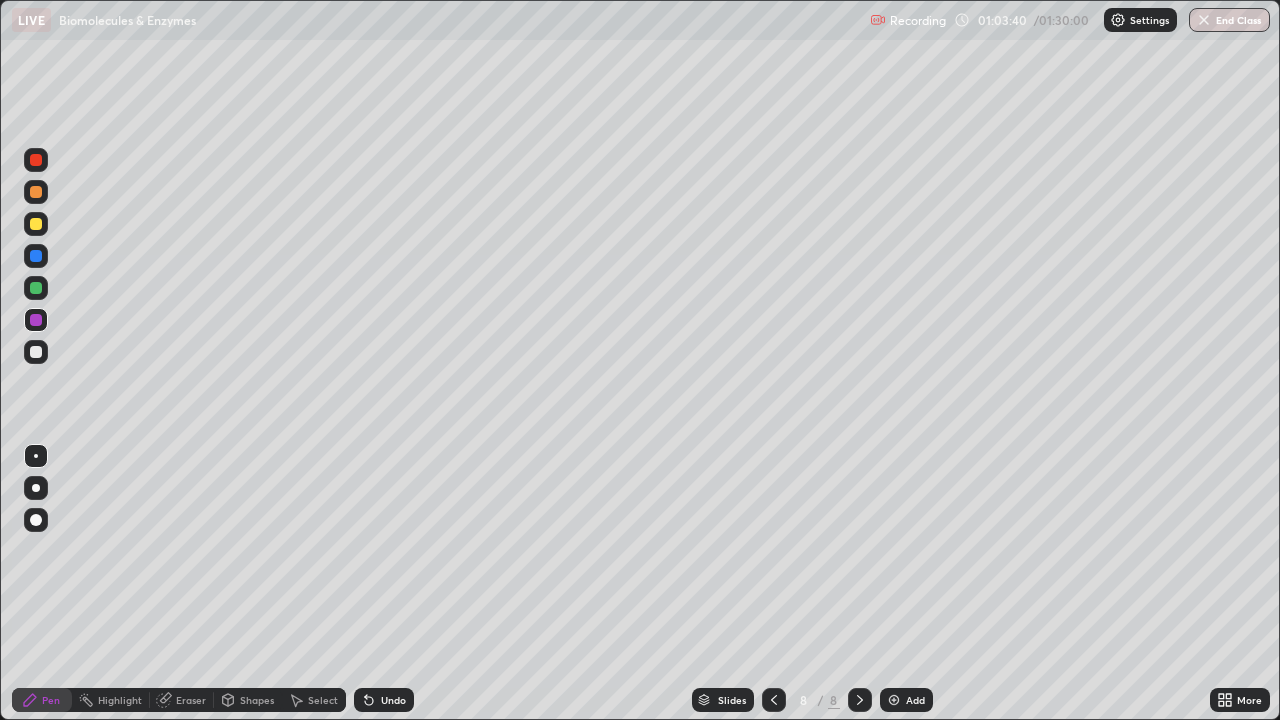 click on "Add" at bounding box center (915, 700) 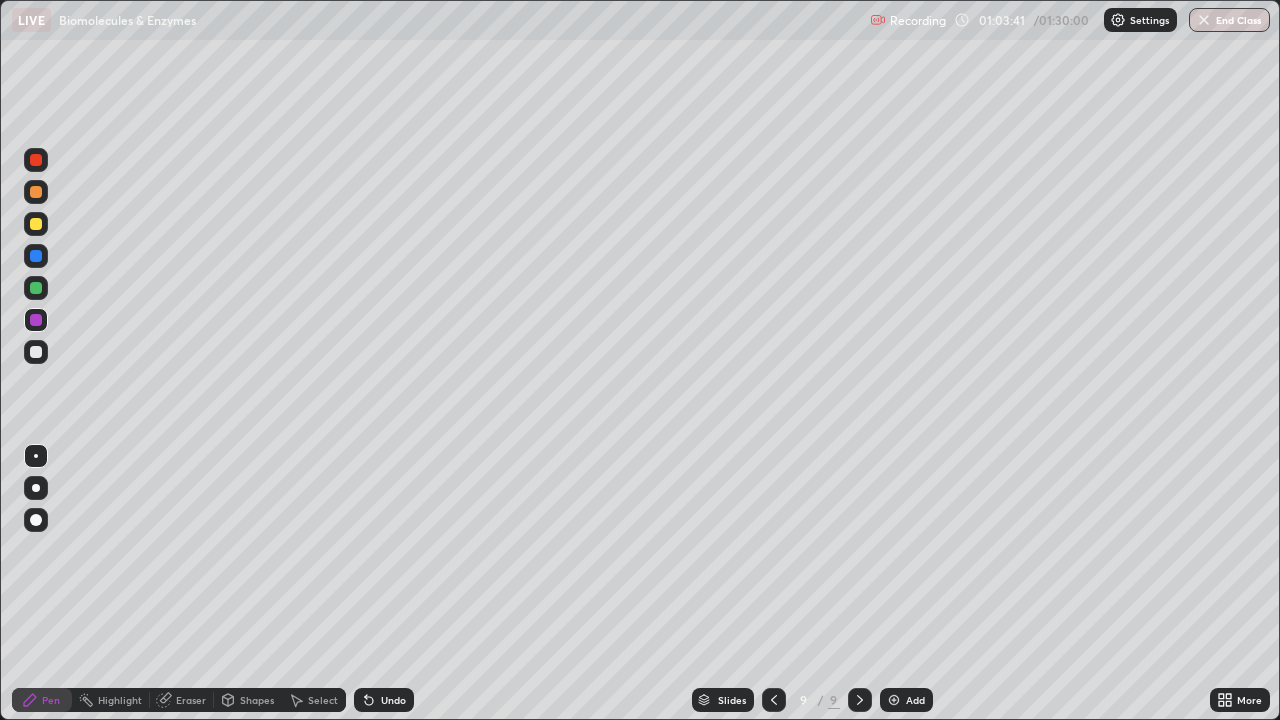 click at bounding box center (36, 224) 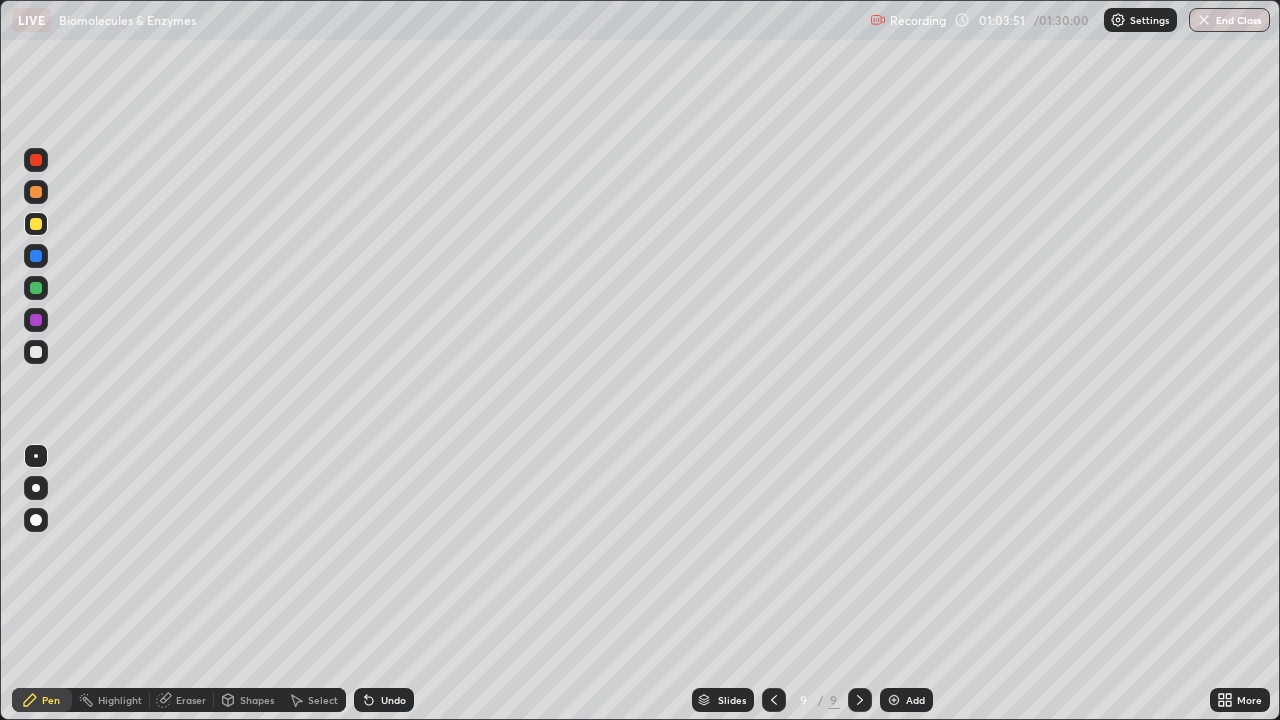 click at bounding box center (36, 288) 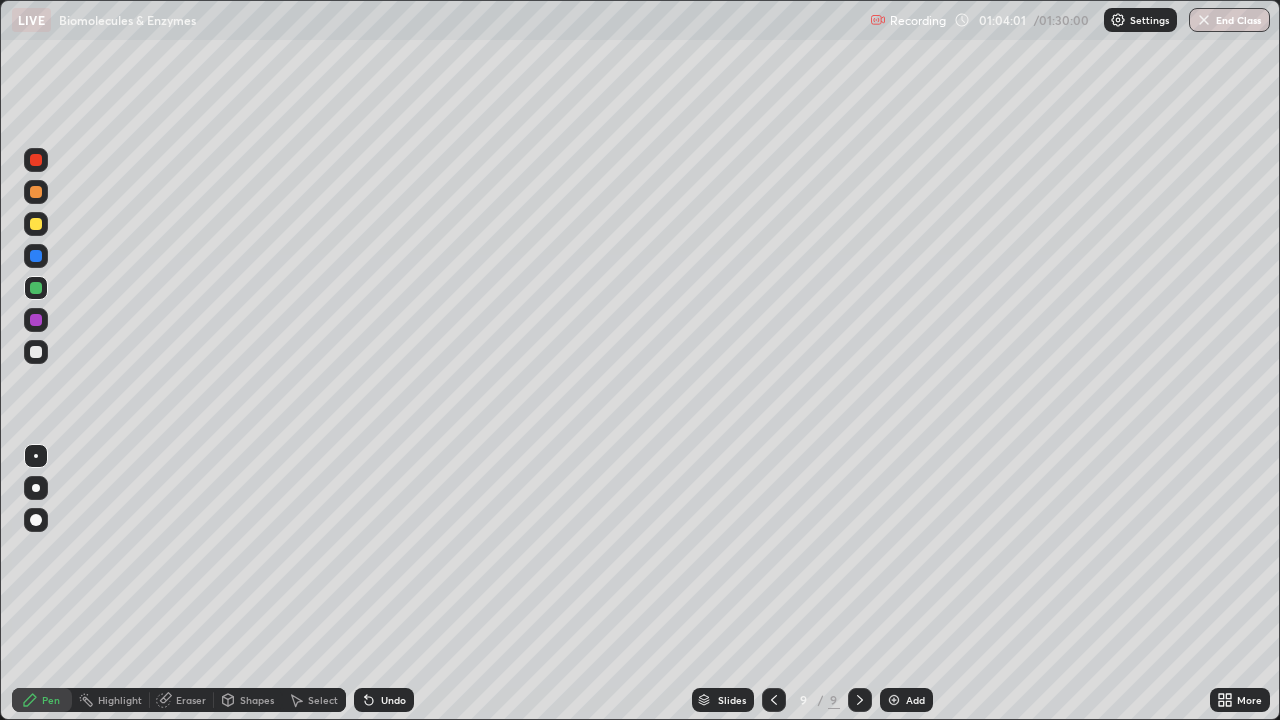 click on "Undo" at bounding box center (393, 700) 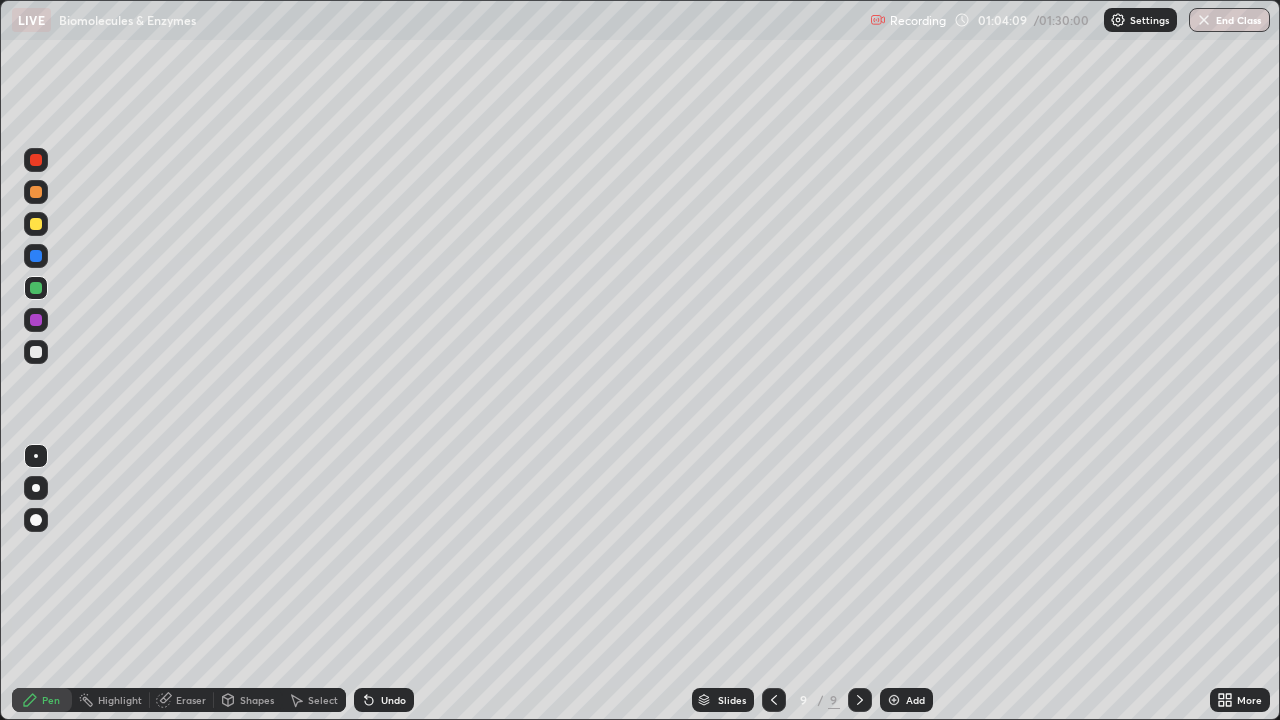 click on "Undo" at bounding box center [393, 700] 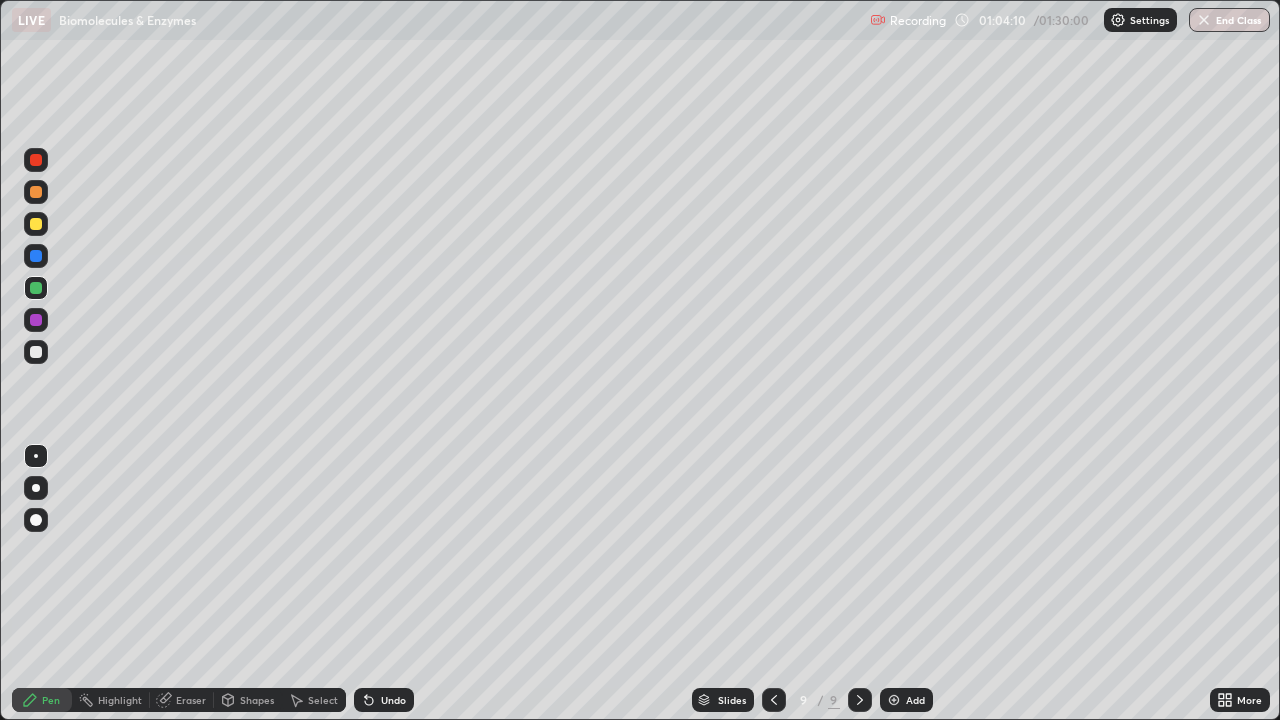 click on "Undo" at bounding box center (393, 700) 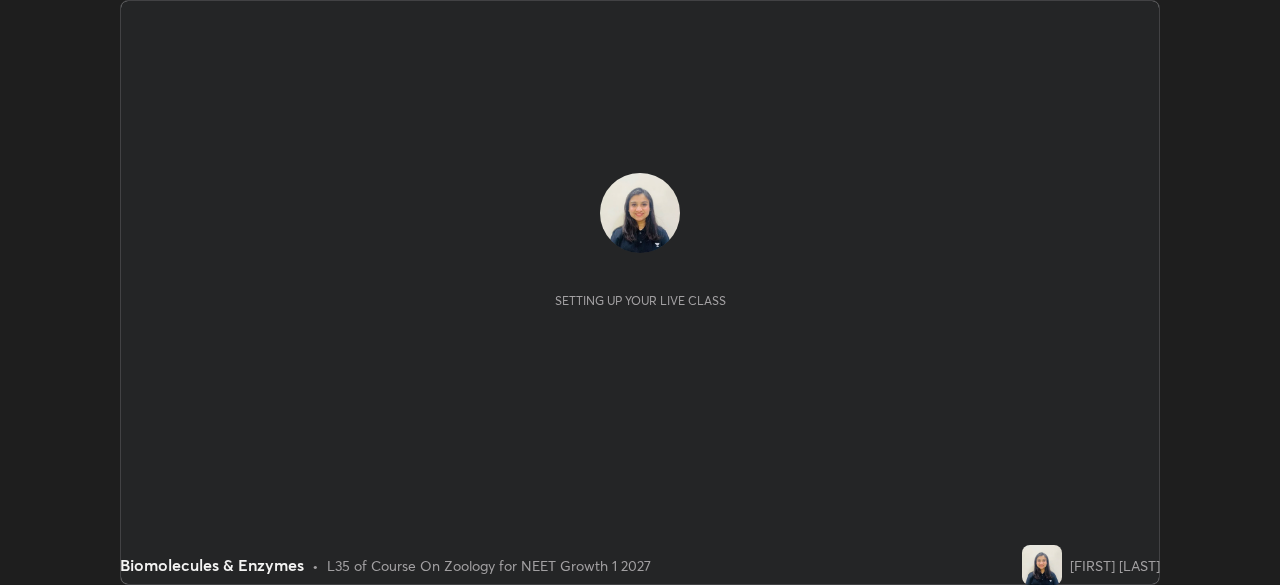 scroll, scrollTop: 0, scrollLeft: 0, axis: both 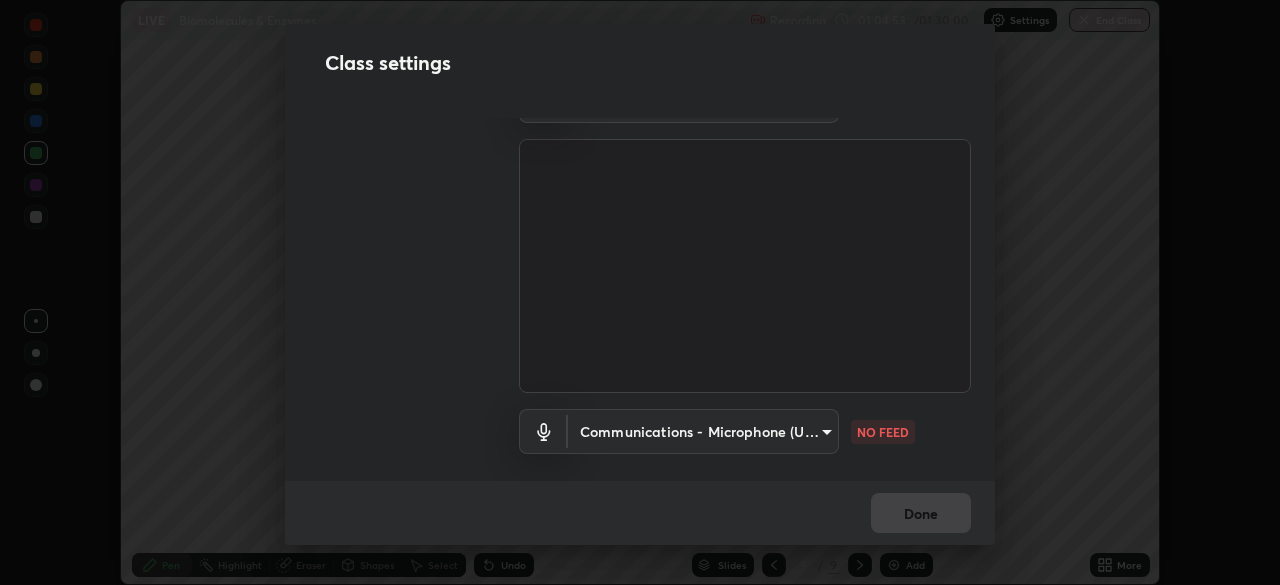 click on "Erase all LIVE Biomolecules & Enzymes Recording 01:04:53 /  01:30:00 Settings End Class Setting up your live class Biomolecules & Enzymes • L35 of Course On Zoology for NEET Growth 1 2027 Tanya Vaish Pen Highlight Eraser Shapes Select Undo Slides 9 / 9 Add More No doubts shared Encourage your learners to ask a doubt for better clarity Report an issue Reason for reporting Buffering Chat not working Audio - Video sync issue Educator video quality low ​ Attach an image Report Class settings Audio & Video FHD Camera (33f1:1001) 7c0fbee520007ce8cb288d1ee827530c35c59e124cef56c3368f914323853268 WORKING Communications - Microphone (USB Audio Device) communications NO FEED Done" at bounding box center [640, 292] 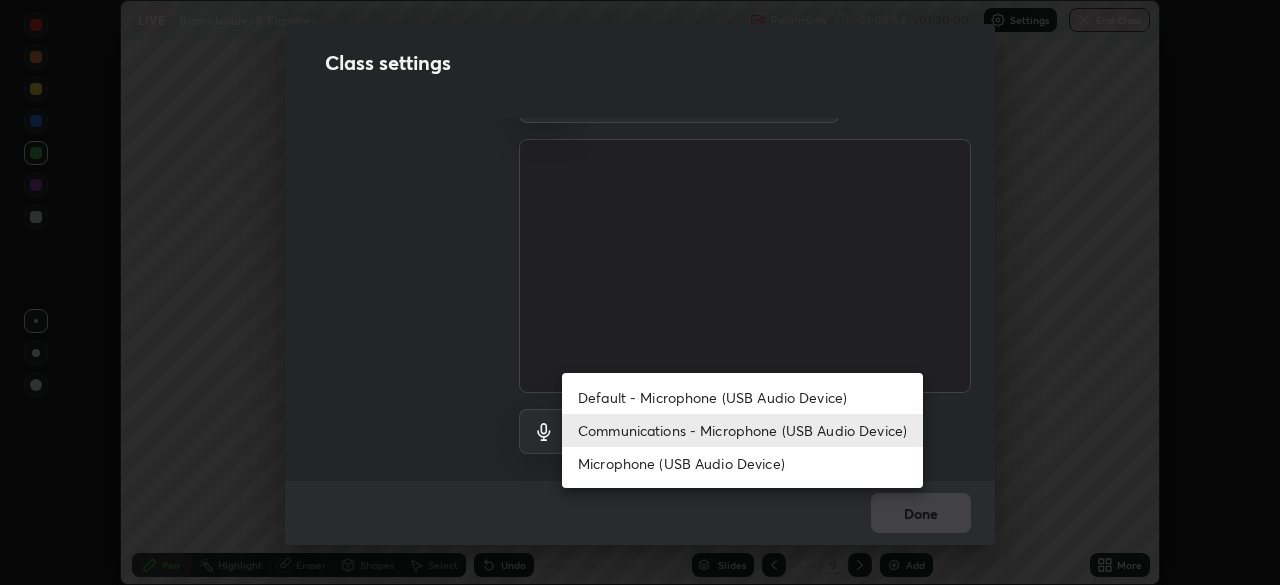click on "Default - Microphone (USB Audio Device)" at bounding box center (742, 397) 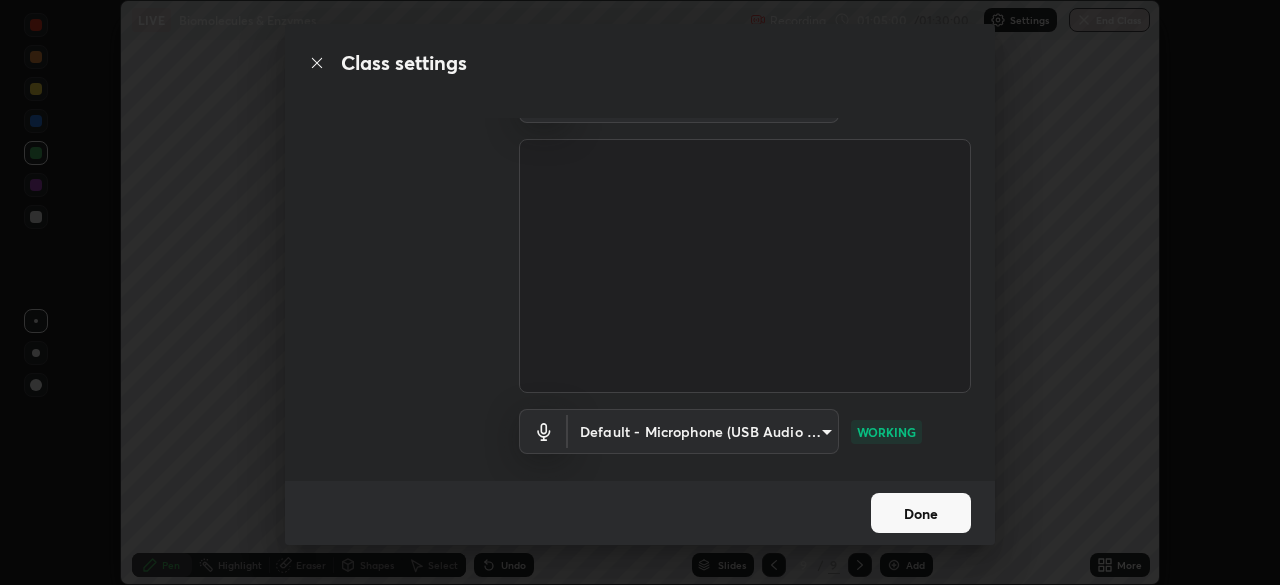 click on "Done" at bounding box center [921, 513] 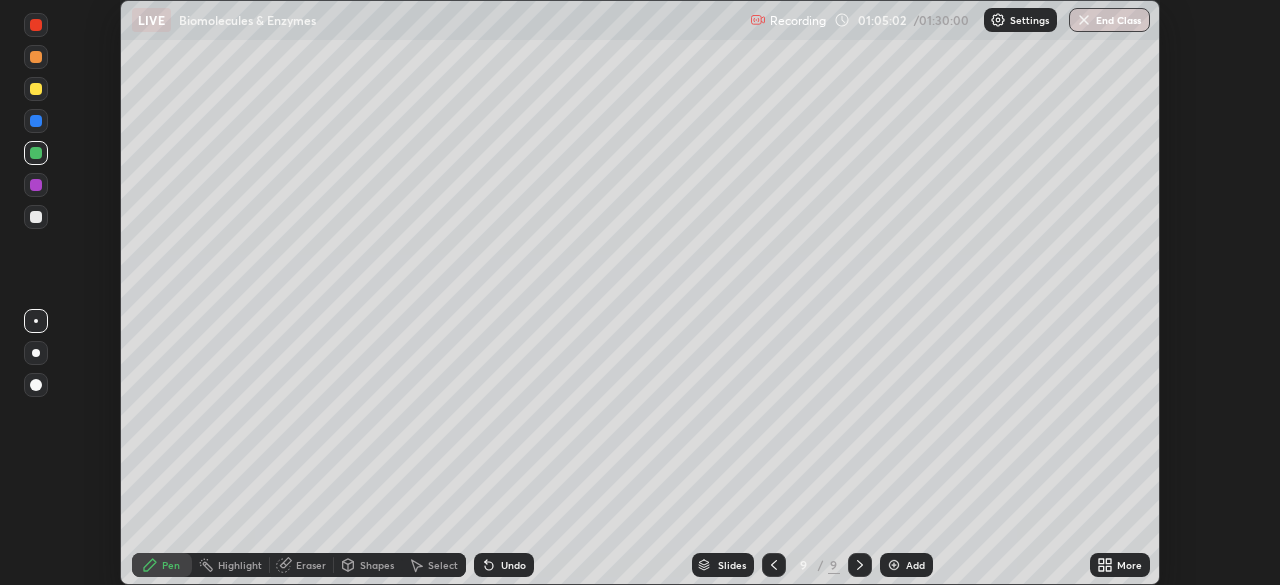 click on "More" at bounding box center [1120, 565] 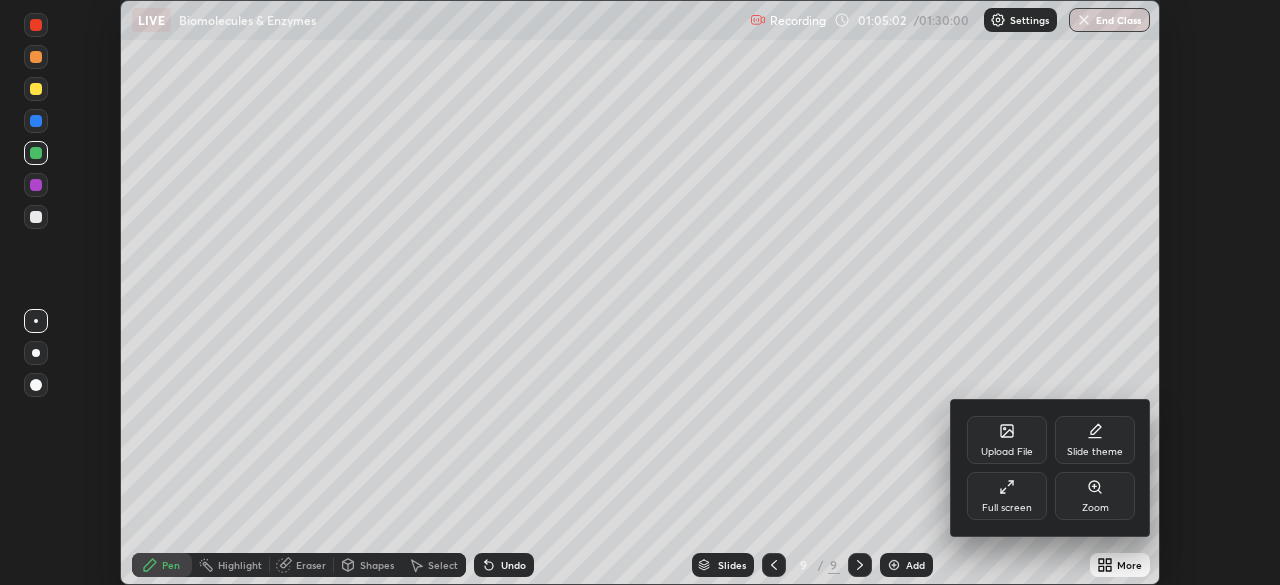 click on "Full screen" at bounding box center (1007, 496) 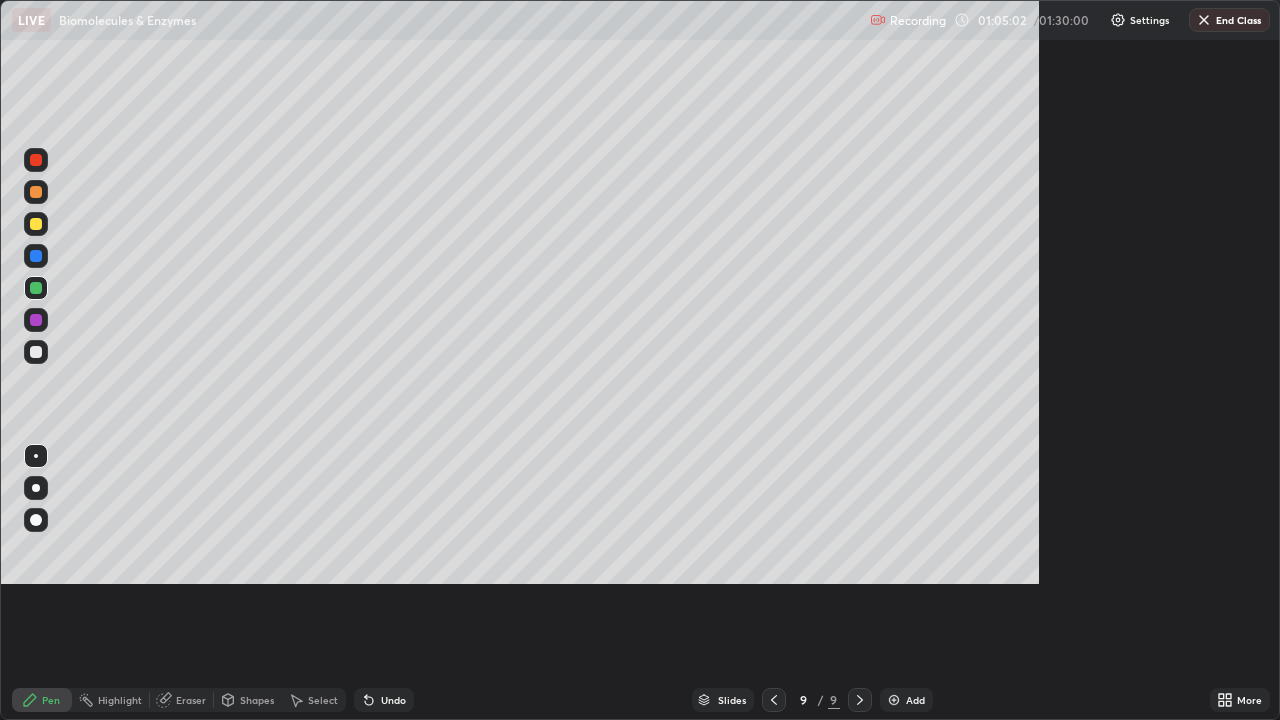 scroll, scrollTop: 99280, scrollLeft: 98720, axis: both 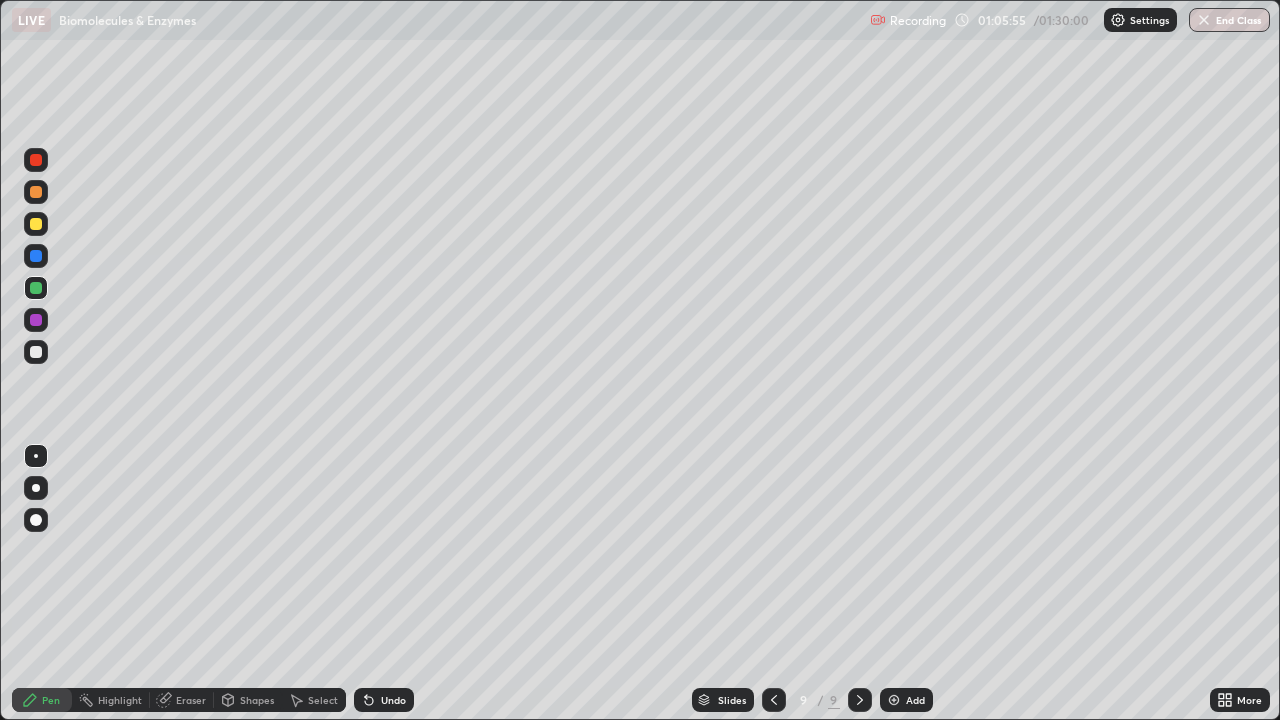 click at bounding box center (36, 256) 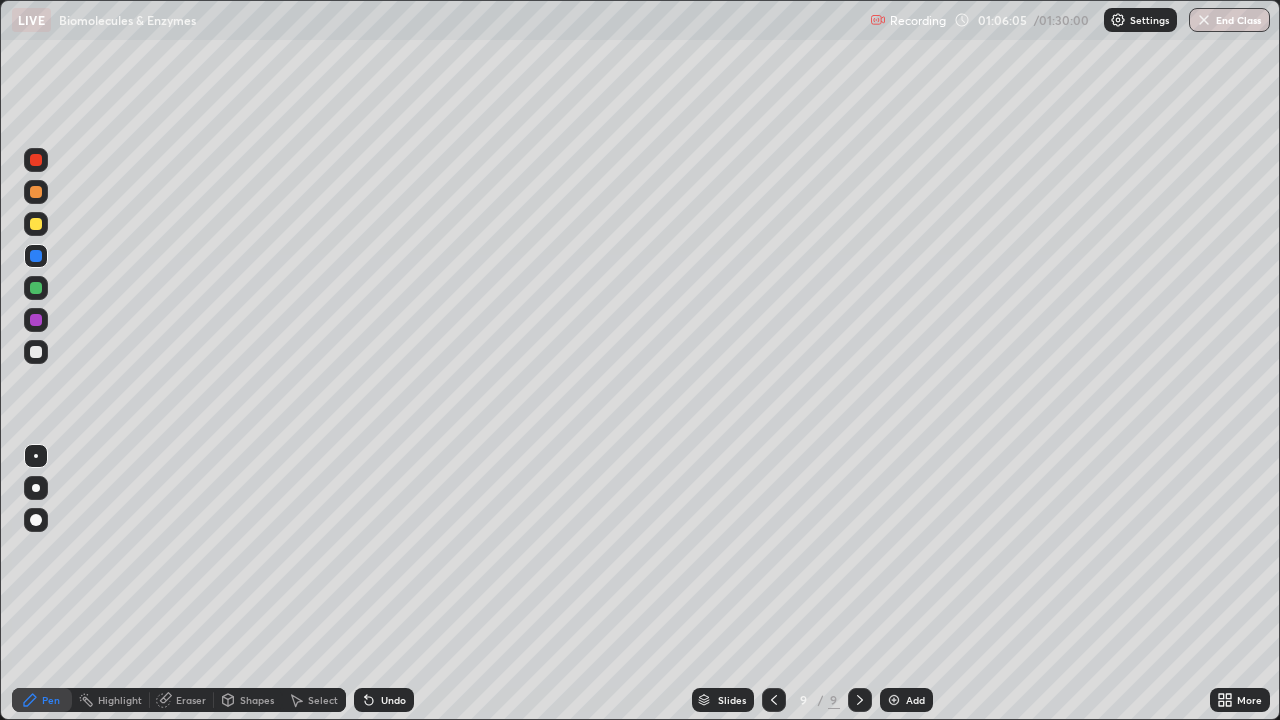 click 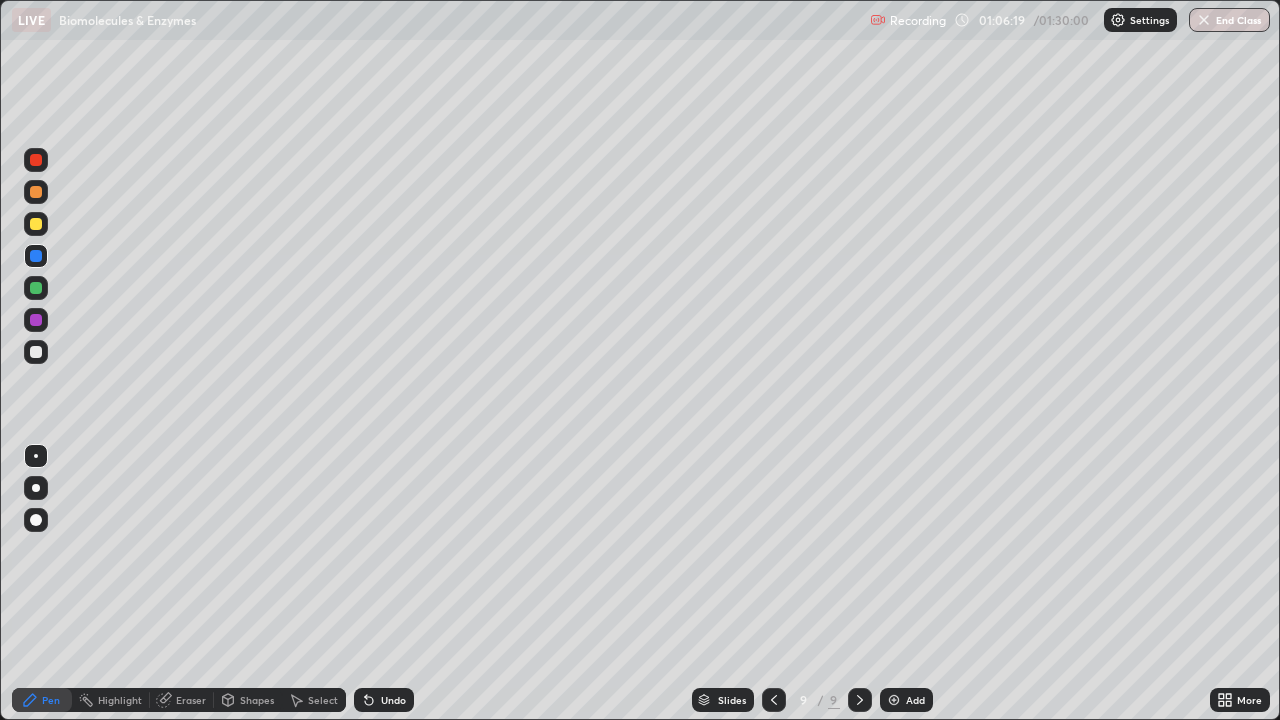 click at bounding box center [36, 352] 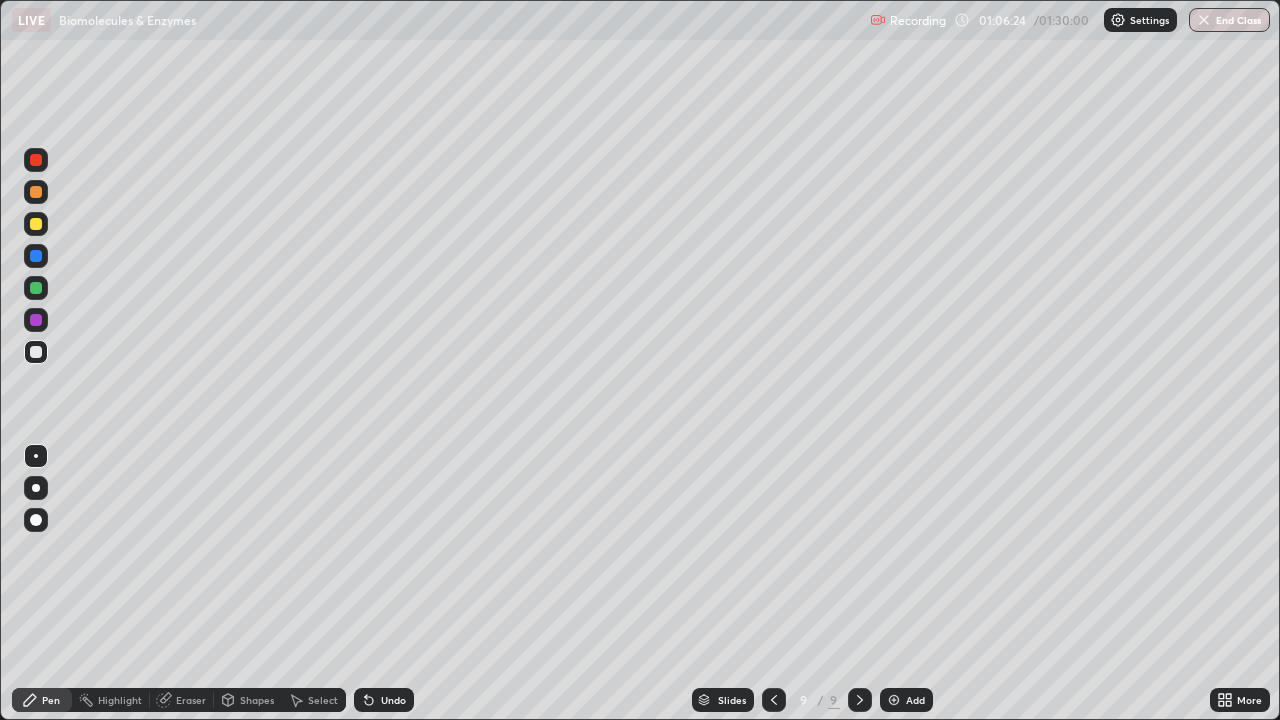 click at bounding box center [36, 288] 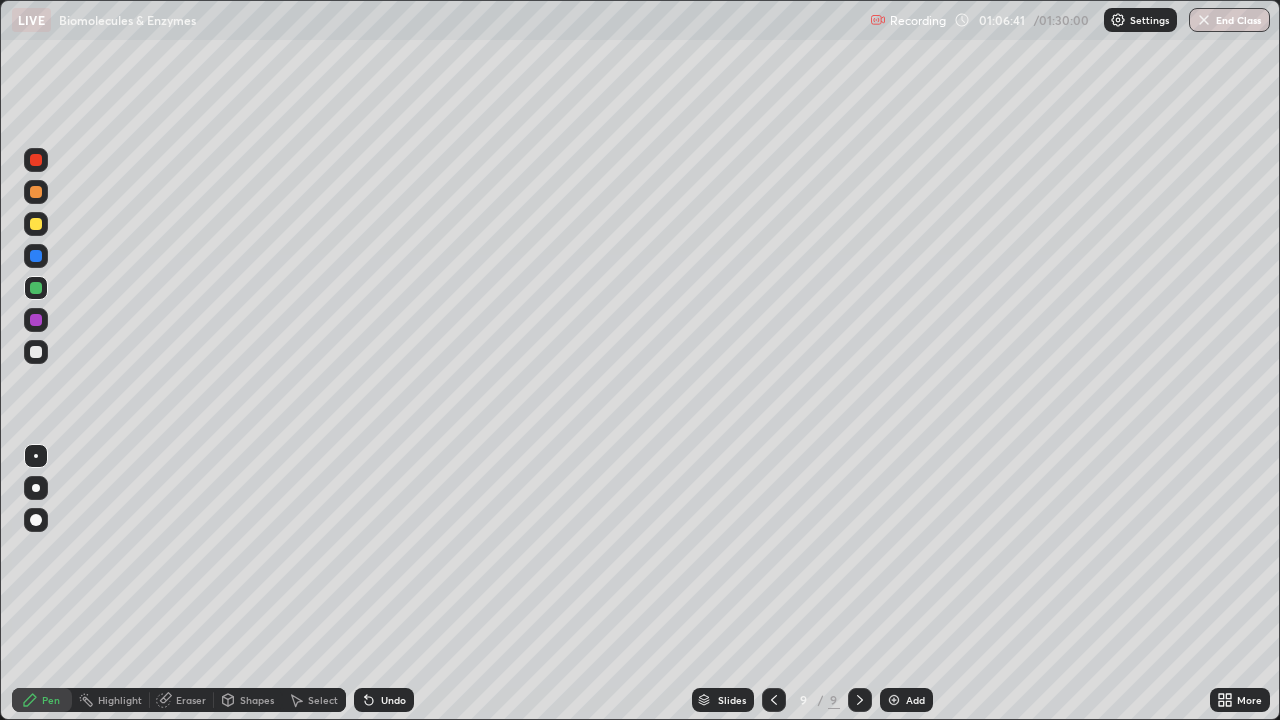 click at bounding box center [36, 352] 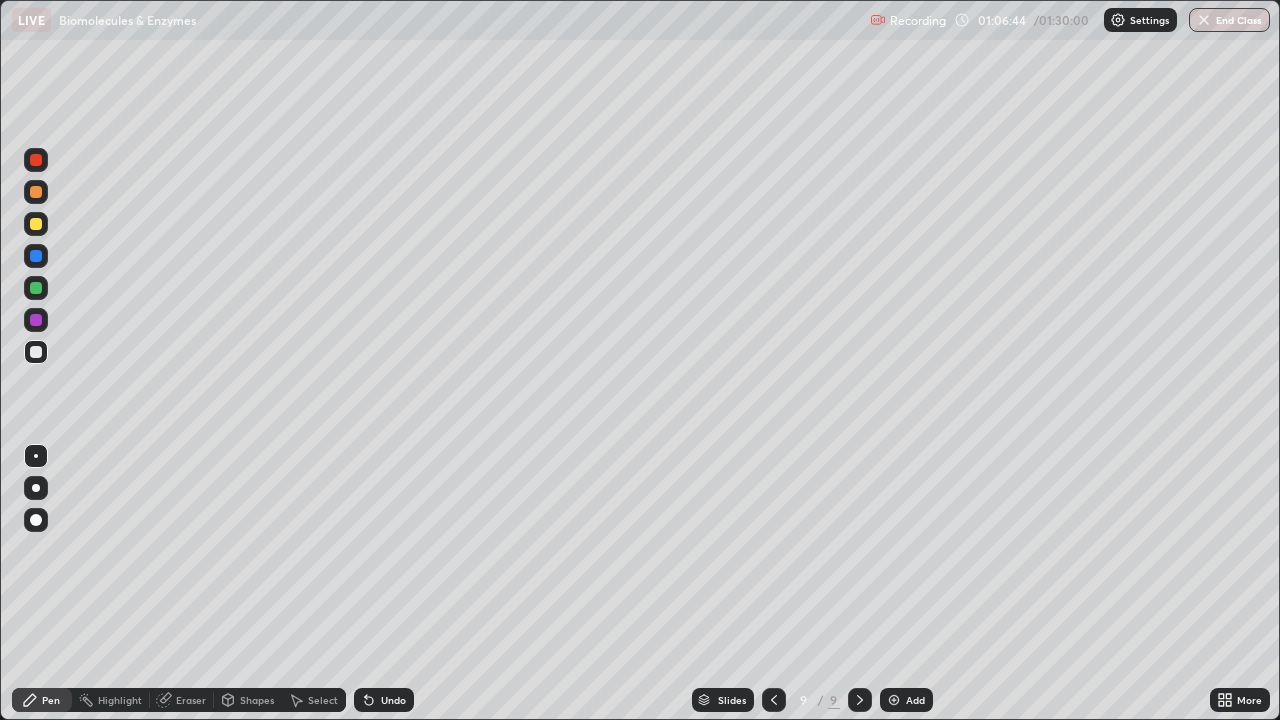 click at bounding box center [36, 288] 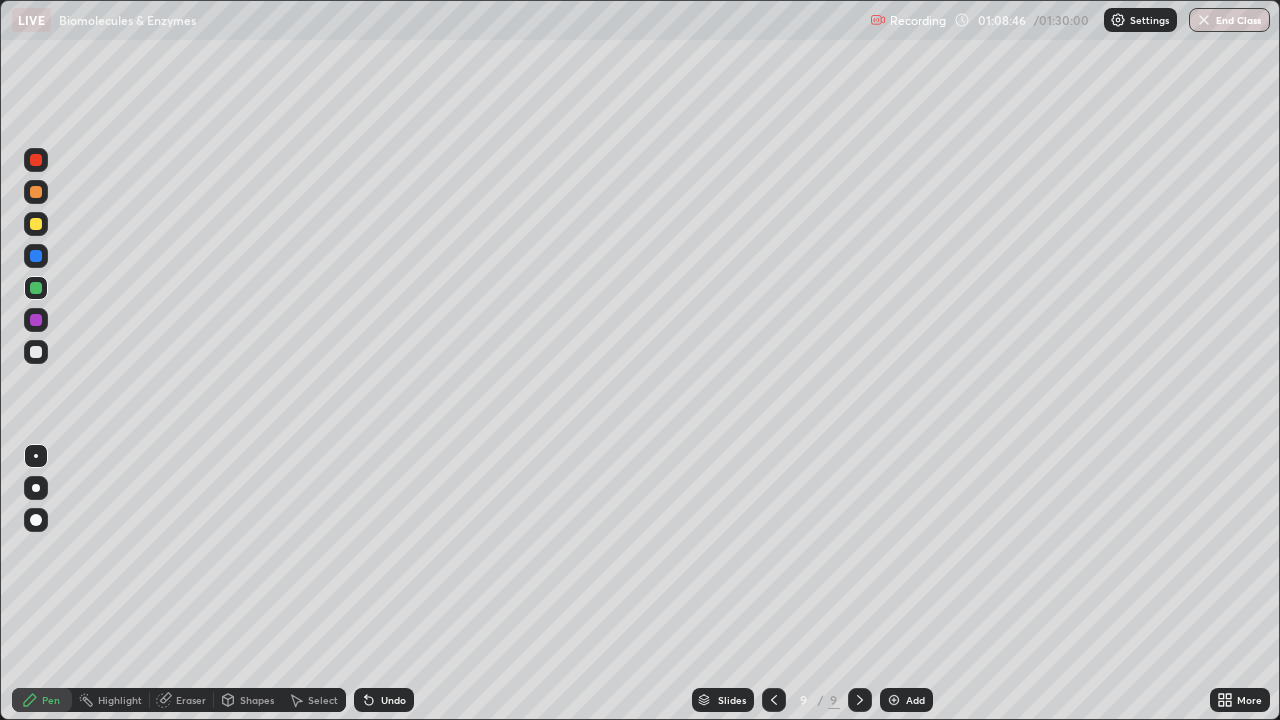 click at bounding box center [36, 352] 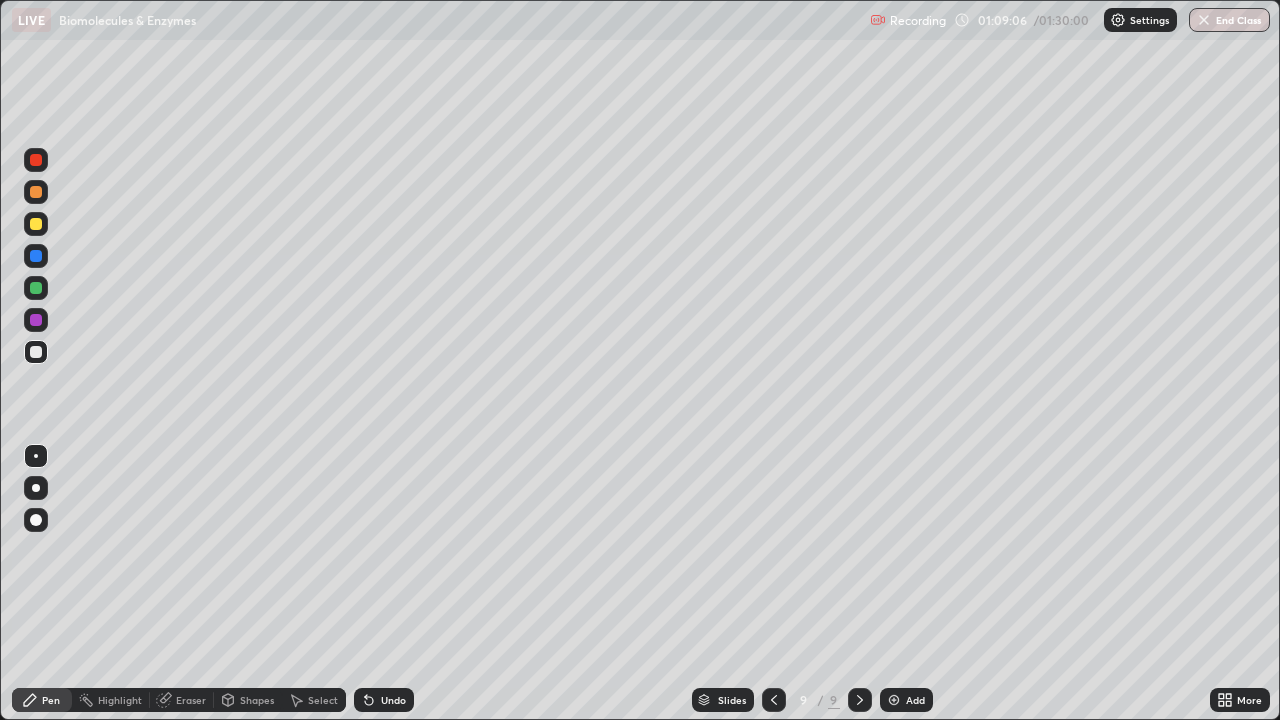 click on "Undo" at bounding box center (393, 700) 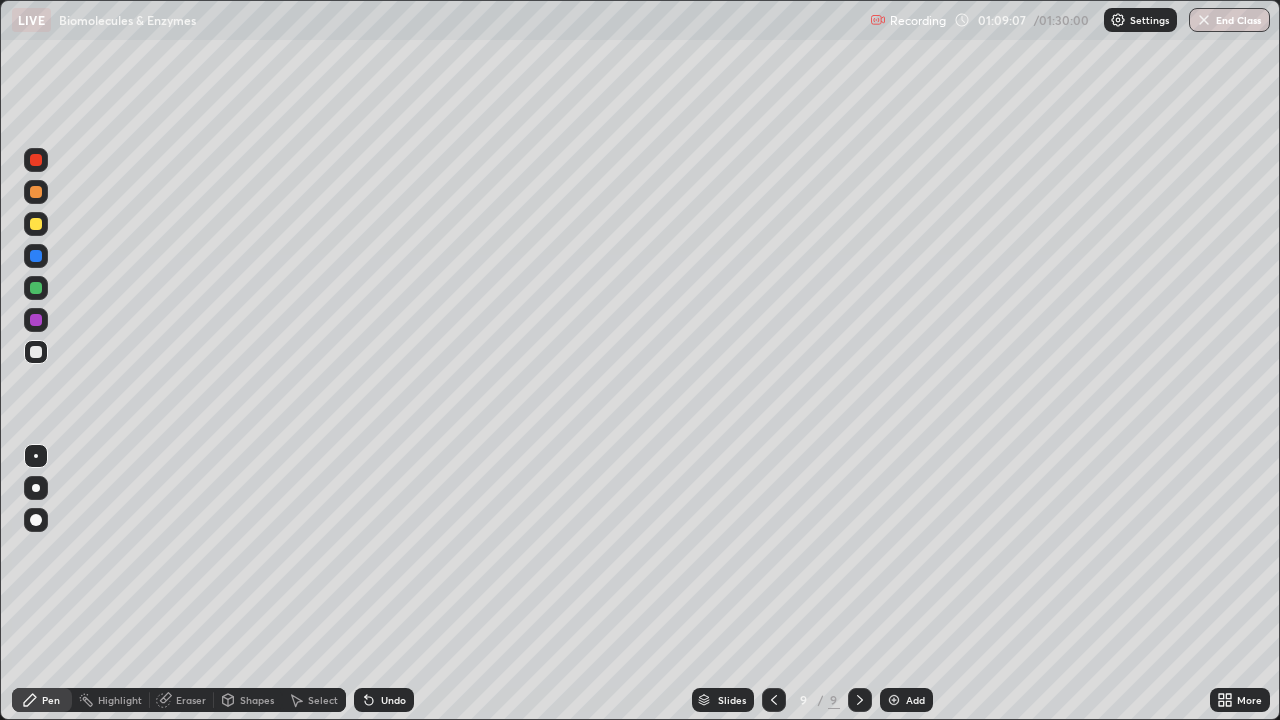 click on "Undo" at bounding box center (393, 700) 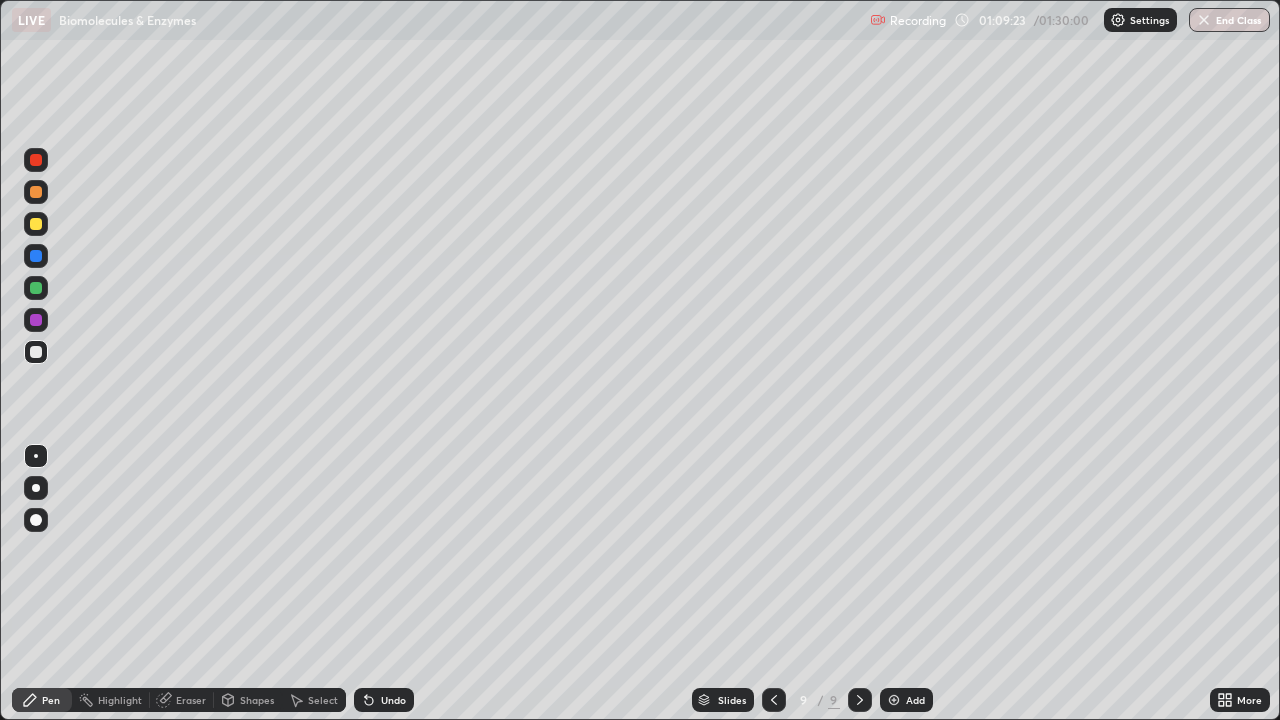 click at bounding box center (36, 288) 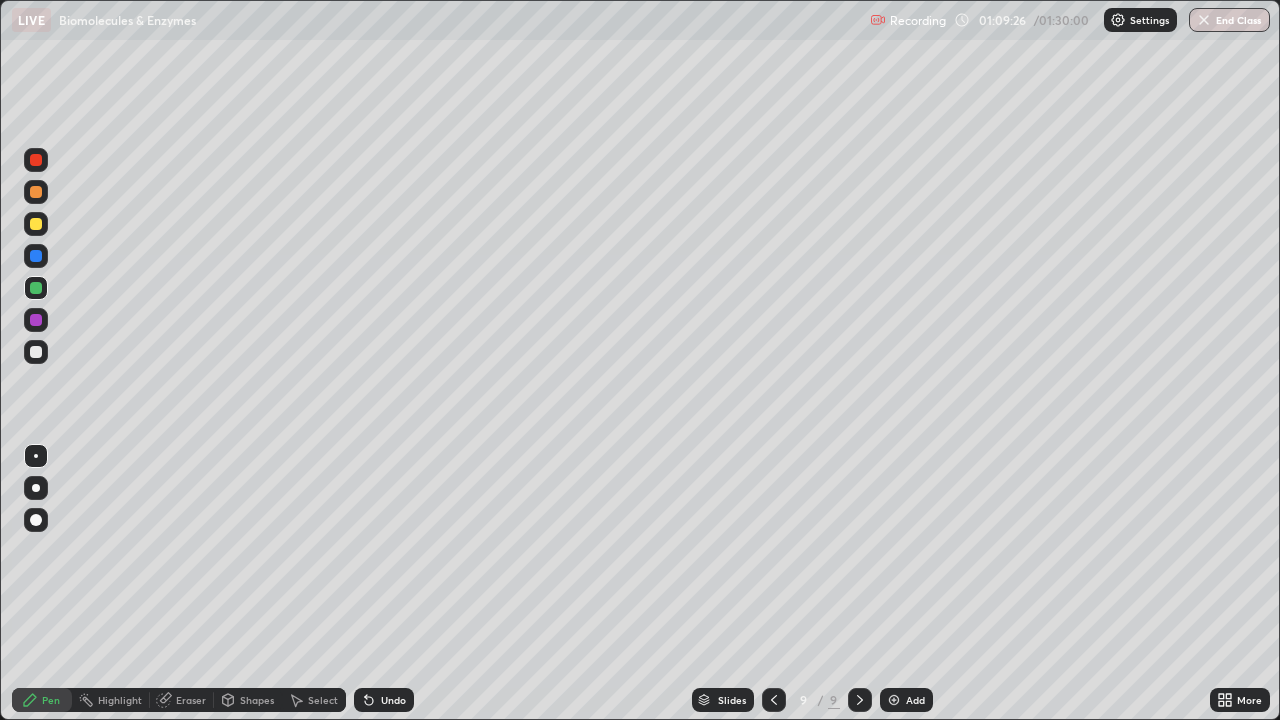 click at bounding box center [36, 352] 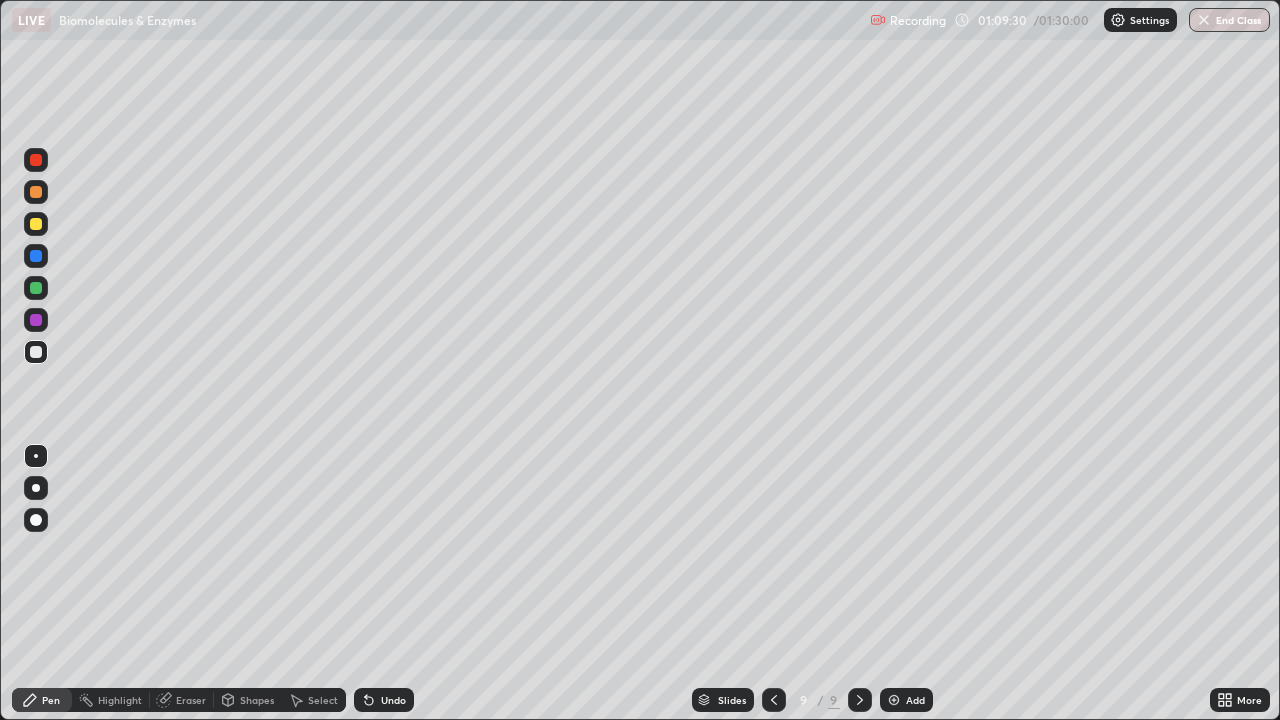 click at bounding box center (36, 256) 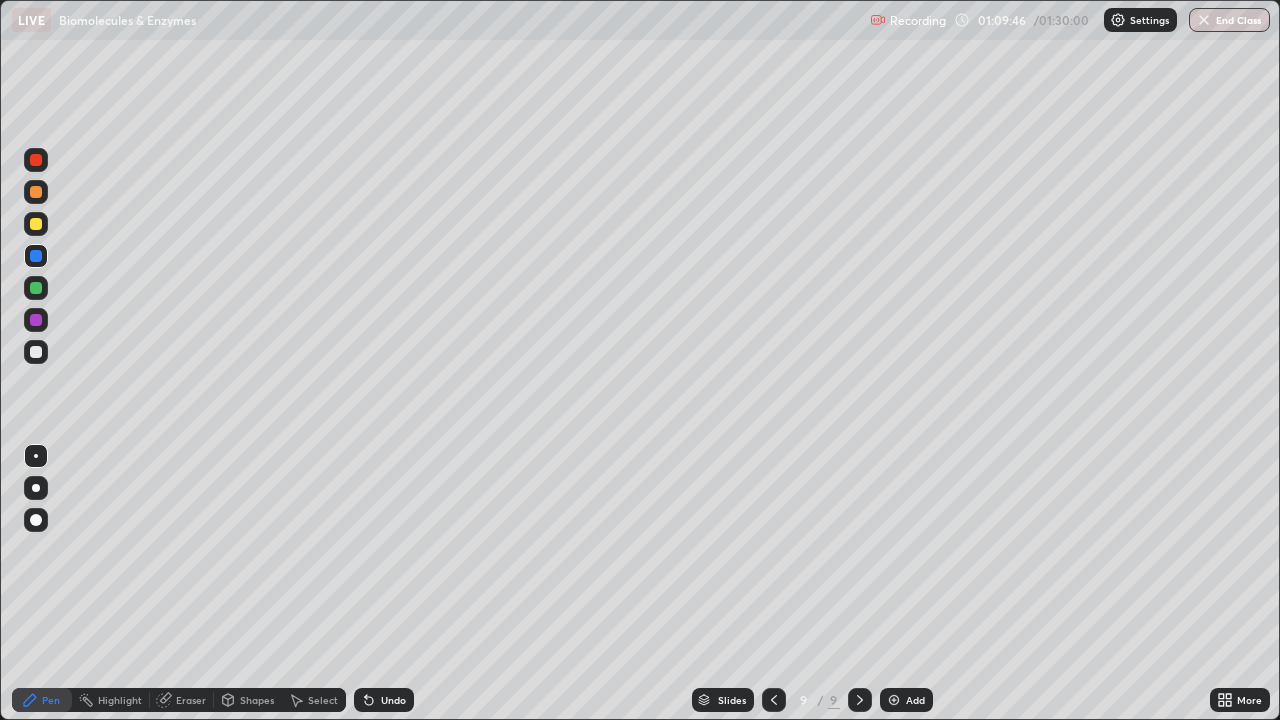 click at bounding box center (36, 288) 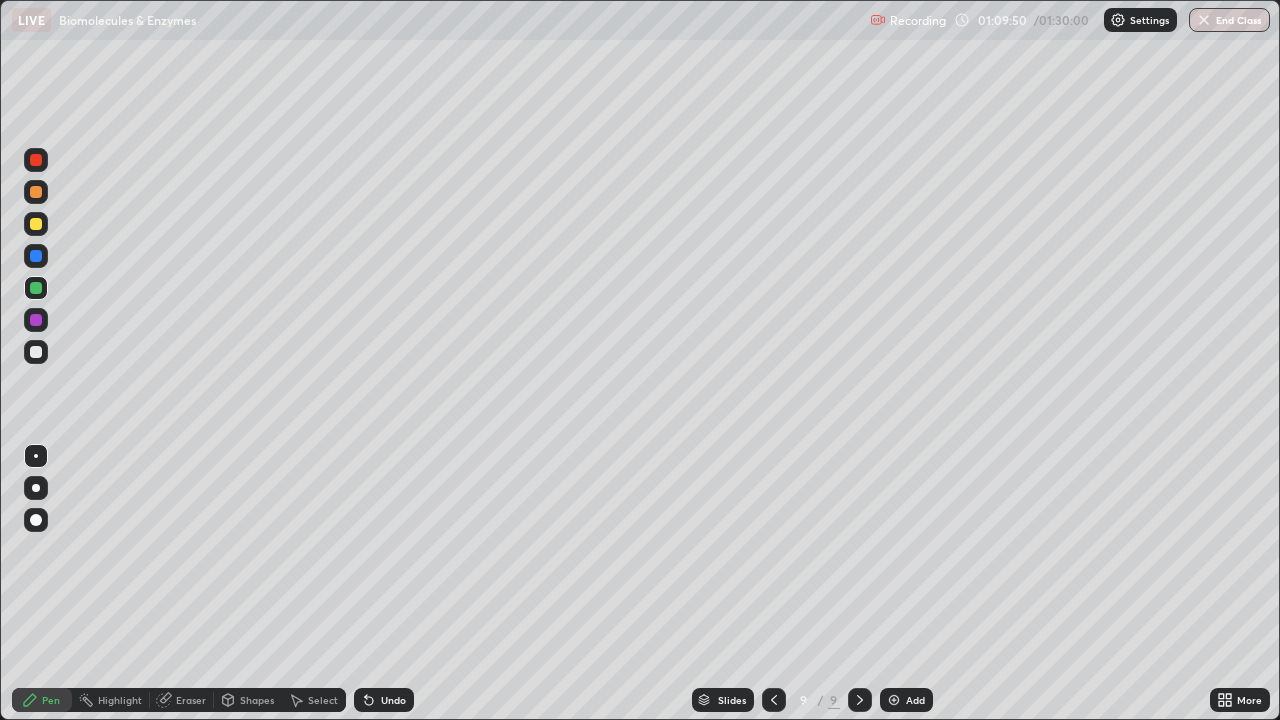 click at bounding box center [36, 352] 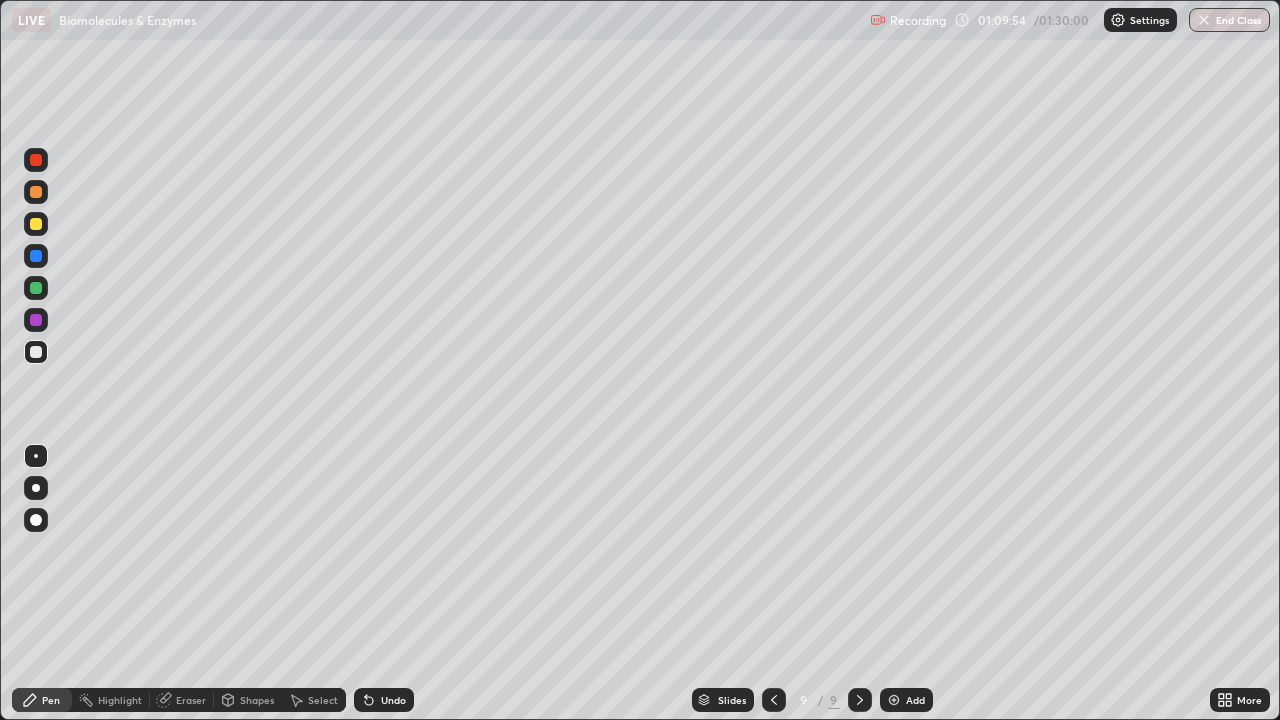 click at bounding box center [36, 256] 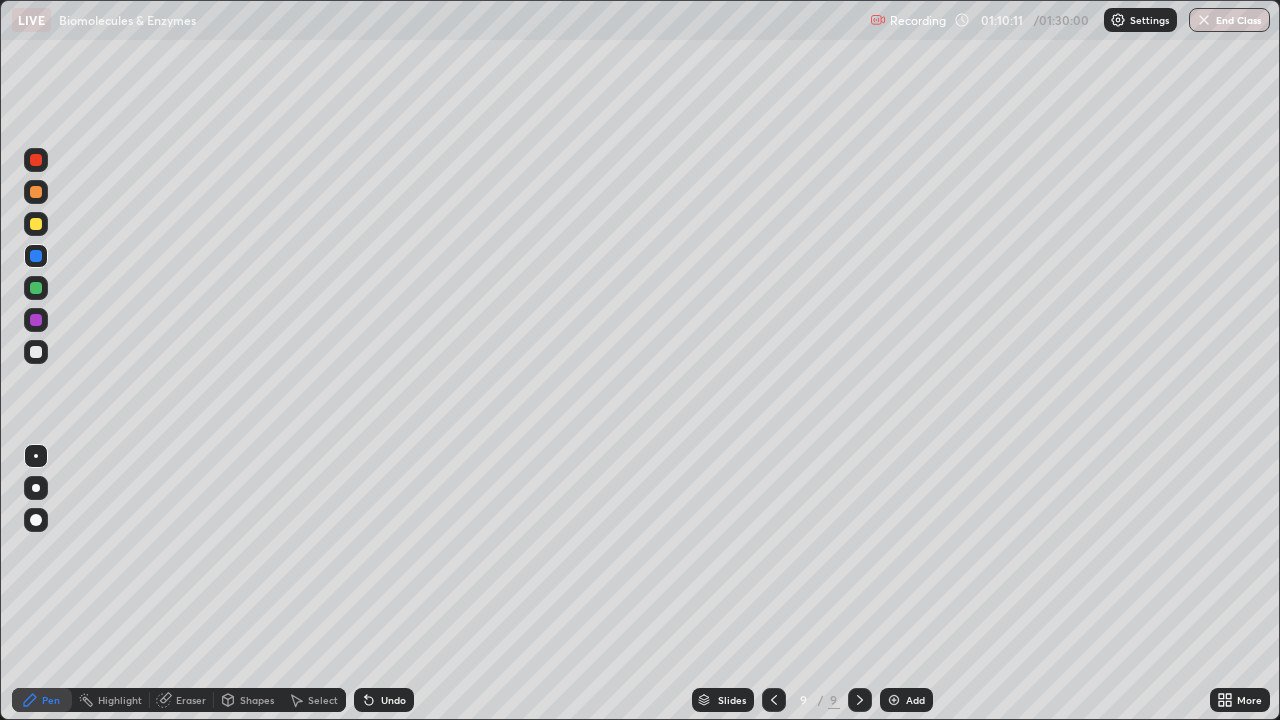 click at bounding box center (36, 160) 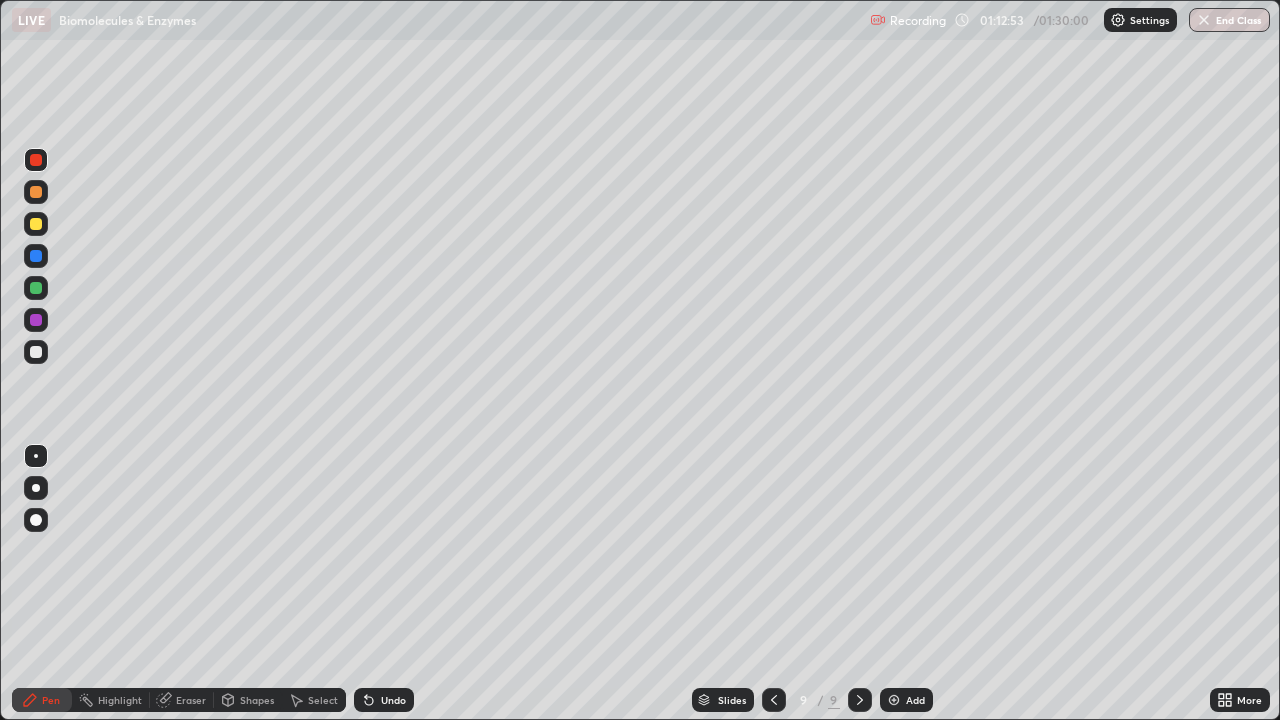 click on "Undo" at bounding box center (384, 700) 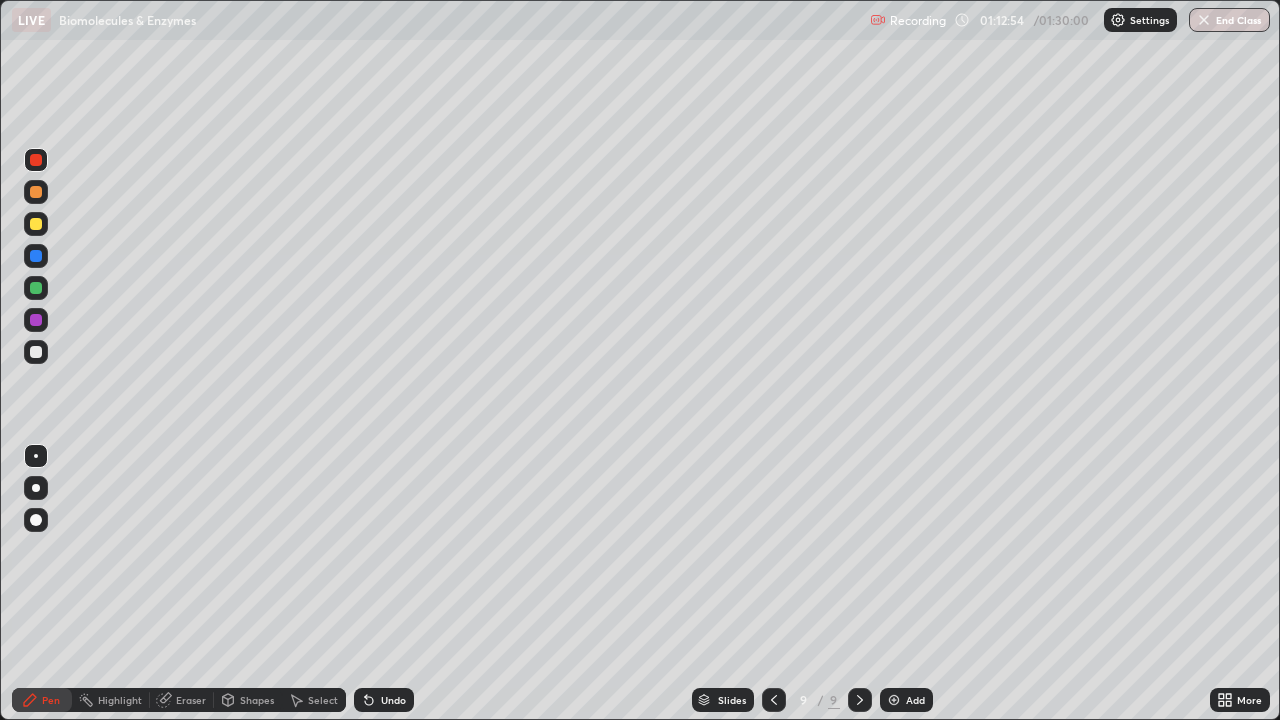 click on "Undo" at bounding box center [393, 700] 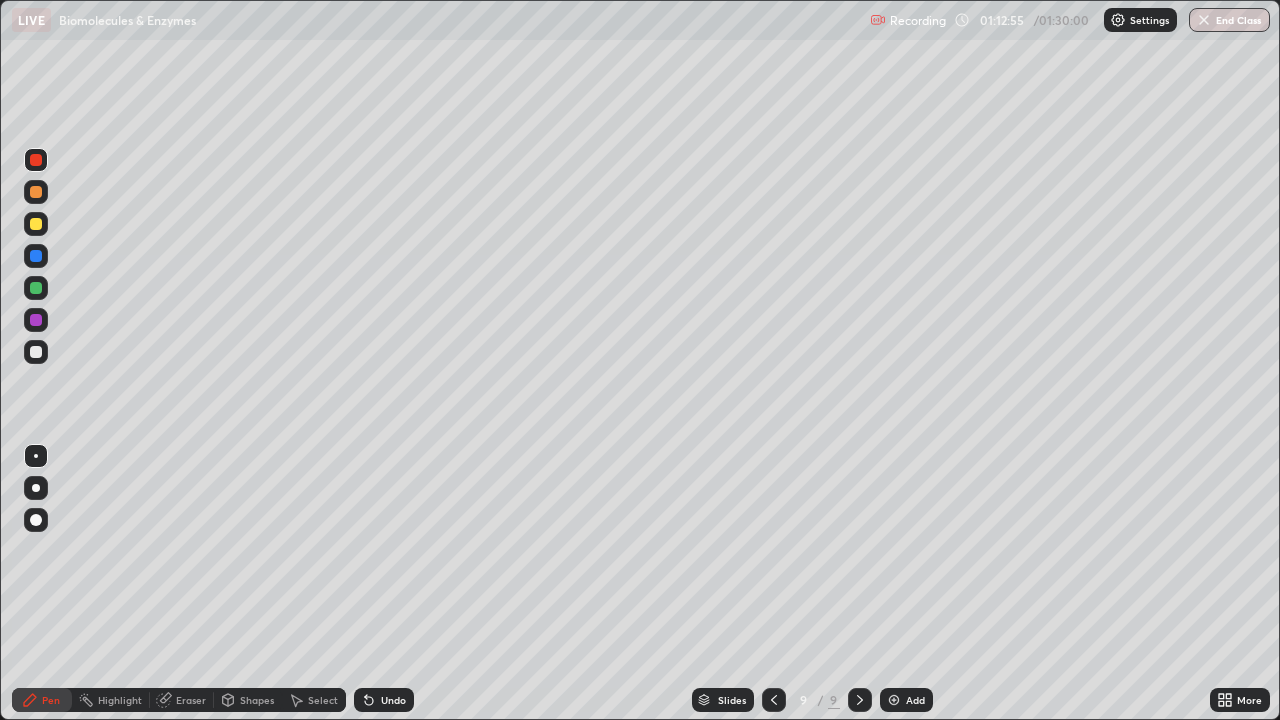 click on "Undo" at bounding box center (393, 700) 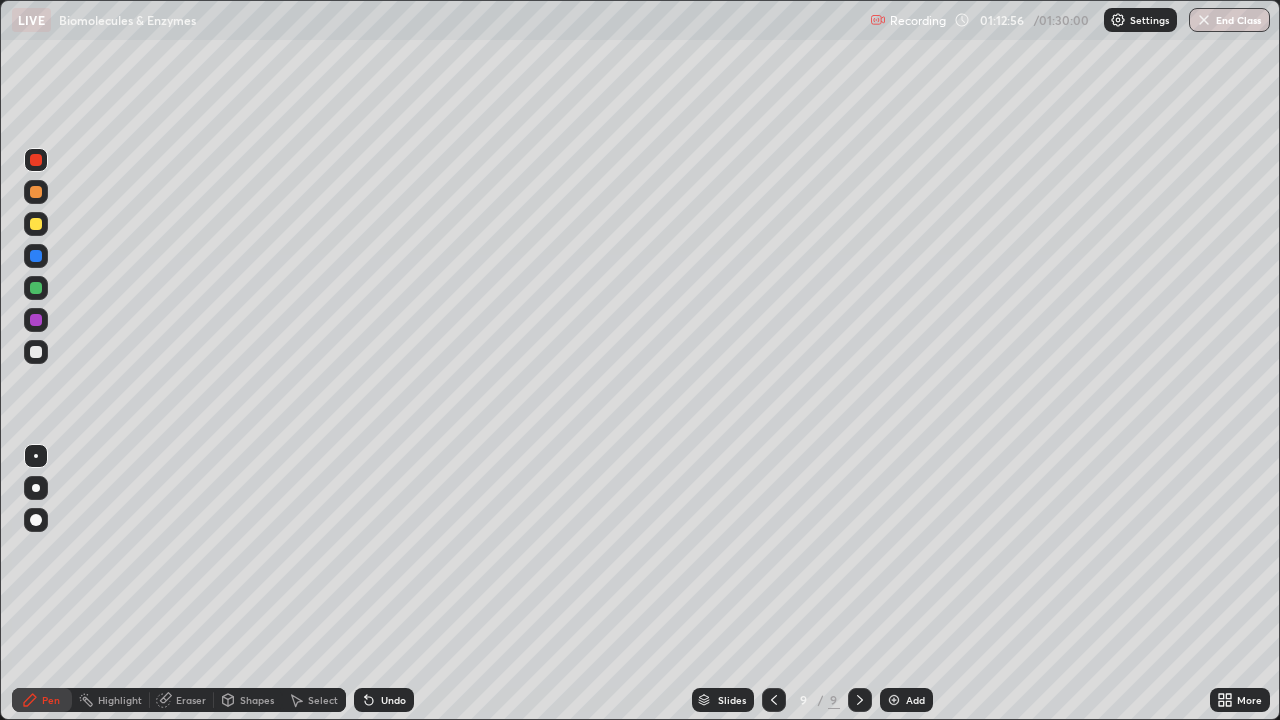 click at bounding box center (36, 352) 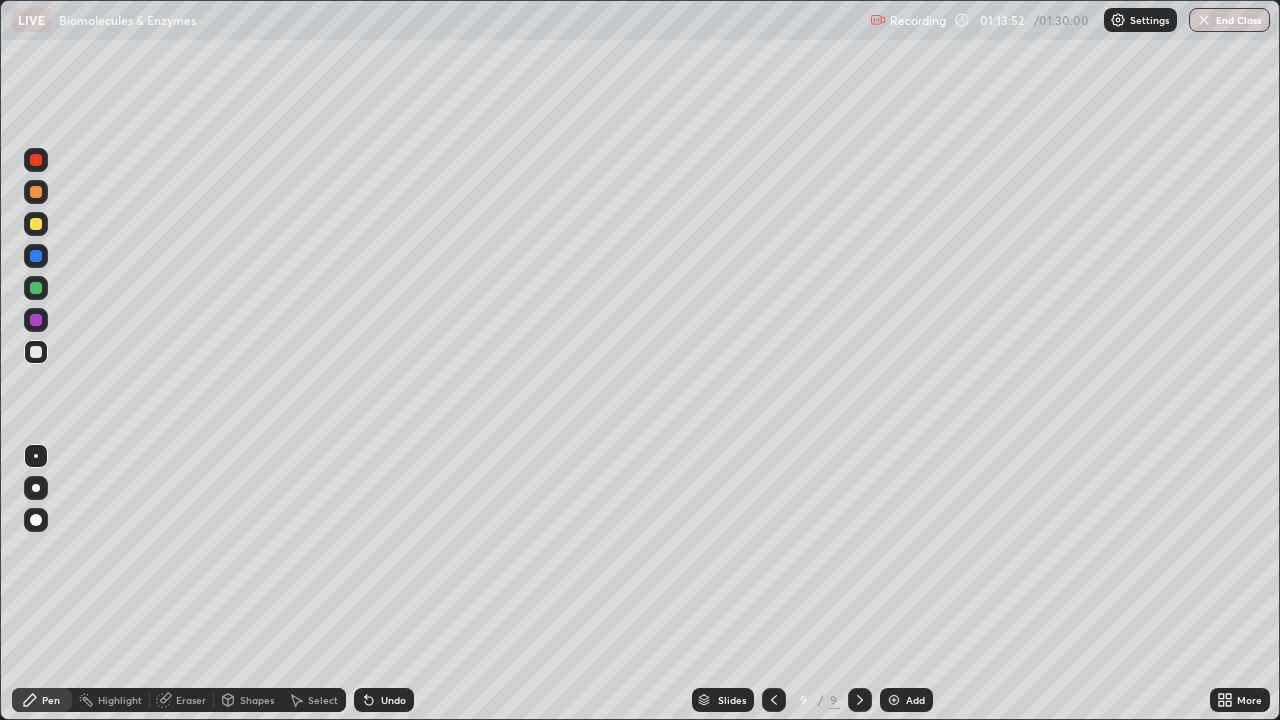 click at bounding box center [36, 160] 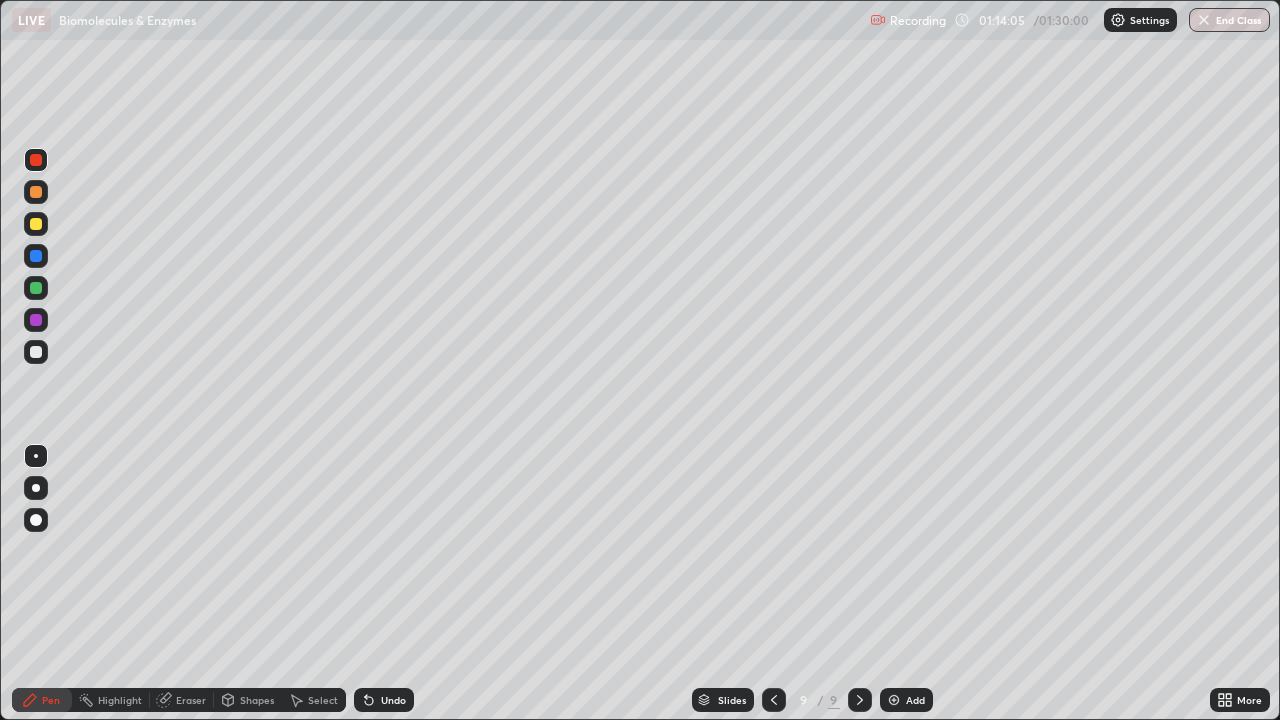 click on "Undo" at bounding box center (393, 700) 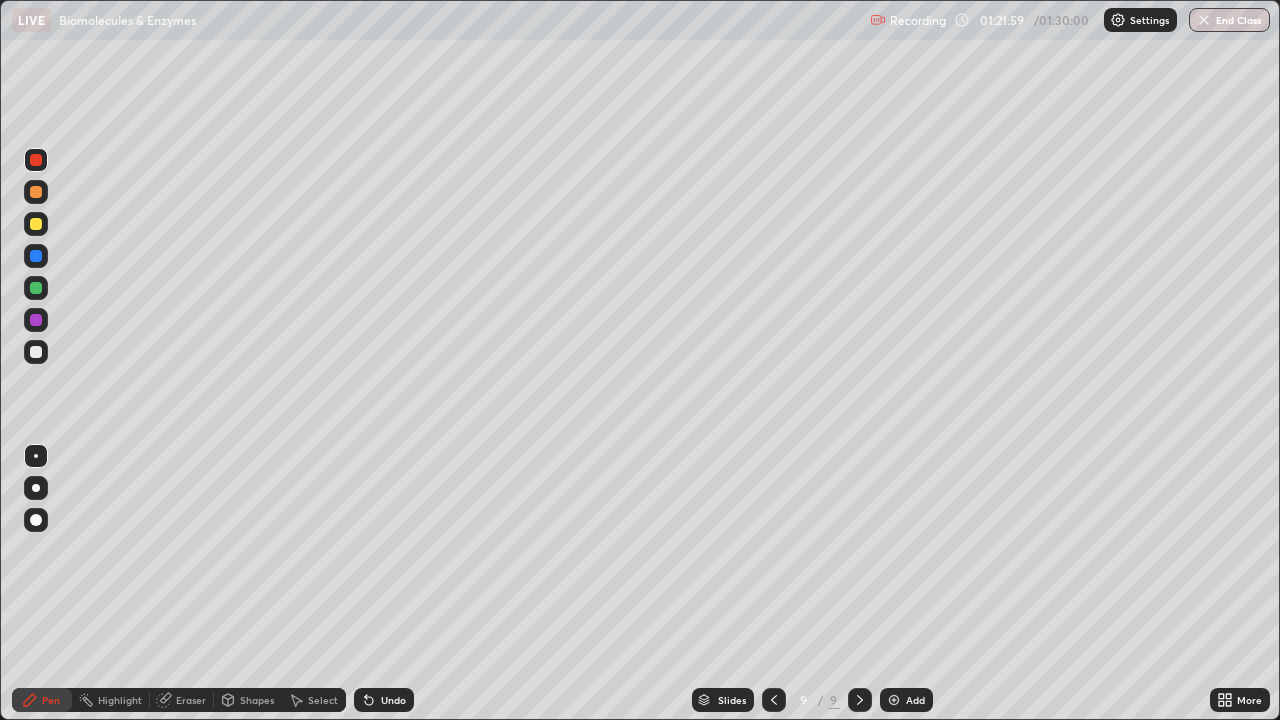 click on "Add" at bounding box center [915, 700] 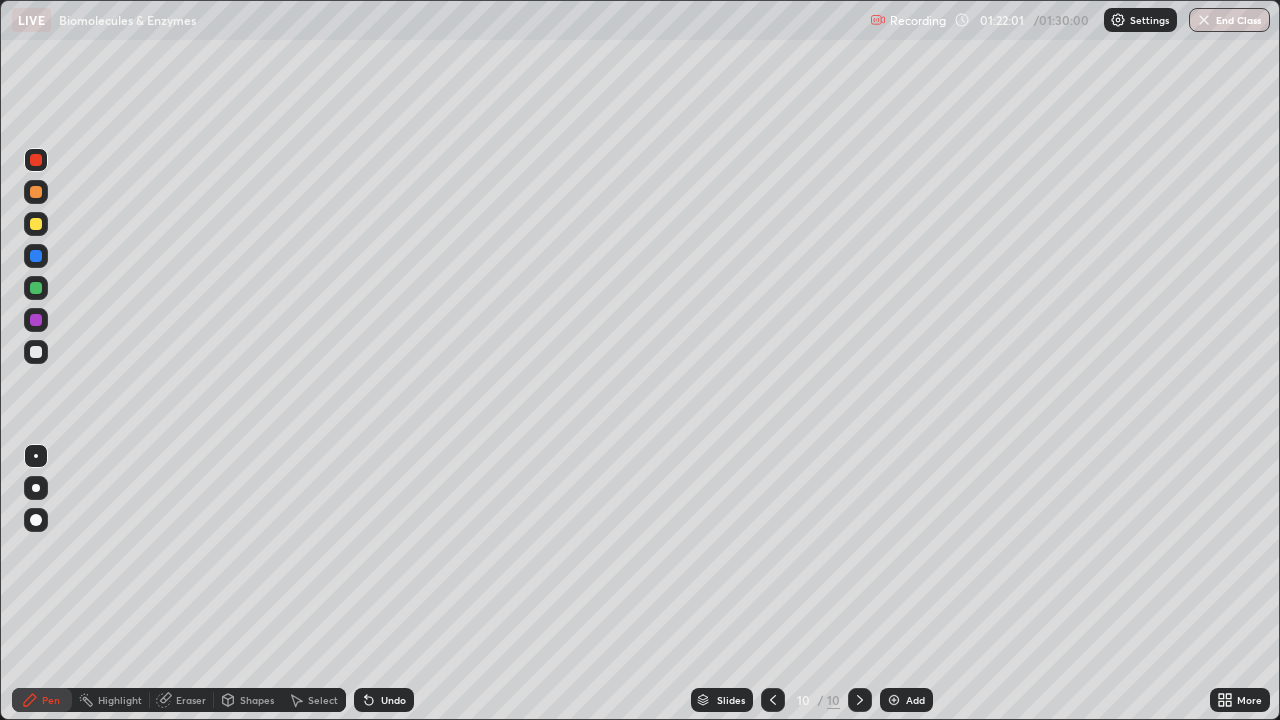 click on "Shapes" at bounding box center (257, 700) 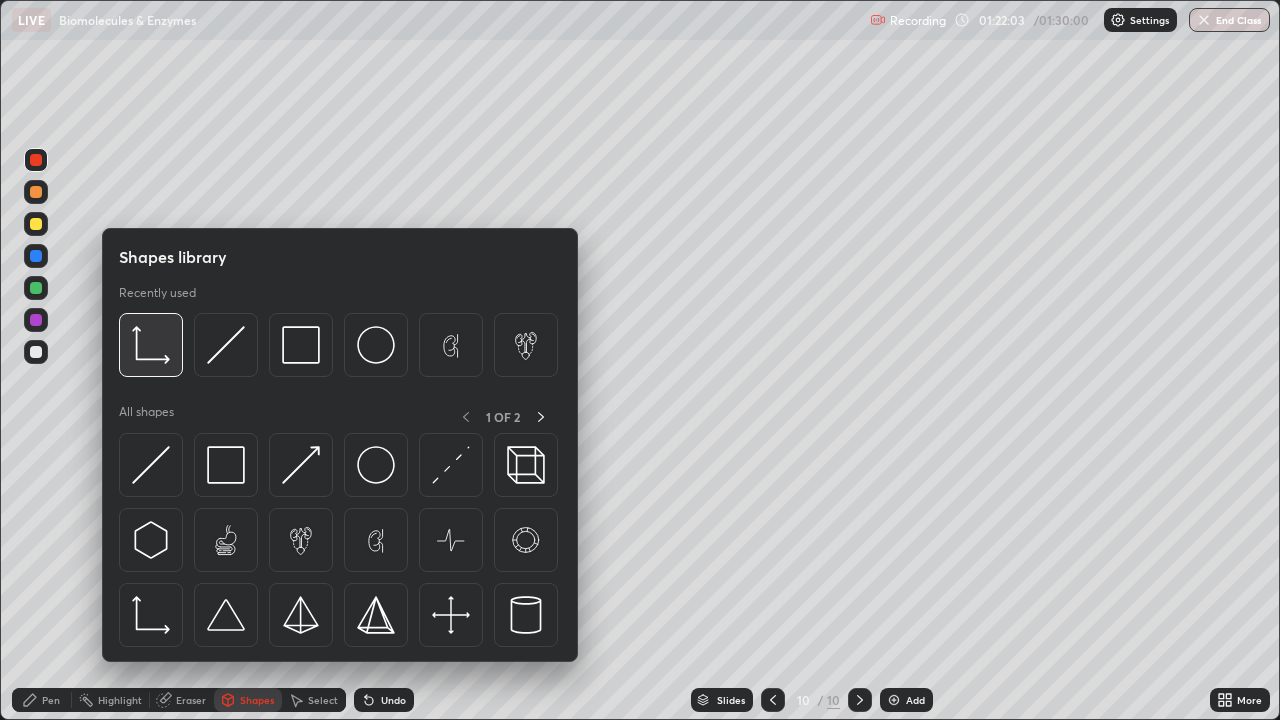 click at bounding box center (151, 345) 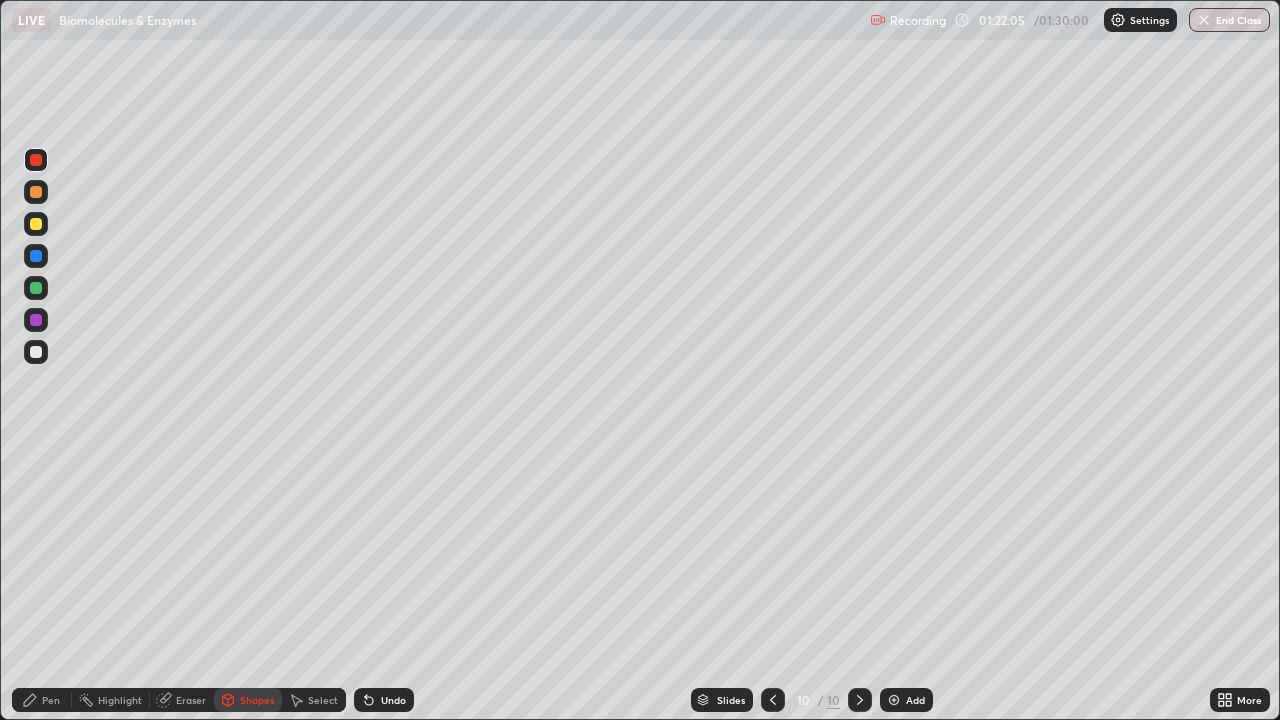 click at bounding box center (36, 352) 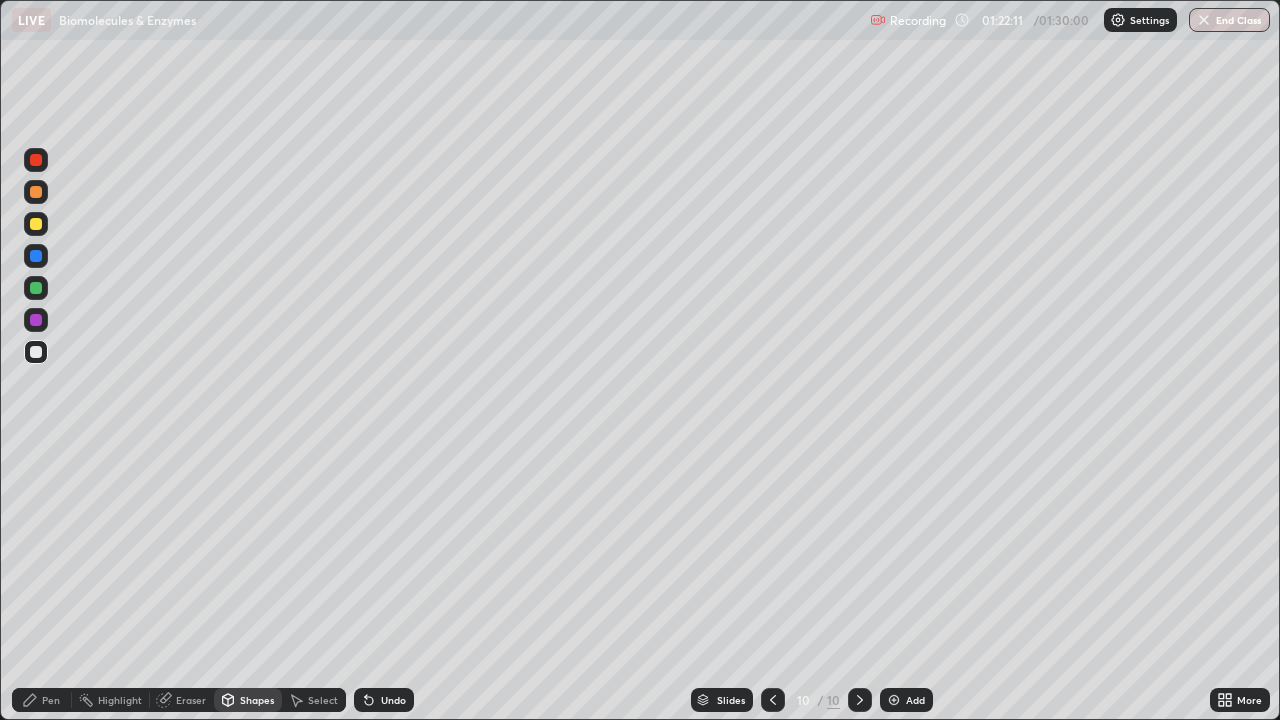 click on "Pen" at bounding box center (51, 700) 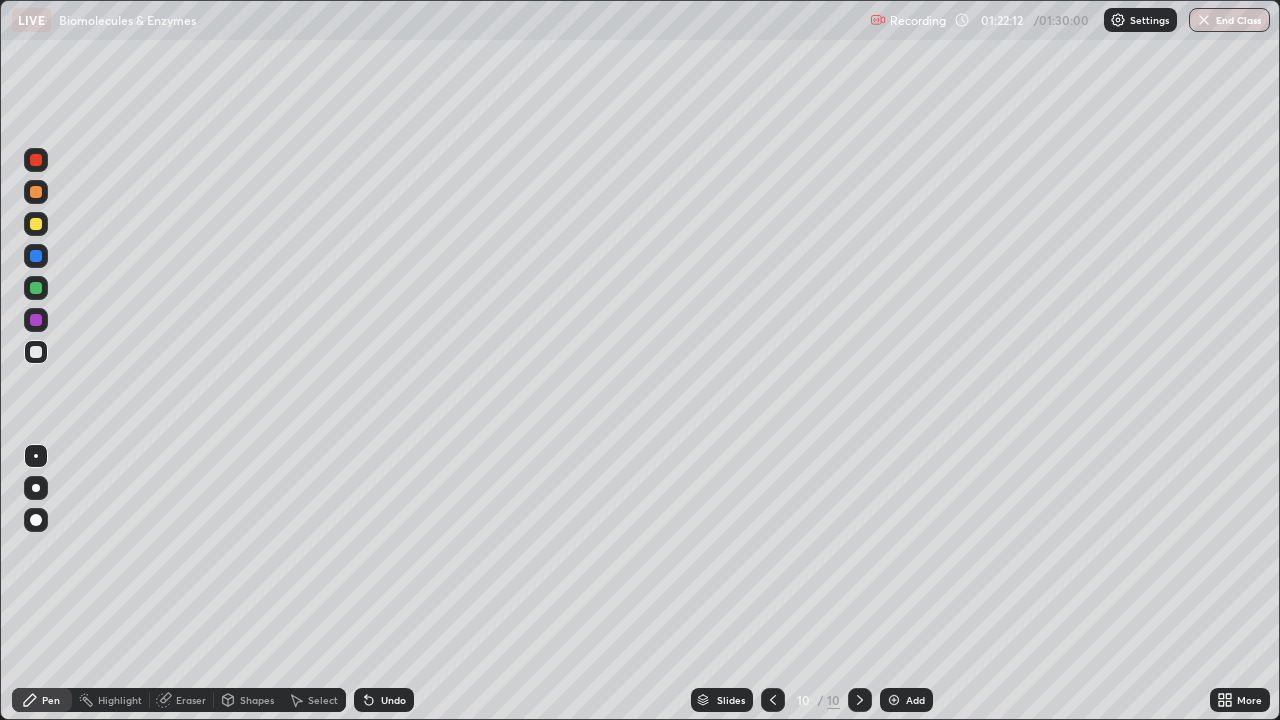 click at bounding box center [36, 288] 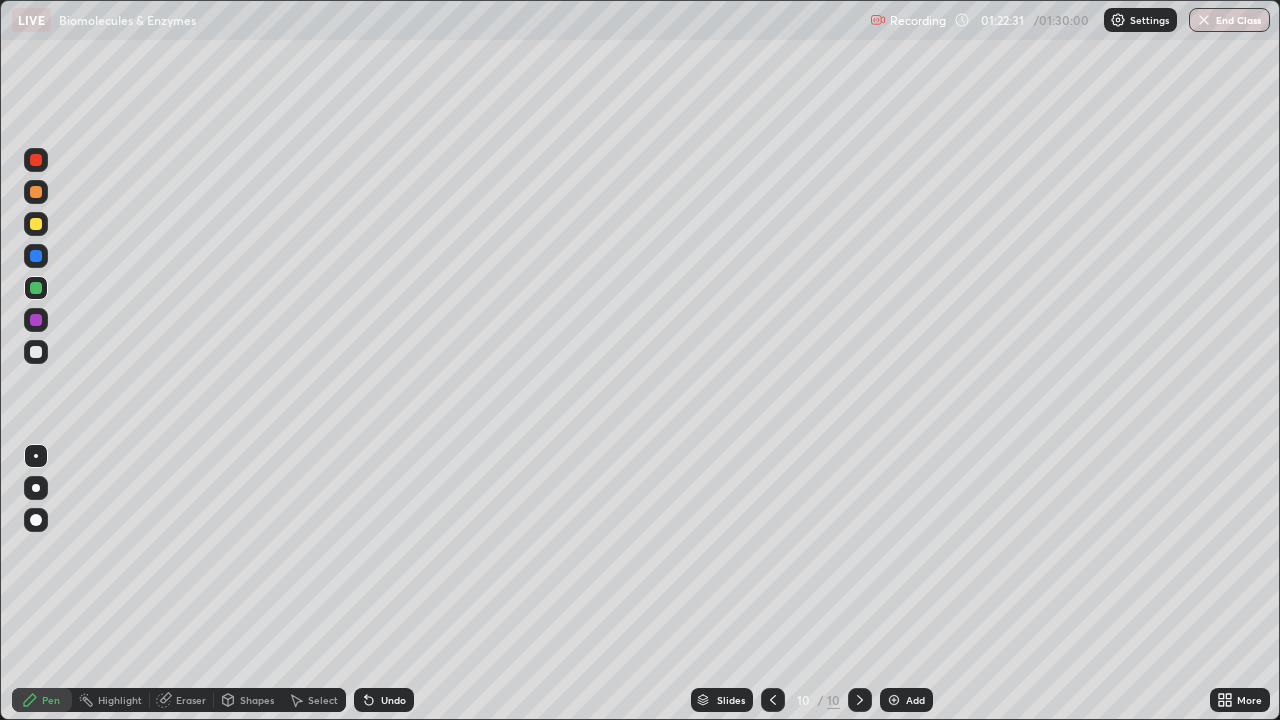 click on "Undo" at bounding box center [393, 700] 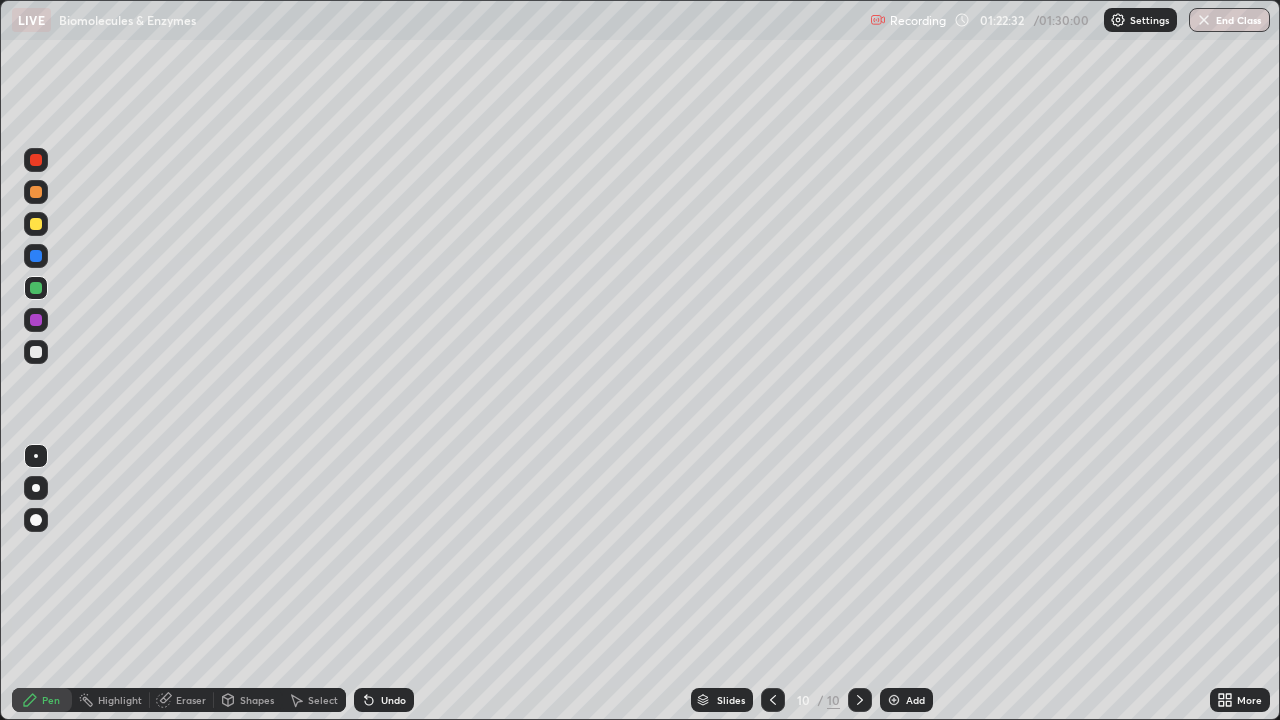 click on "Undo" at bounding box center (384, 700) 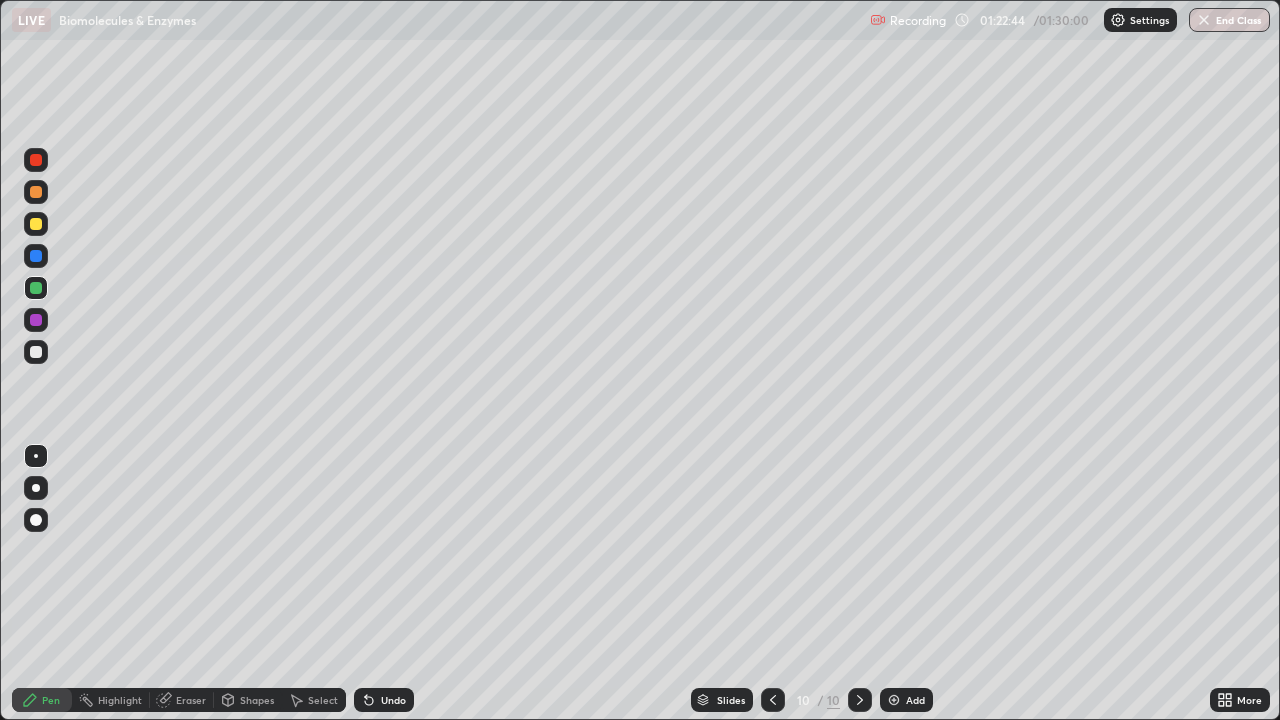 click at bounding box center (36, 320) 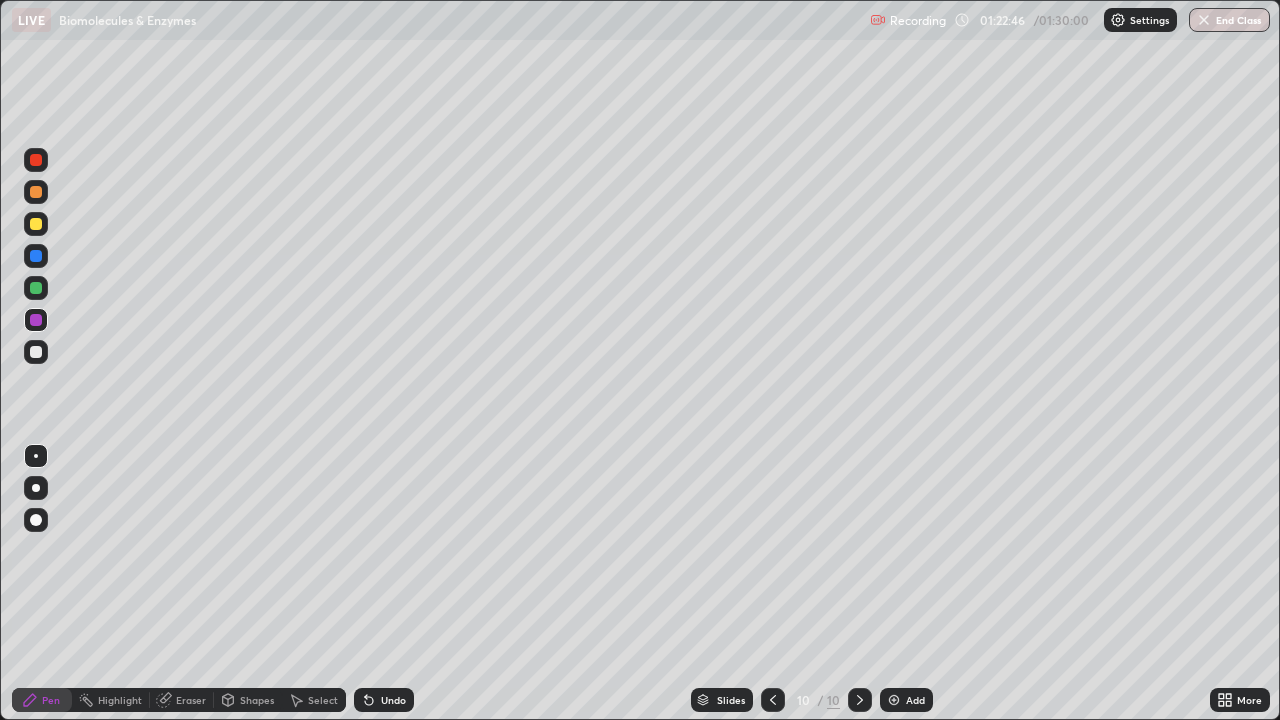 click on "Undo" at bounding box center [393, 700] 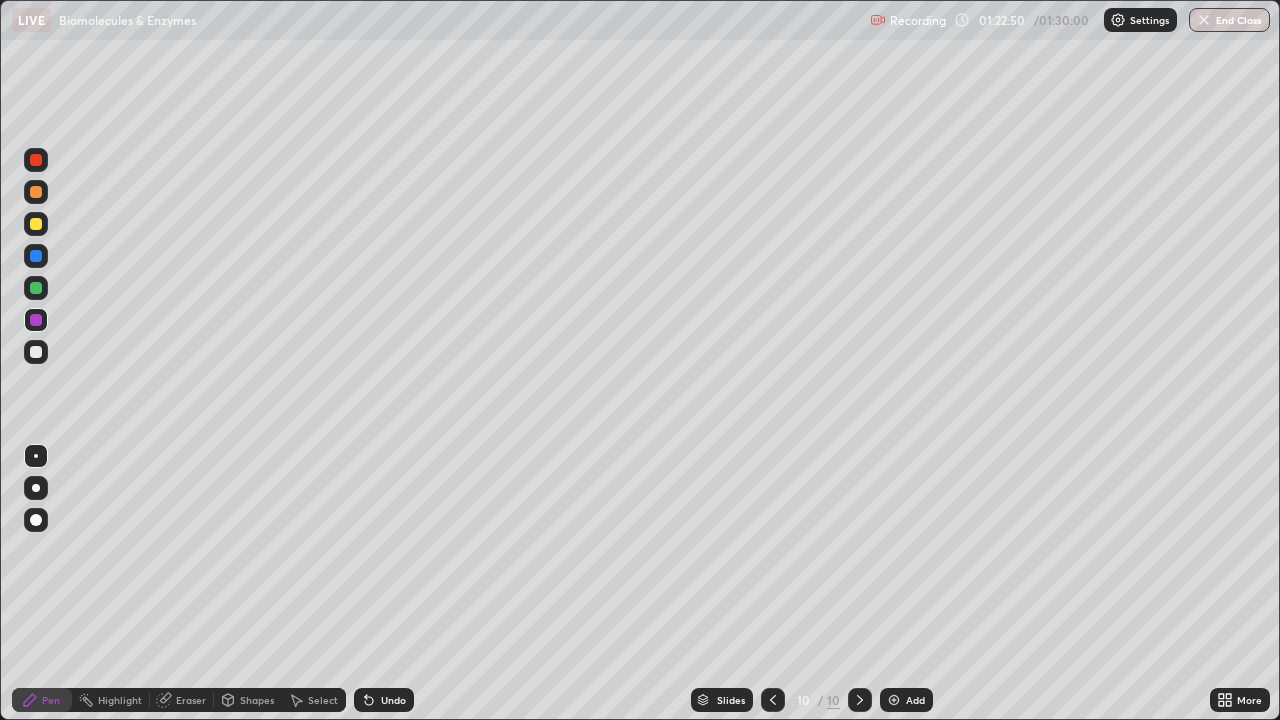 click at bounding box center (36, 256) 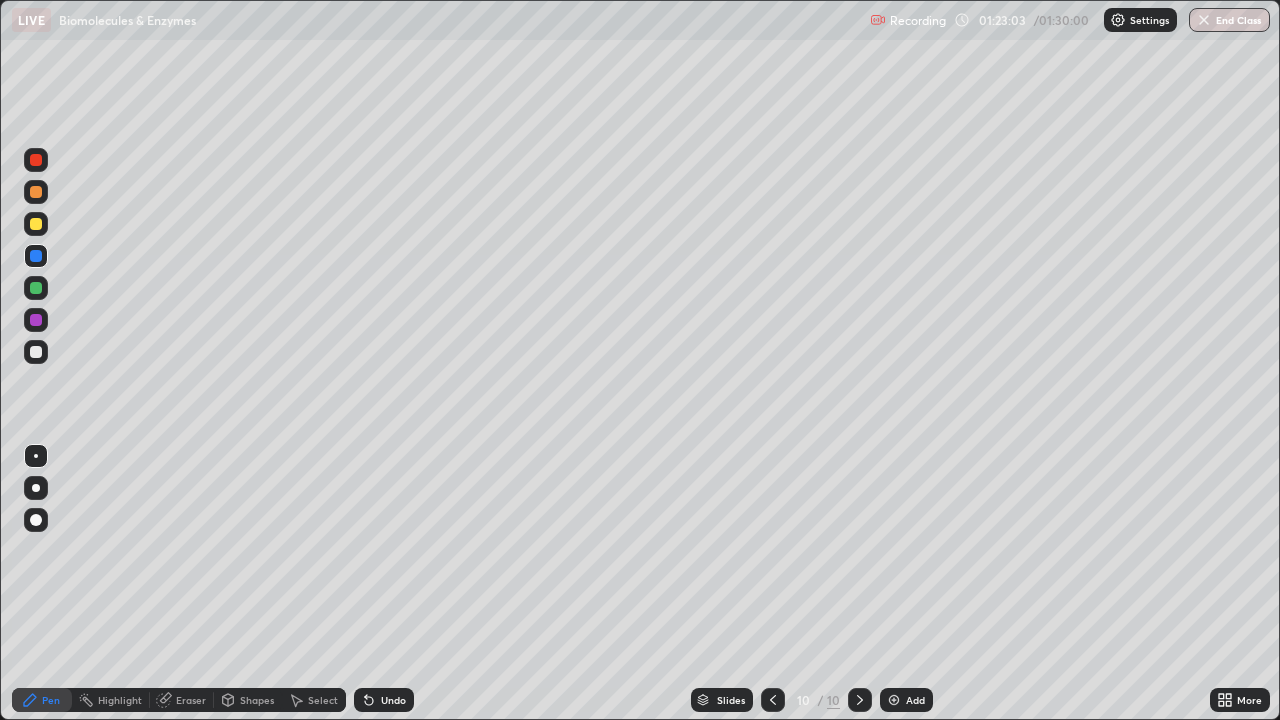 click at bounding box center (36, 288) 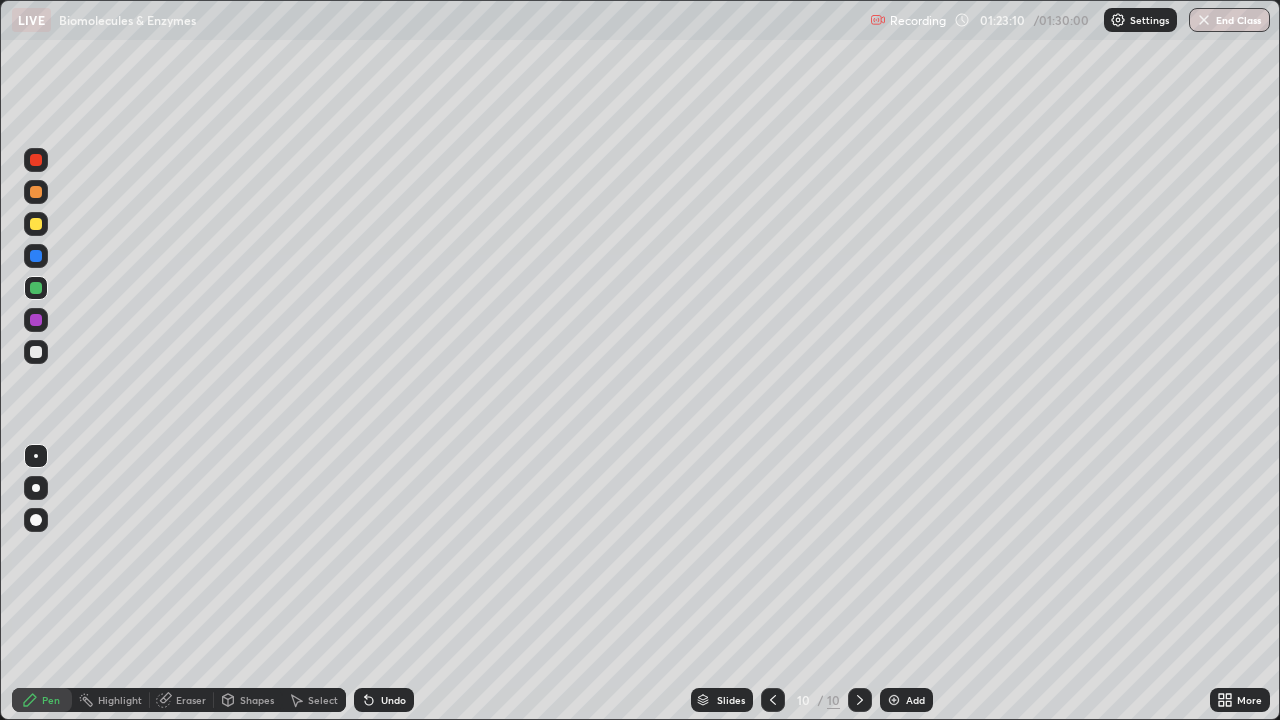 click at bounding box center (36, 256) 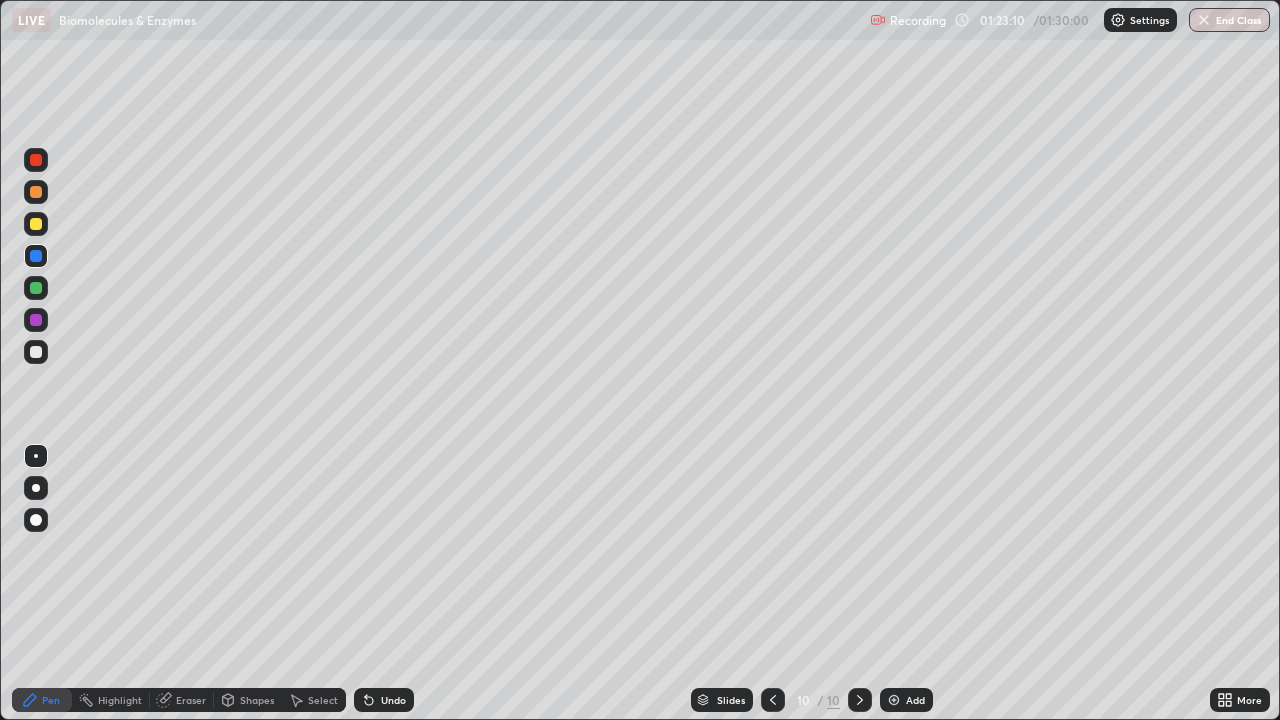click at bounding box center (36, 224) 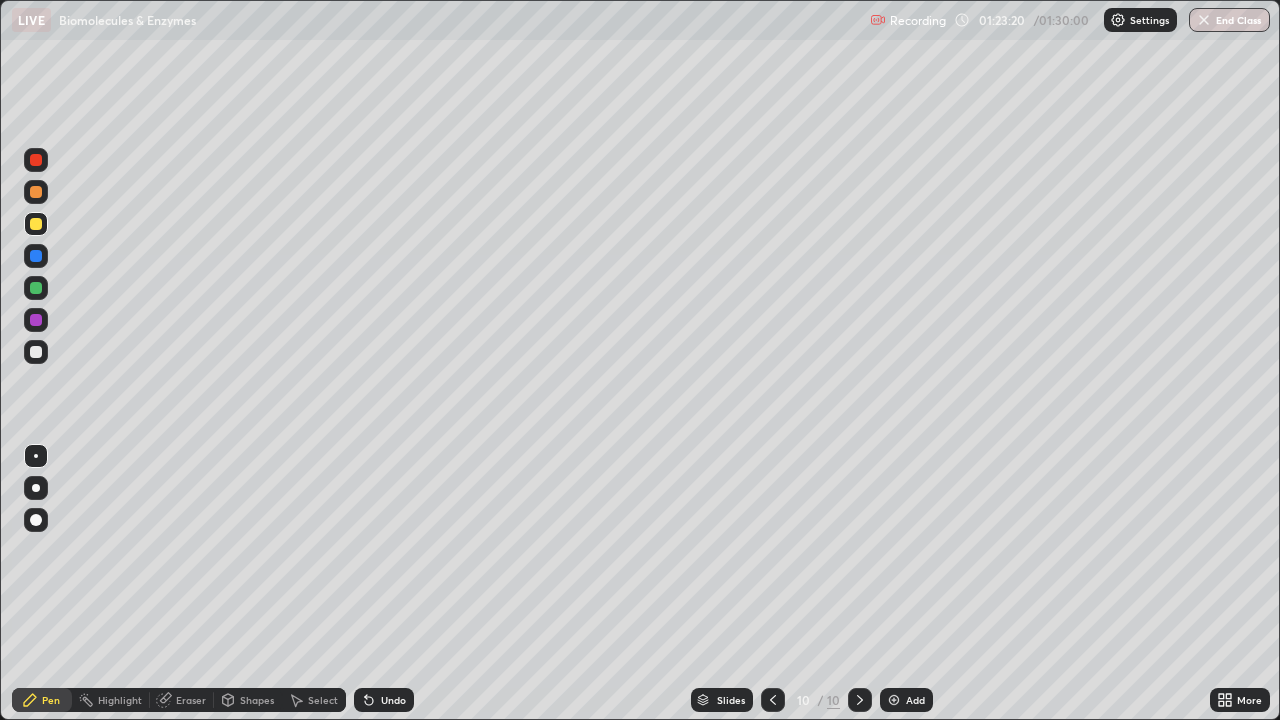 click on "Shapes" at bounding box center (257, 700) 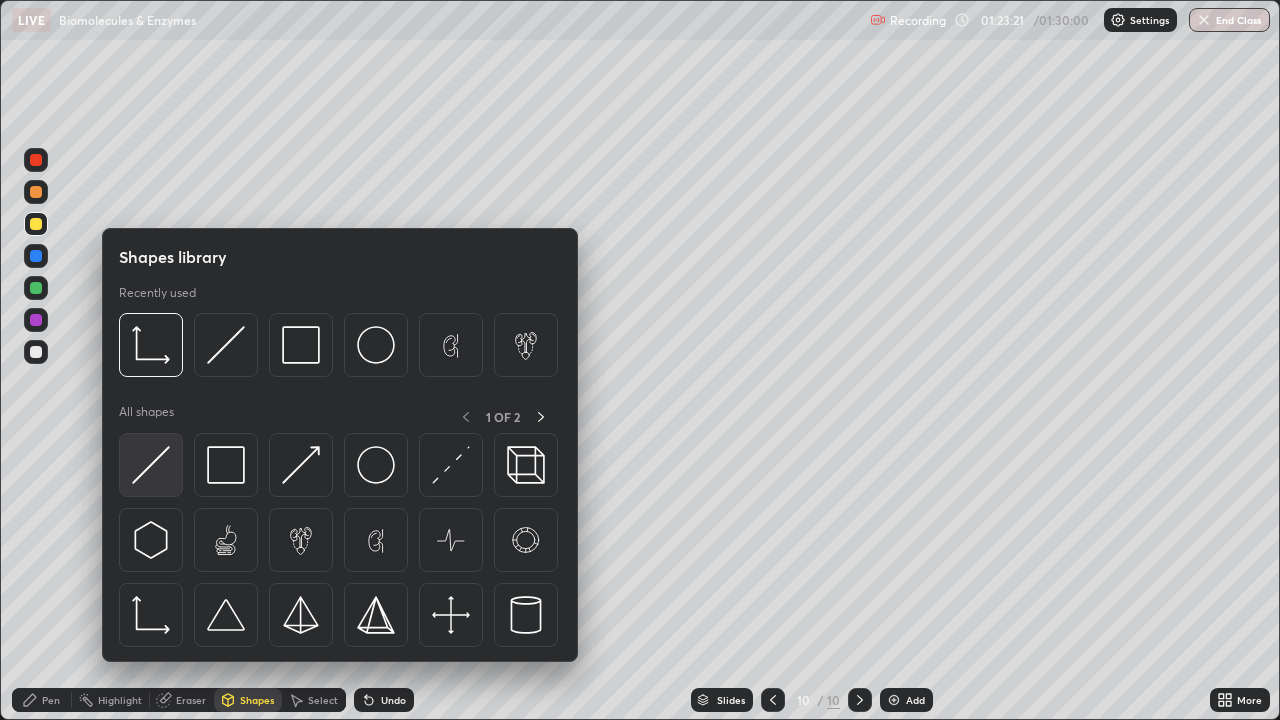 click at bounding box center [151, 465] 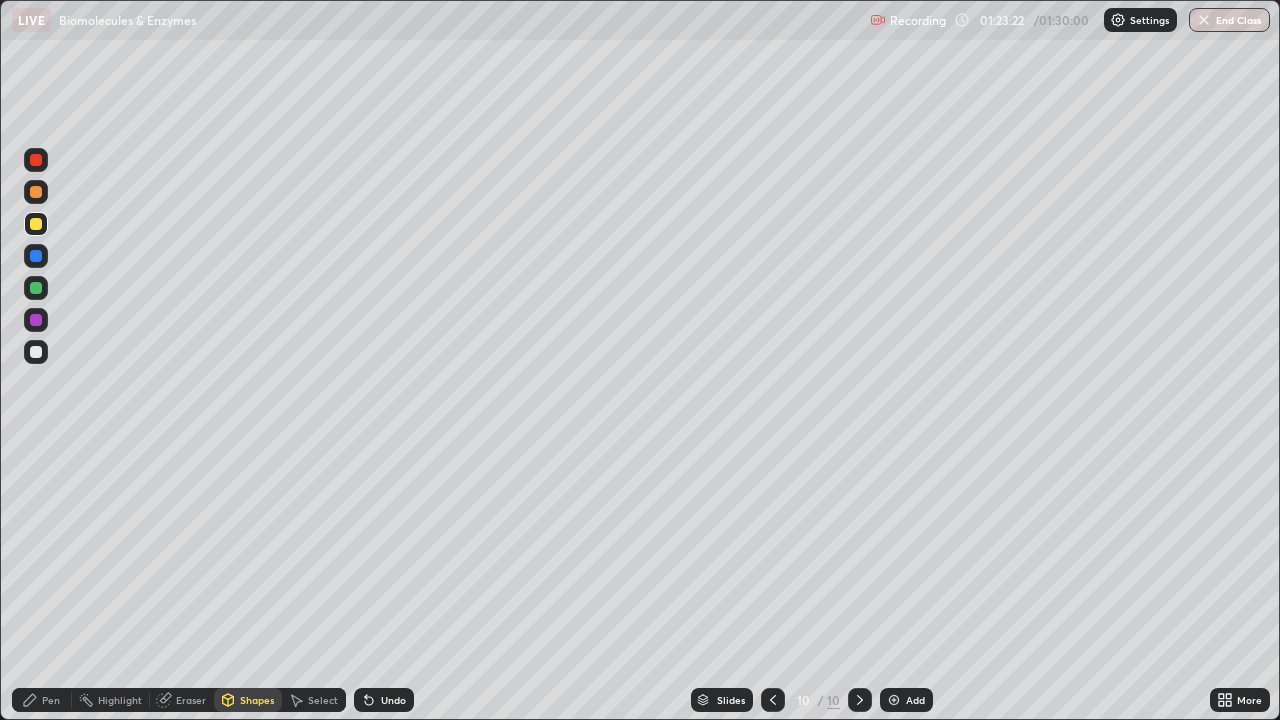click at bounding box center [36, 160] 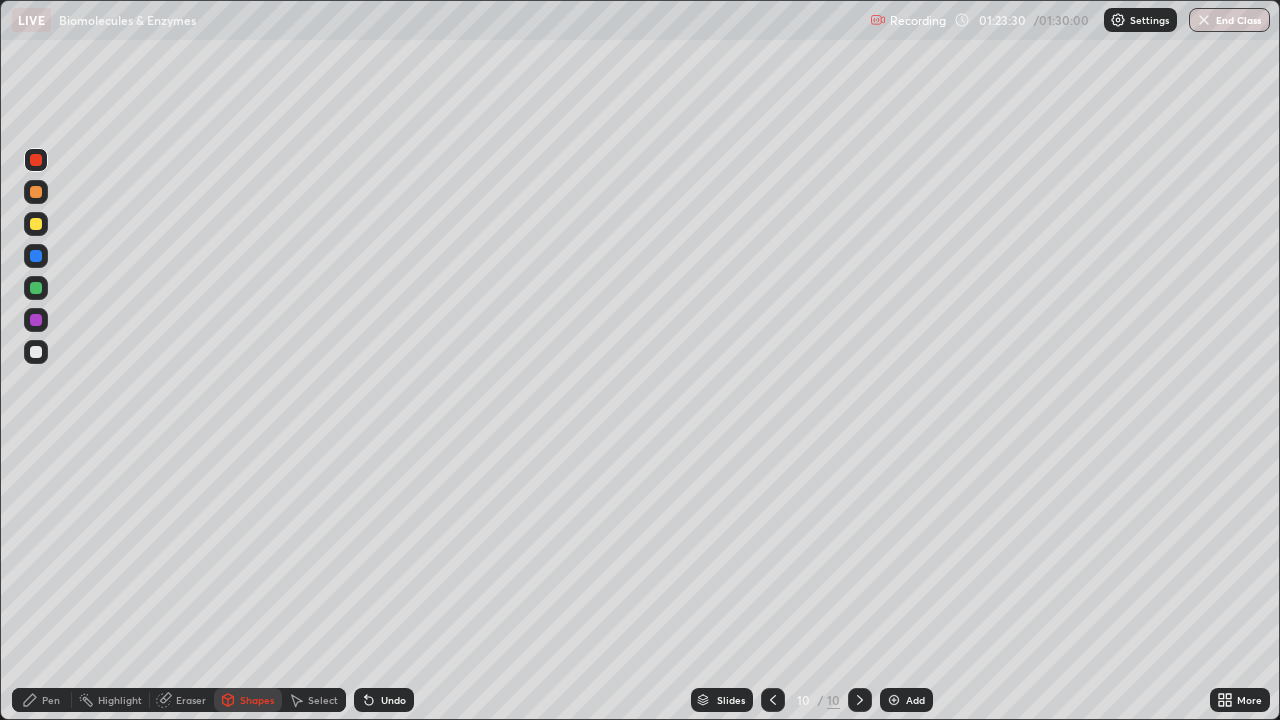 click on "Pen" at bounding box center [51, 700] 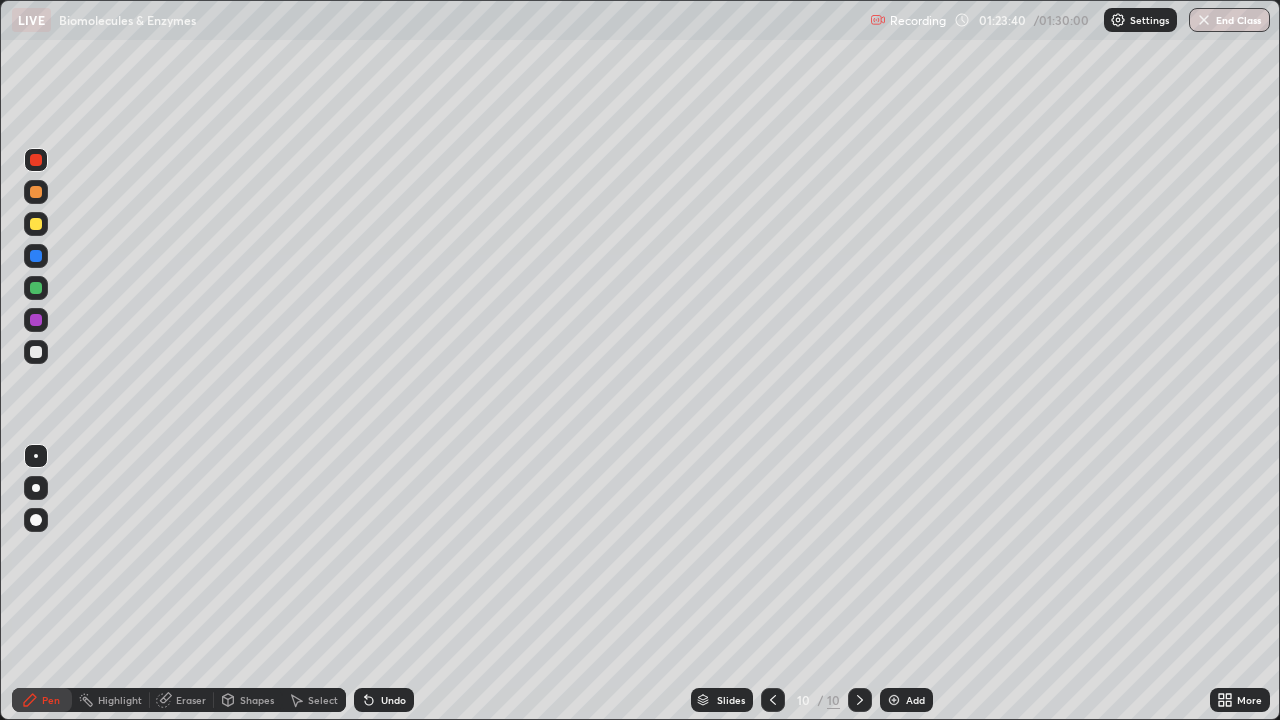click at bounding box center (36, 224) 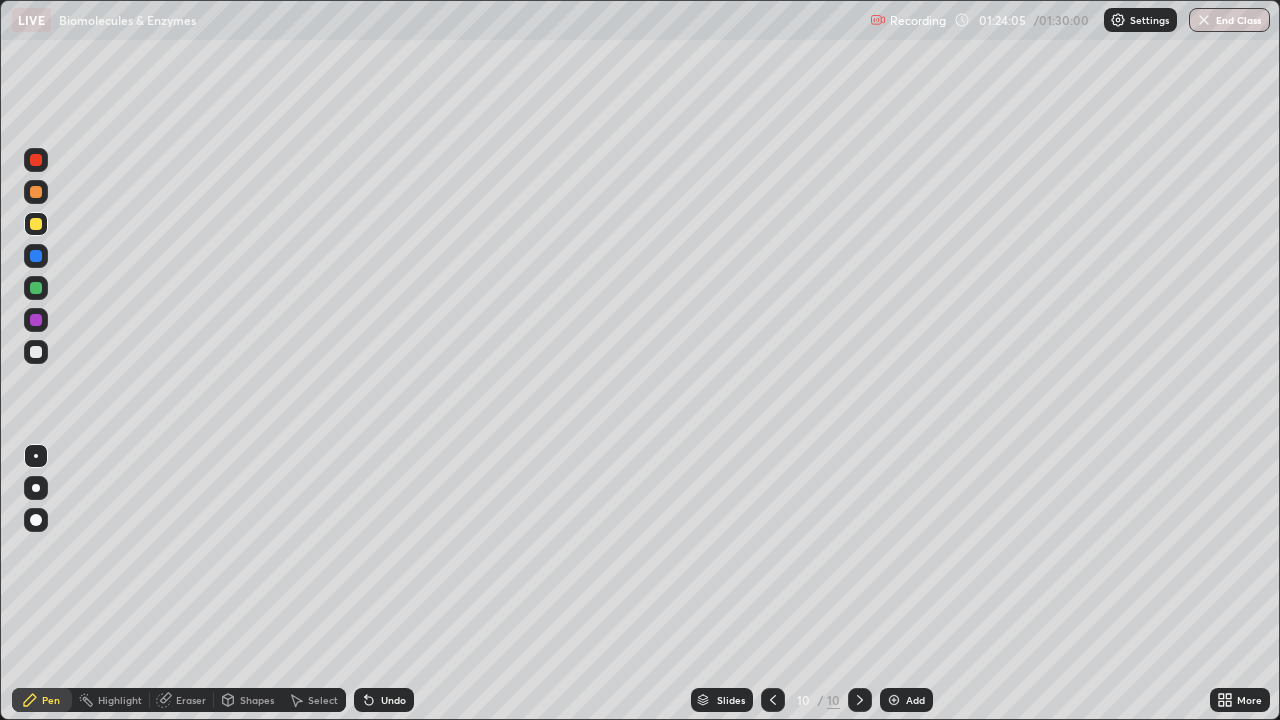 click on "Undo" at bounding box center (393, 700) 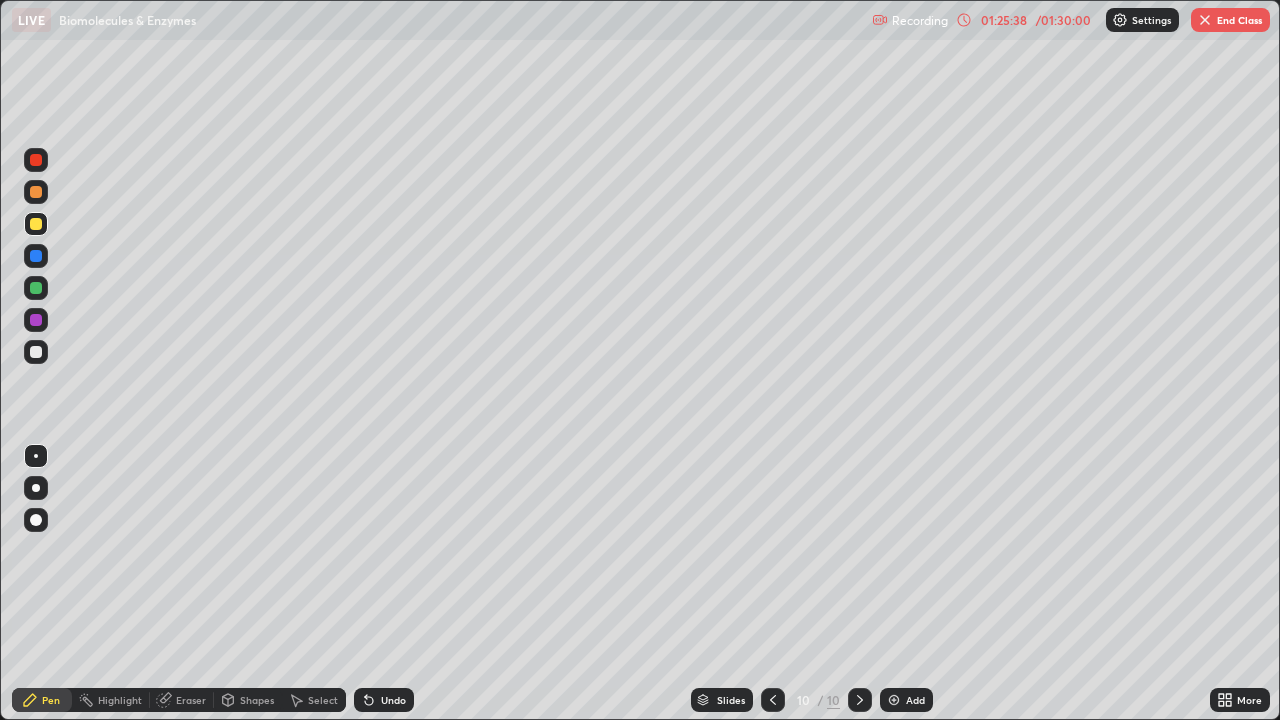 click at bounding box center [36, 288] 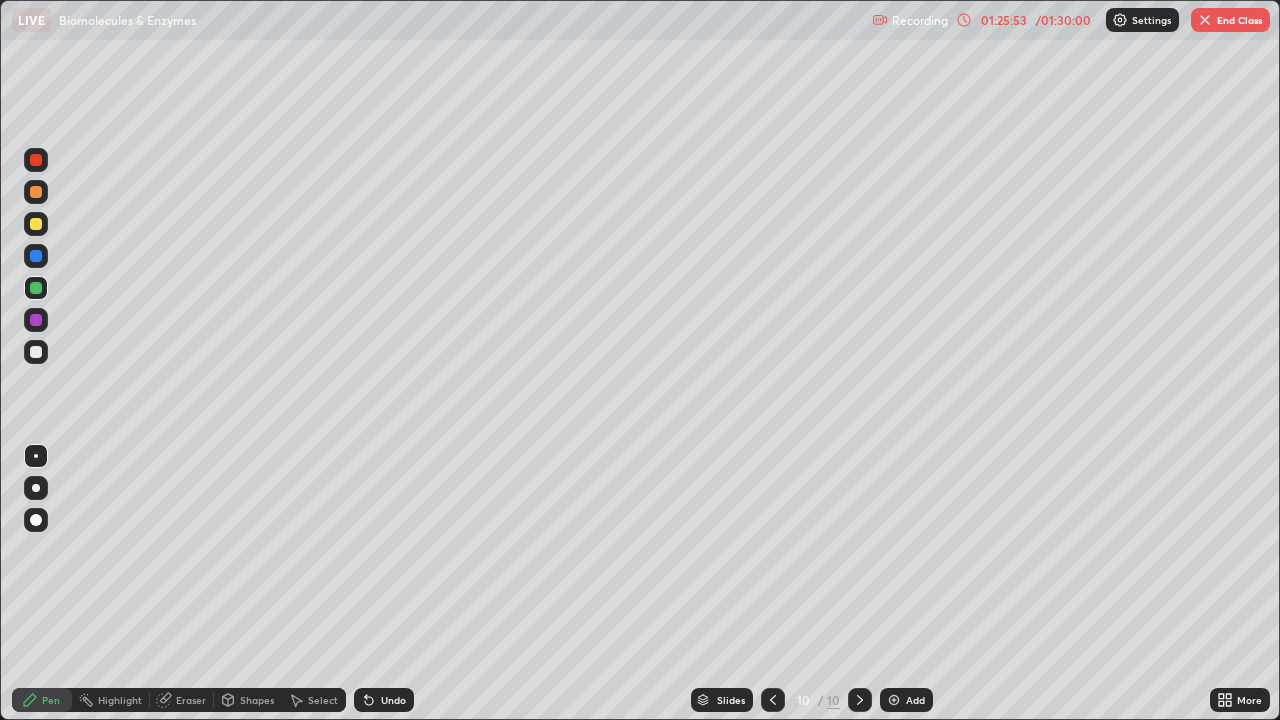 click at bounding box center [36, 352] 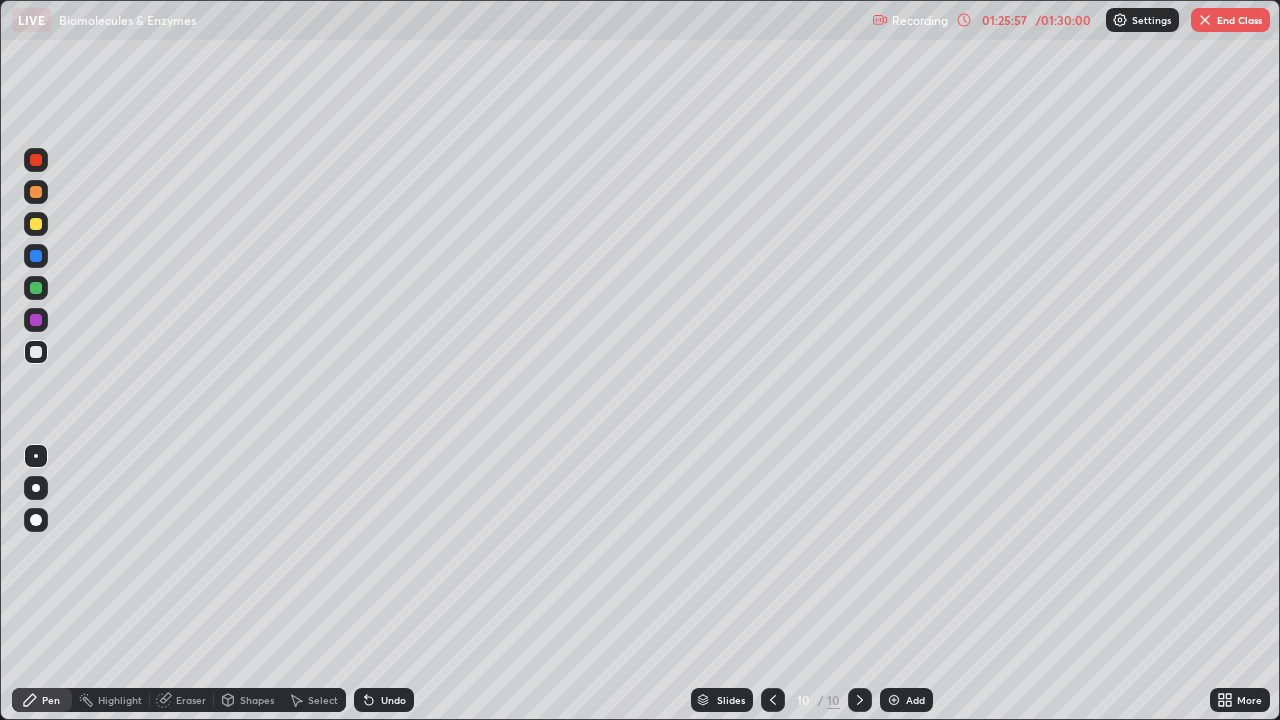 click at bounding box center (36, 320) 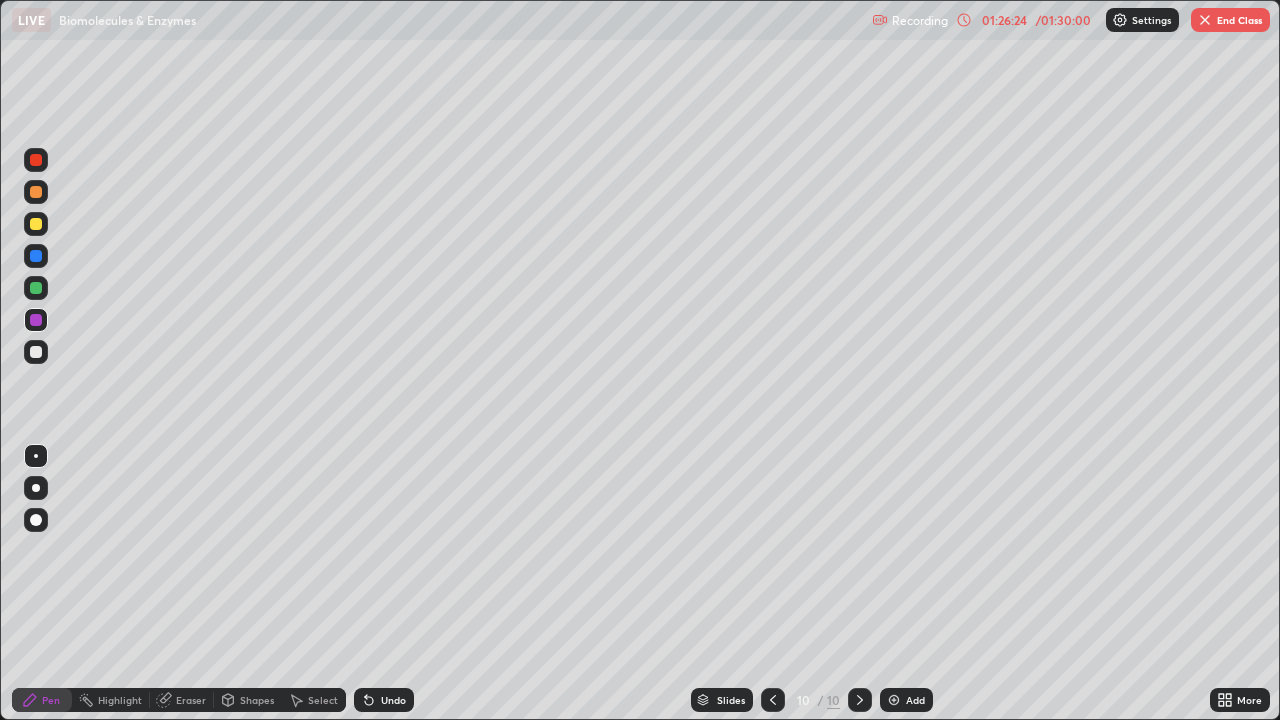 click at bounding box center [36, 352] 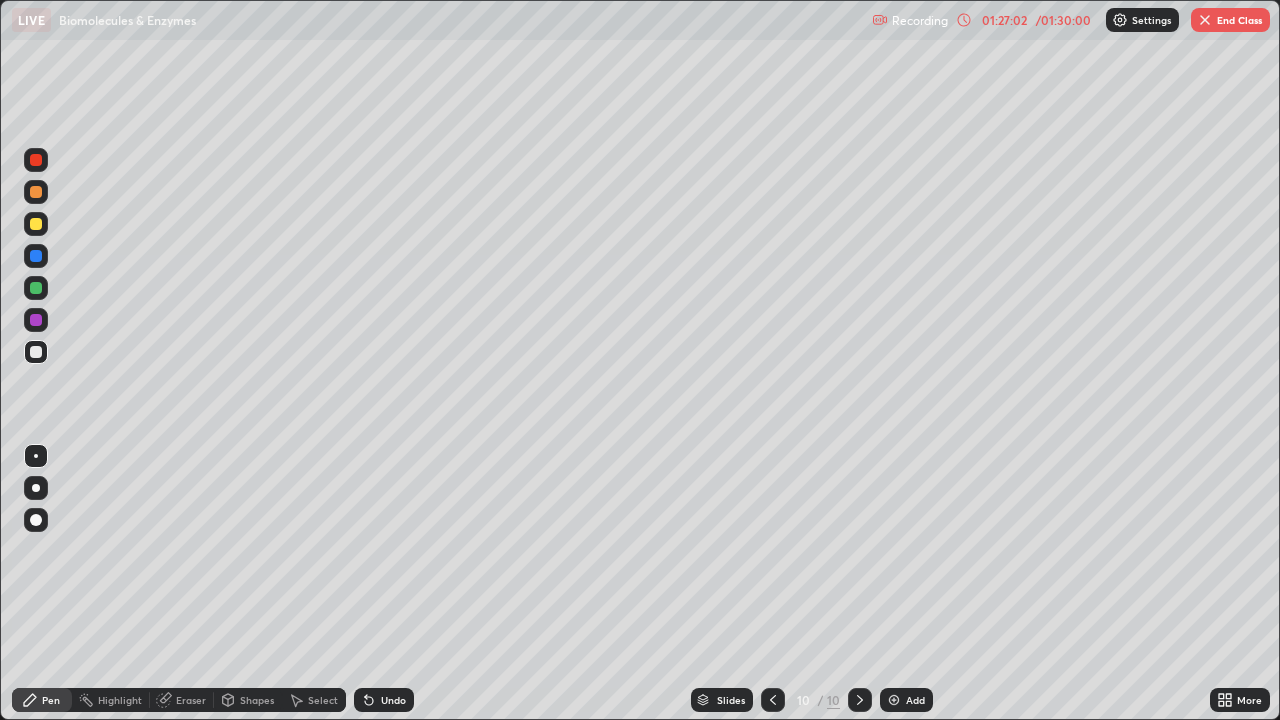 click at bounding box center (36, 320) 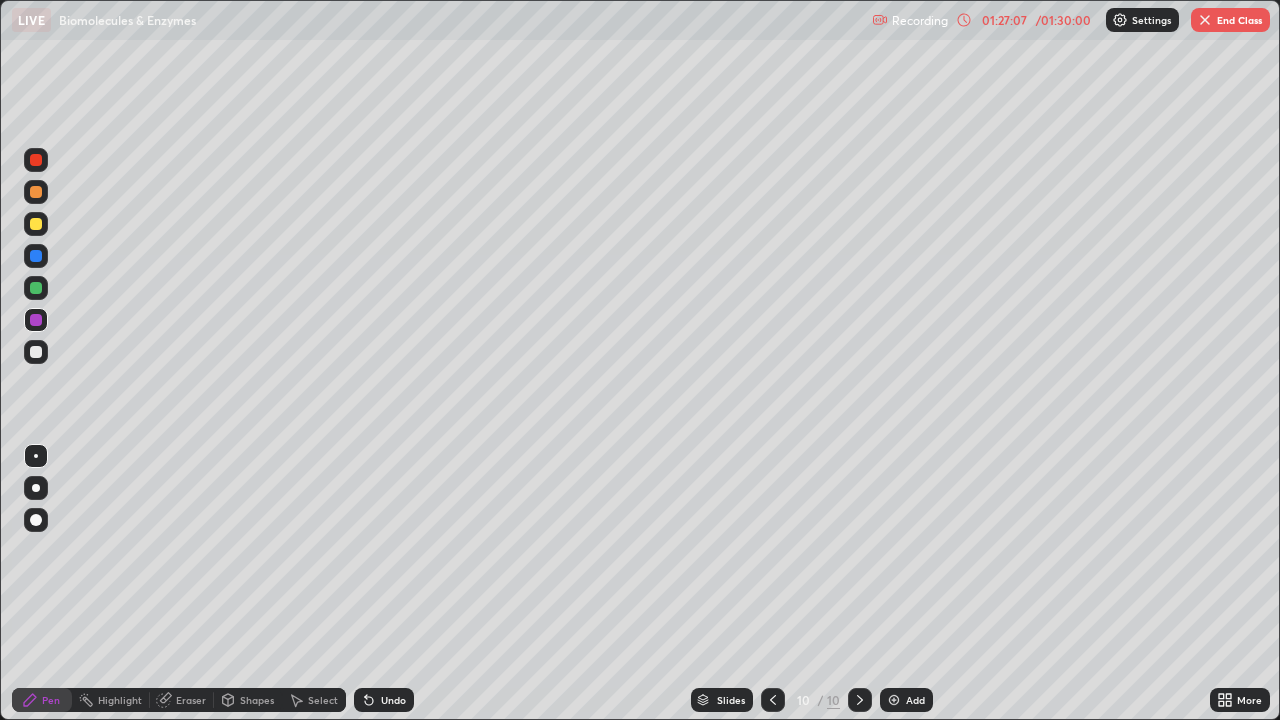 click on "Undo" at bounding box center [393, 700] 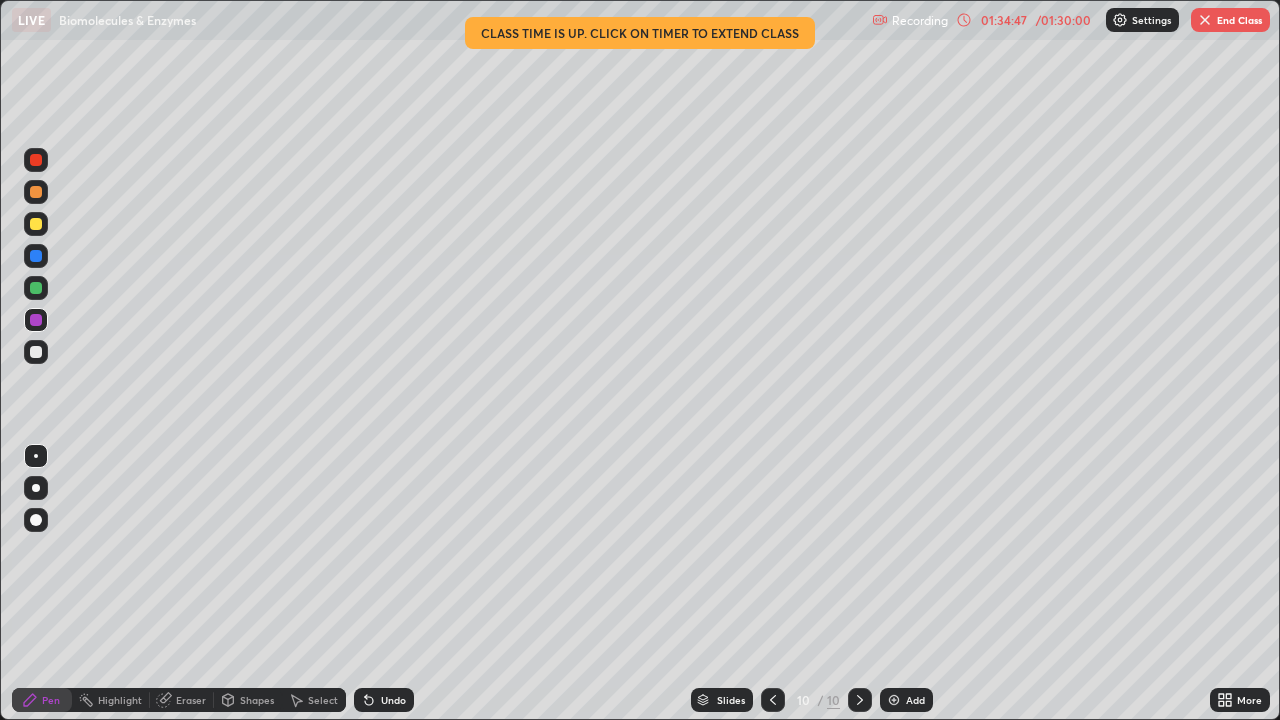 click on "End Class" at bounding box center (1230, 20) 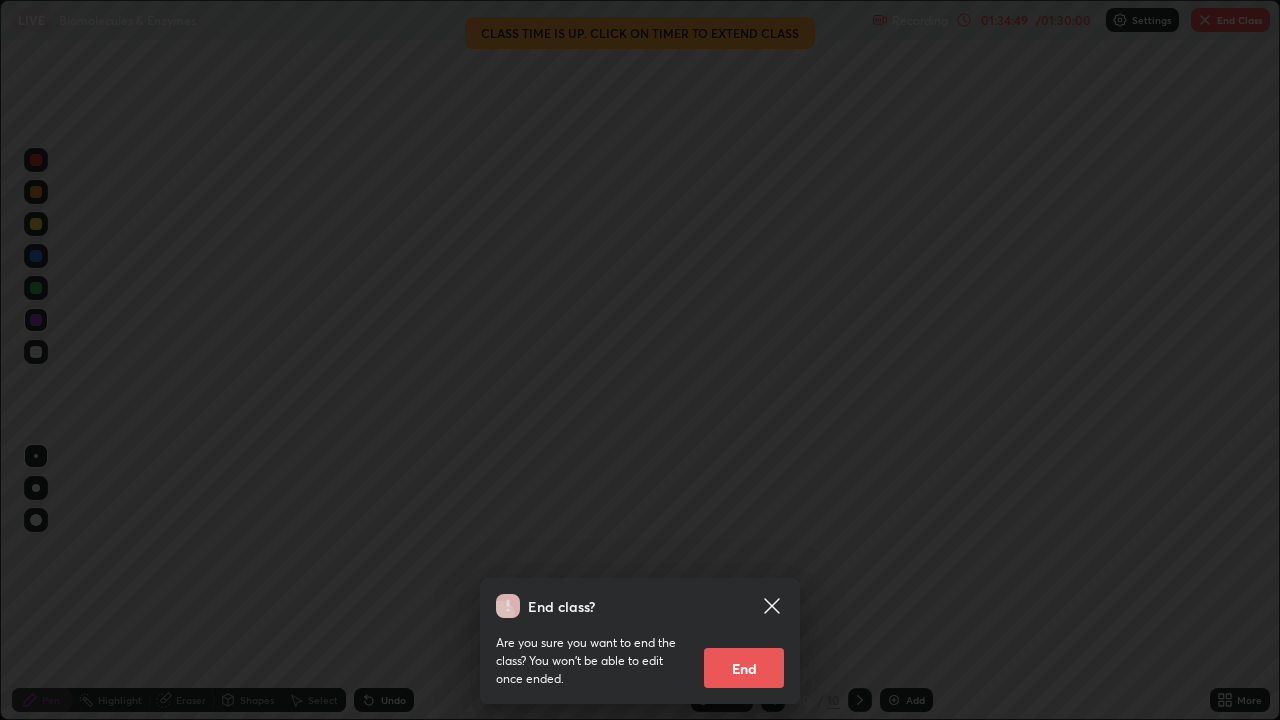 click on "End" at bounding box center [744, 668] 